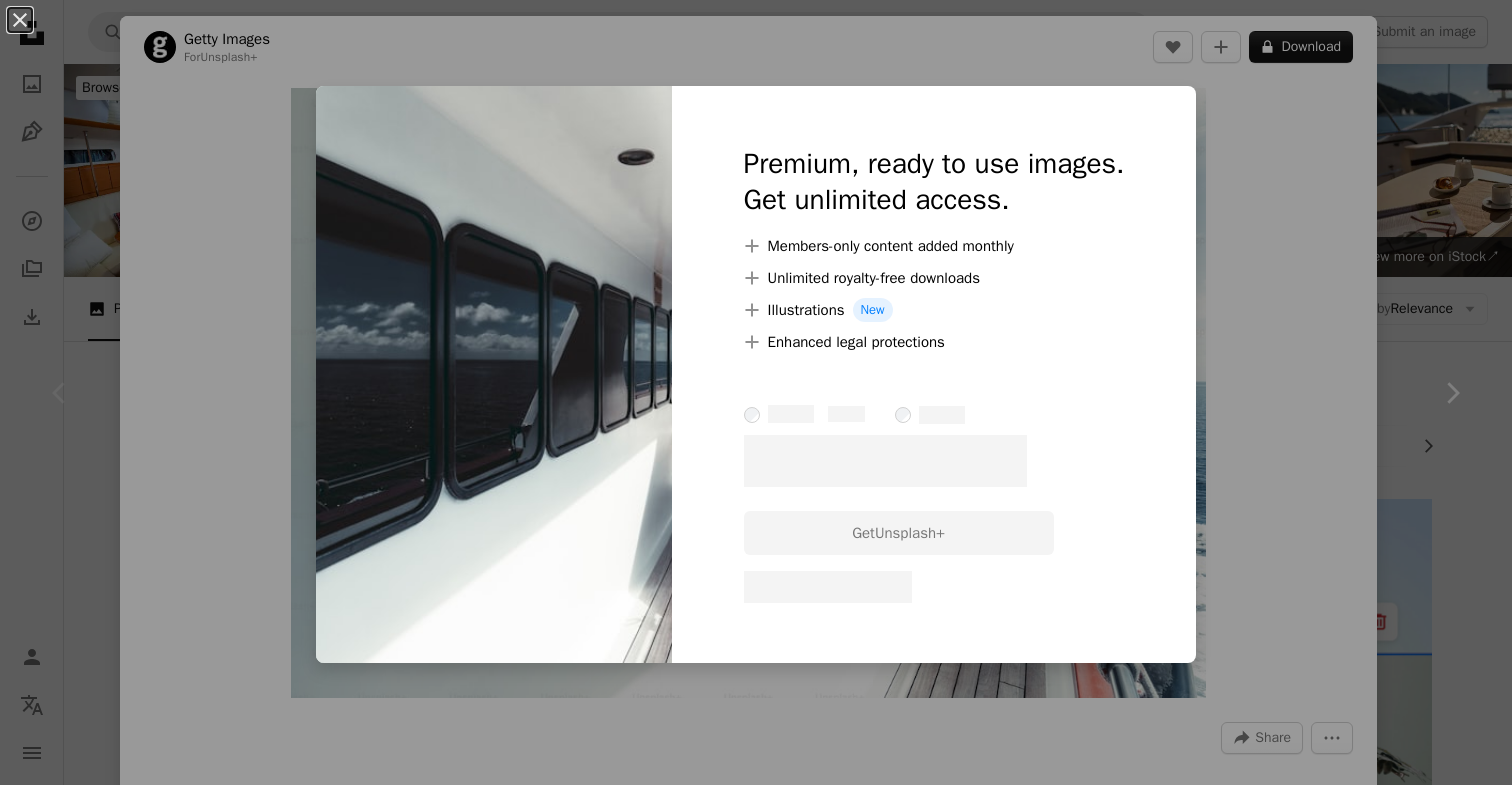 scroll, scrollTop: 394, scrollLeft: 0, axis: vertical 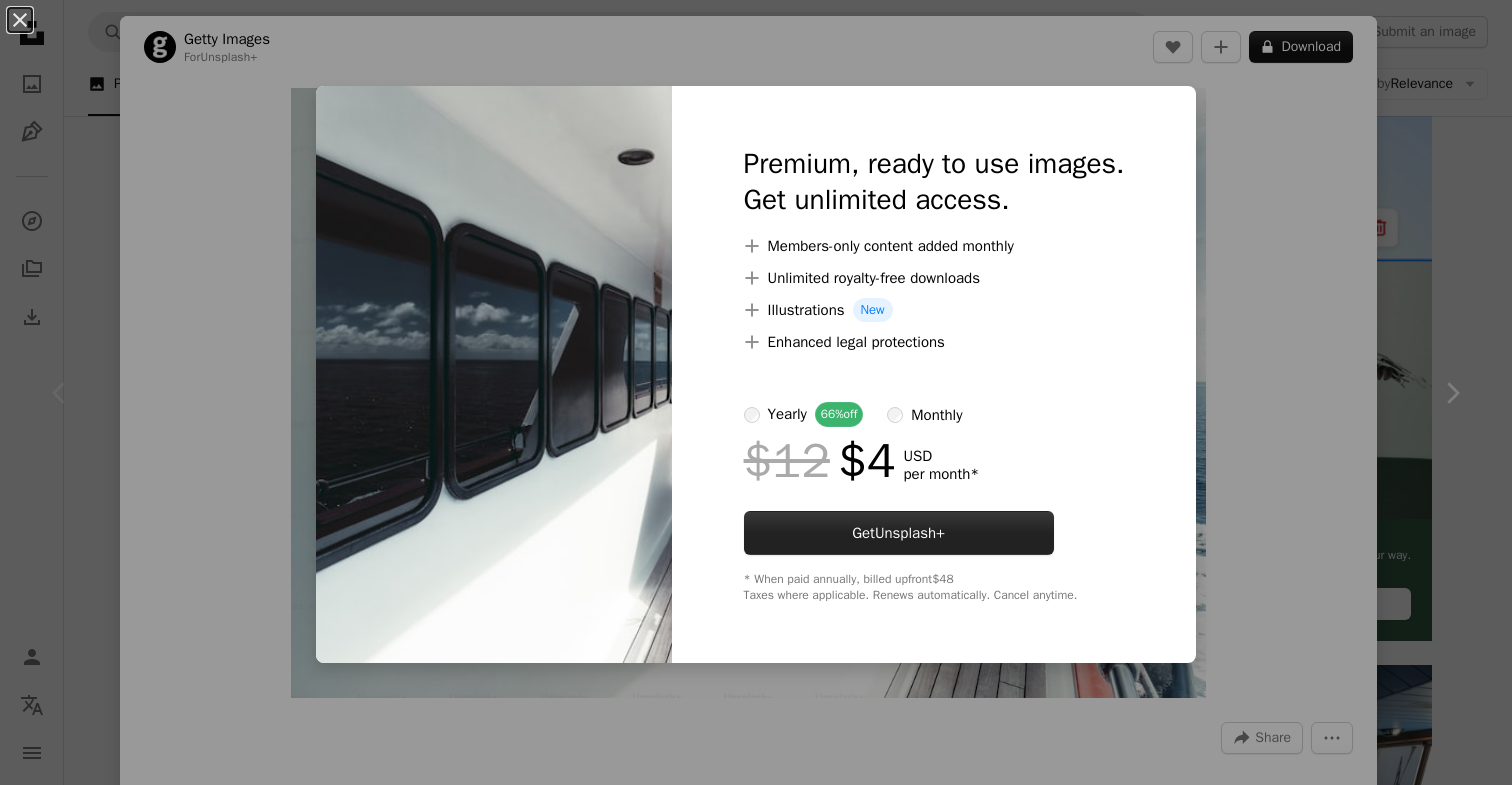 click on "Unsplash+" at bounding box center (910, 533) 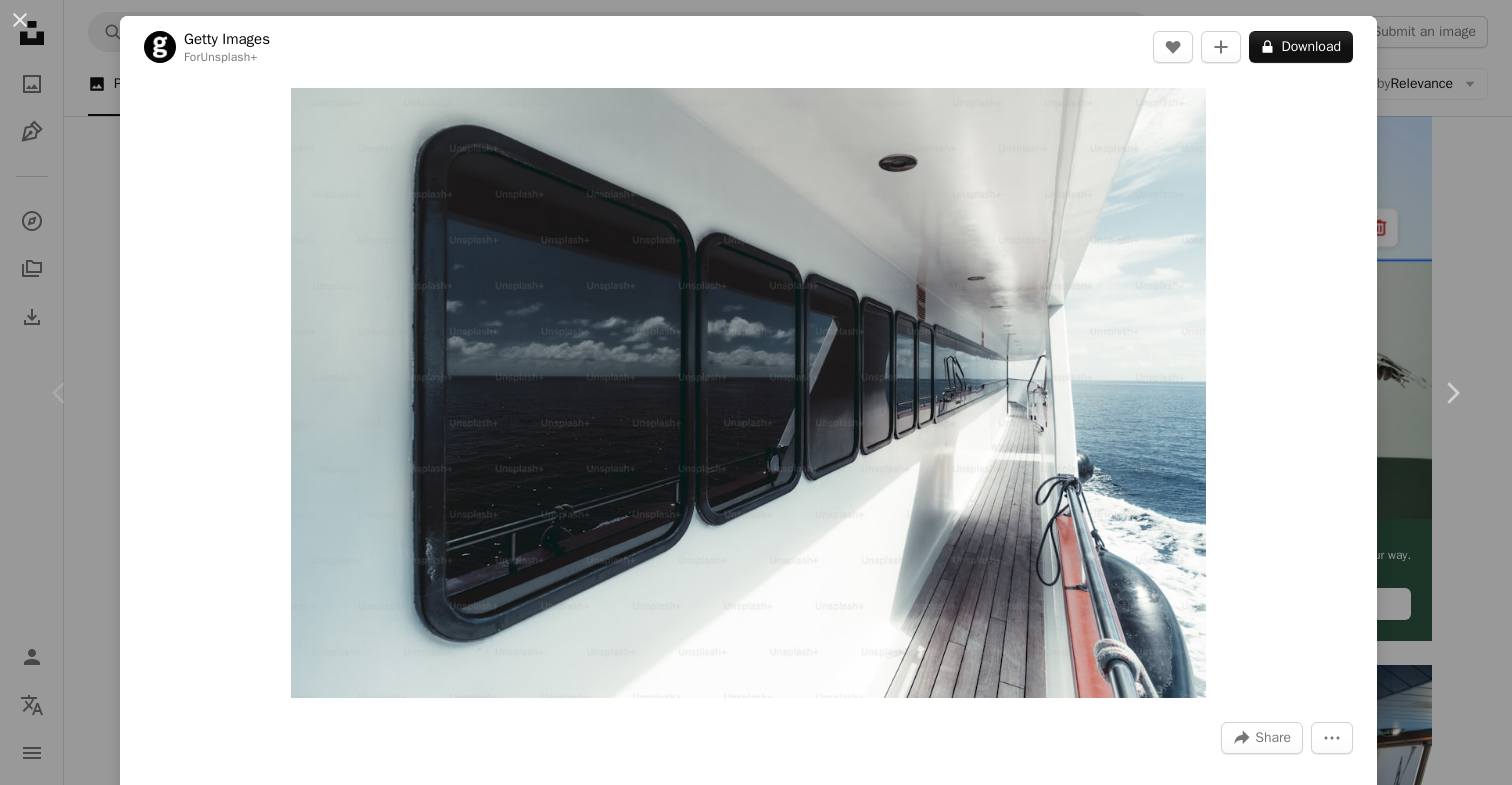 scroll, scrollTop: 56, scrollLeft: 0, axis: vertical 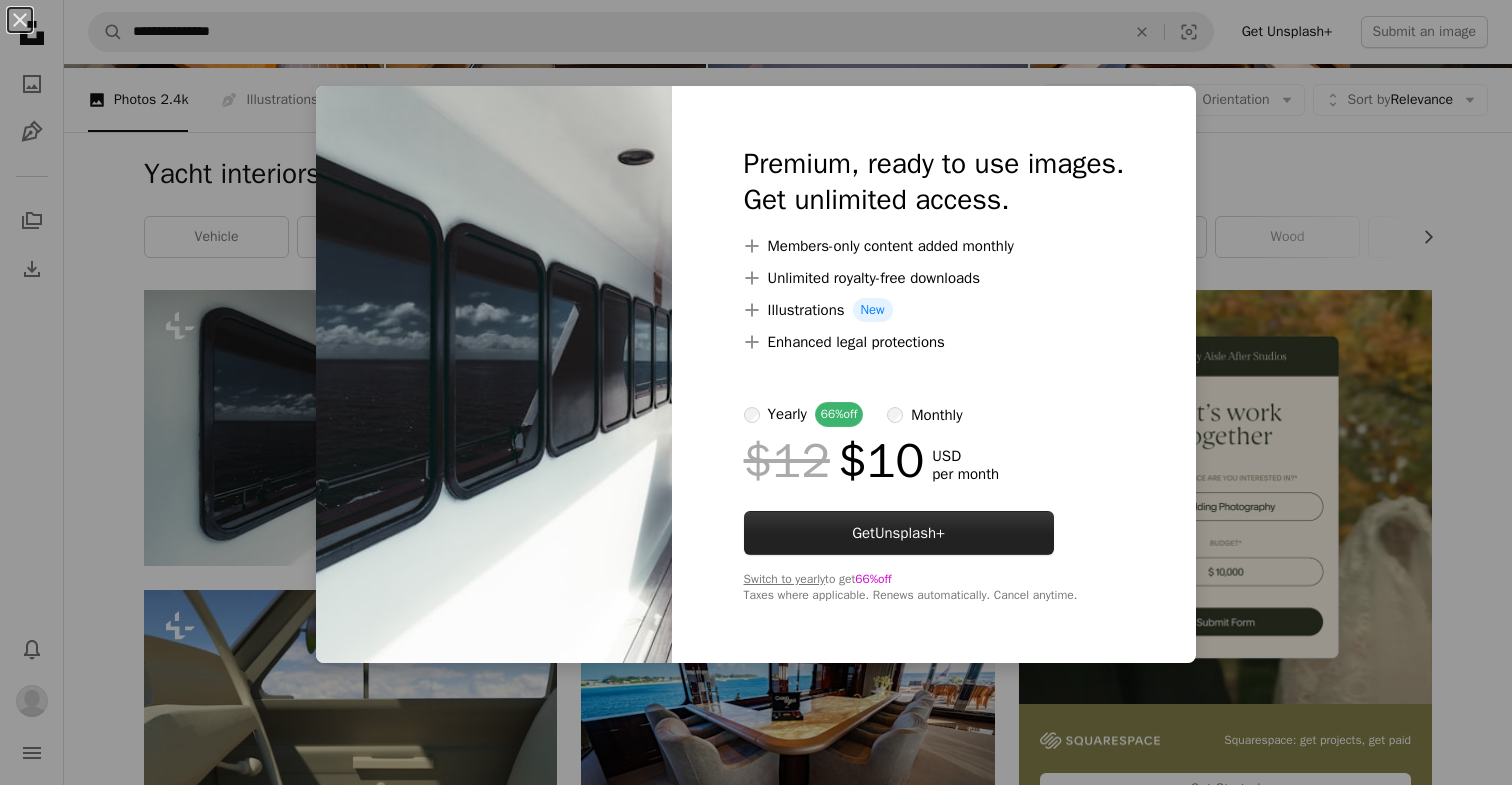 click on "Unsplash+" at bounding box center (910, 533) 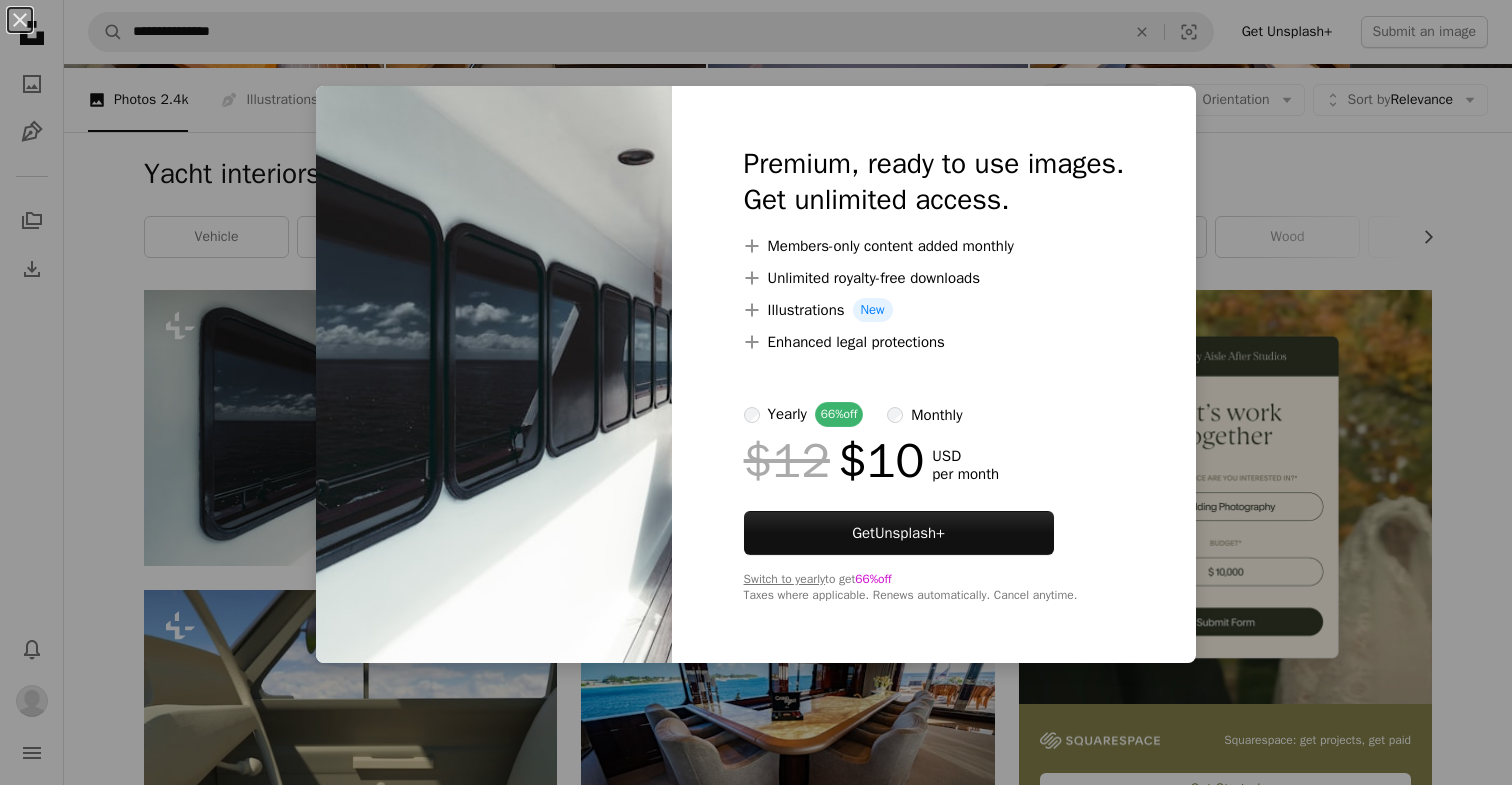 click on "$12" at bounding box center [787, 461] 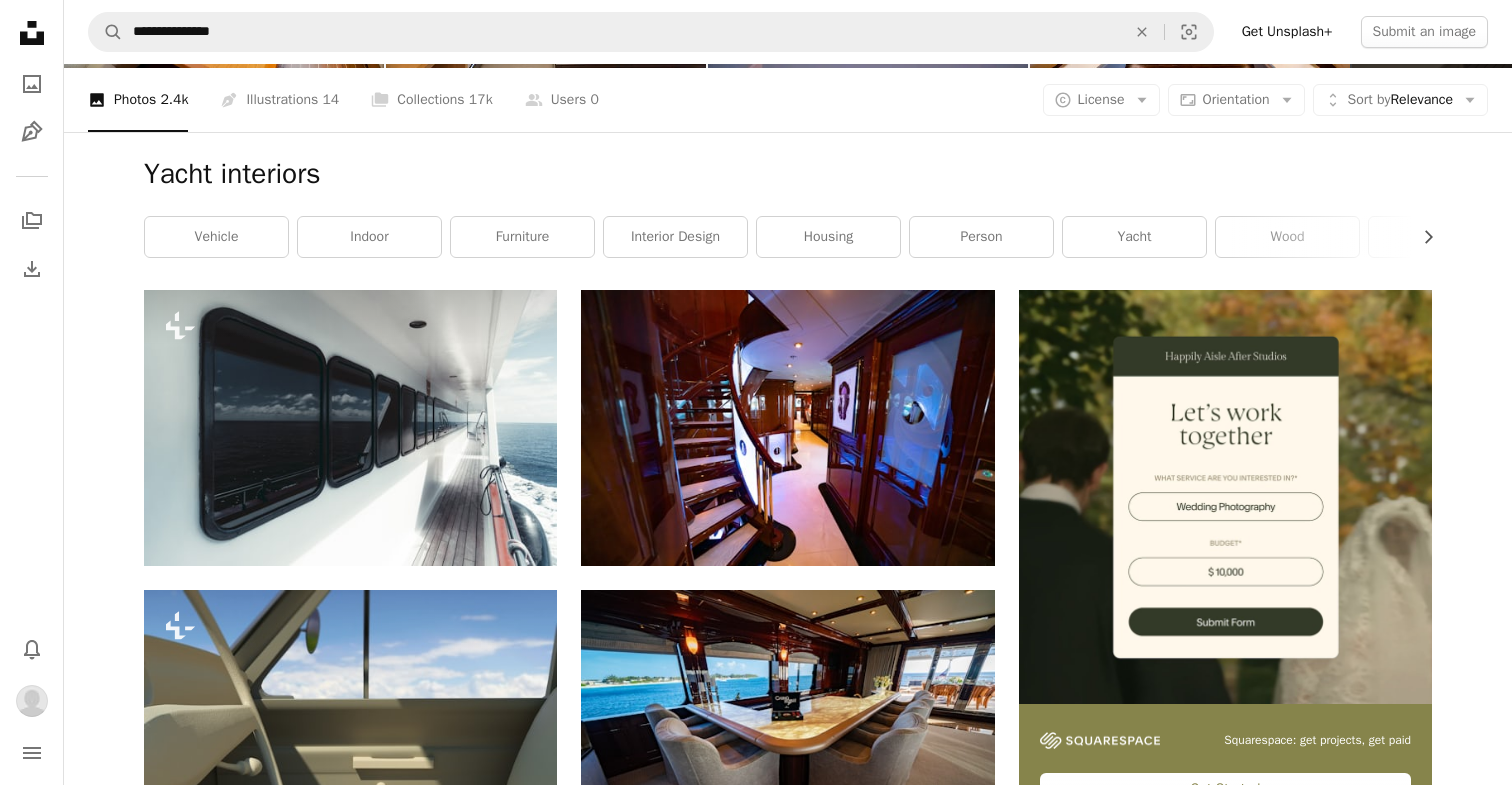 click on "vehicle" at bounding box center [216, 237] 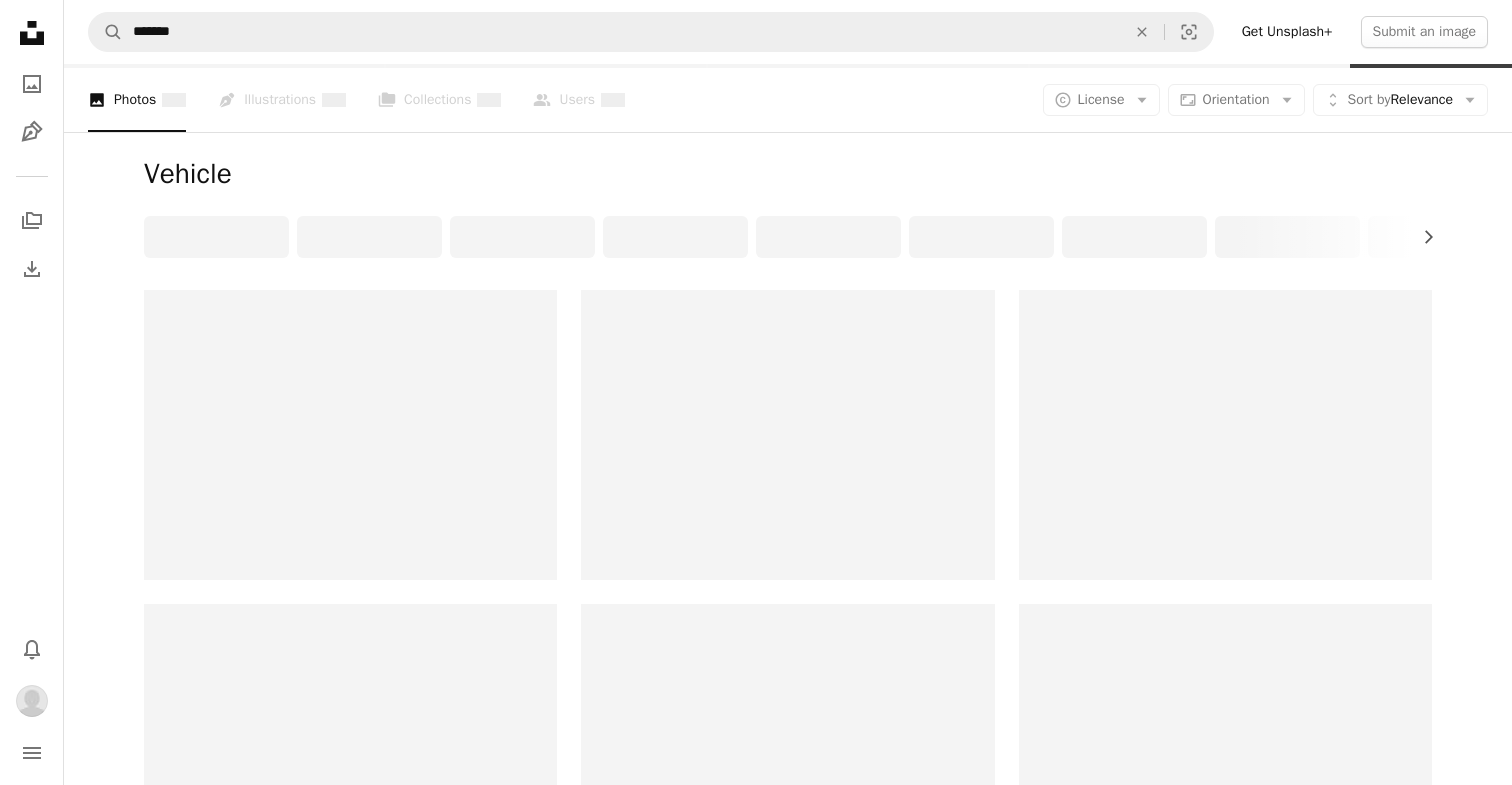 scroll, scrollTop: 0, scrollLeft: 0, axis: both 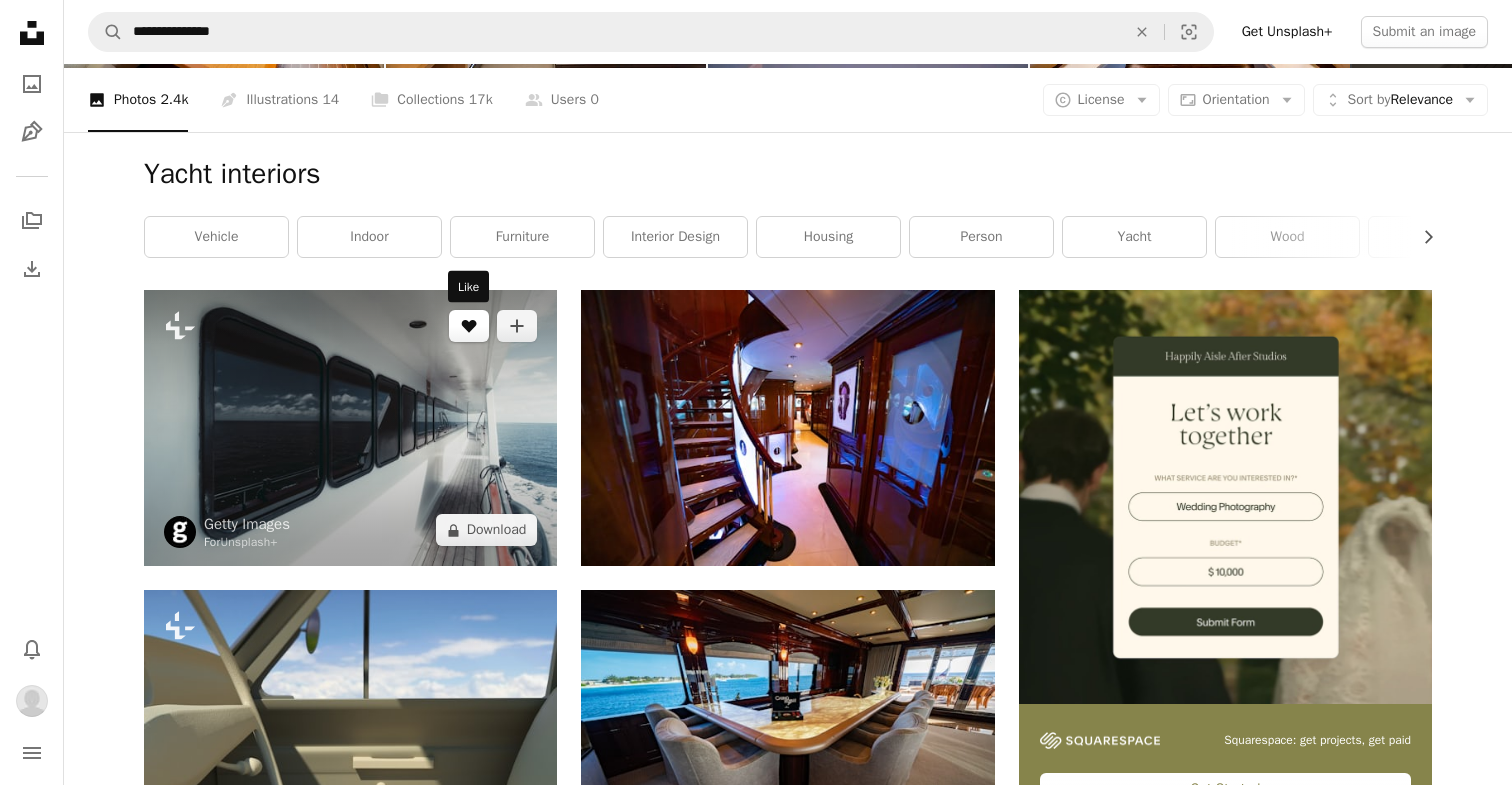 click on "A heart" 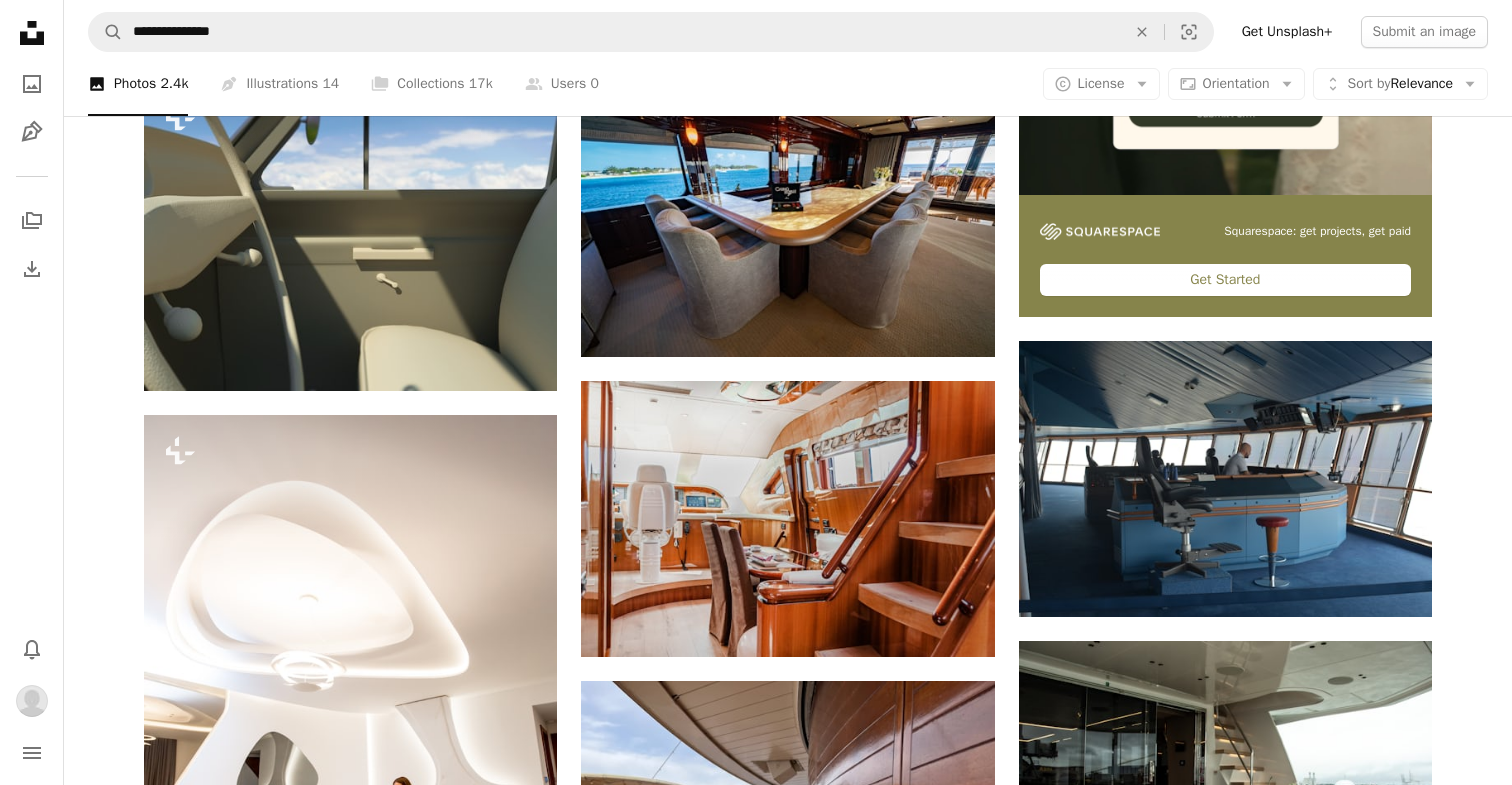 scroll, scrollTop: 722, scrollLeft: 0, axis: vertical 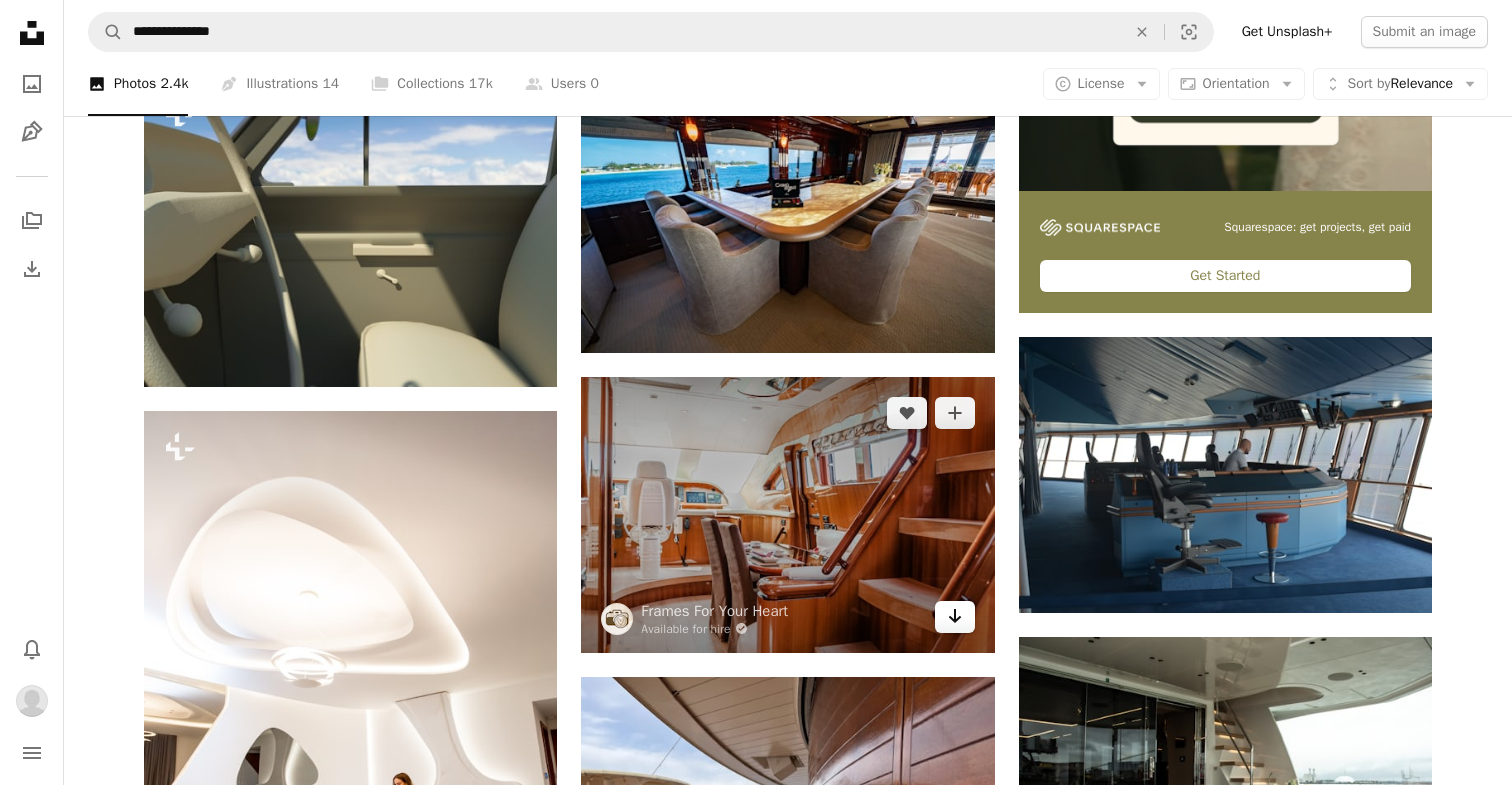 click 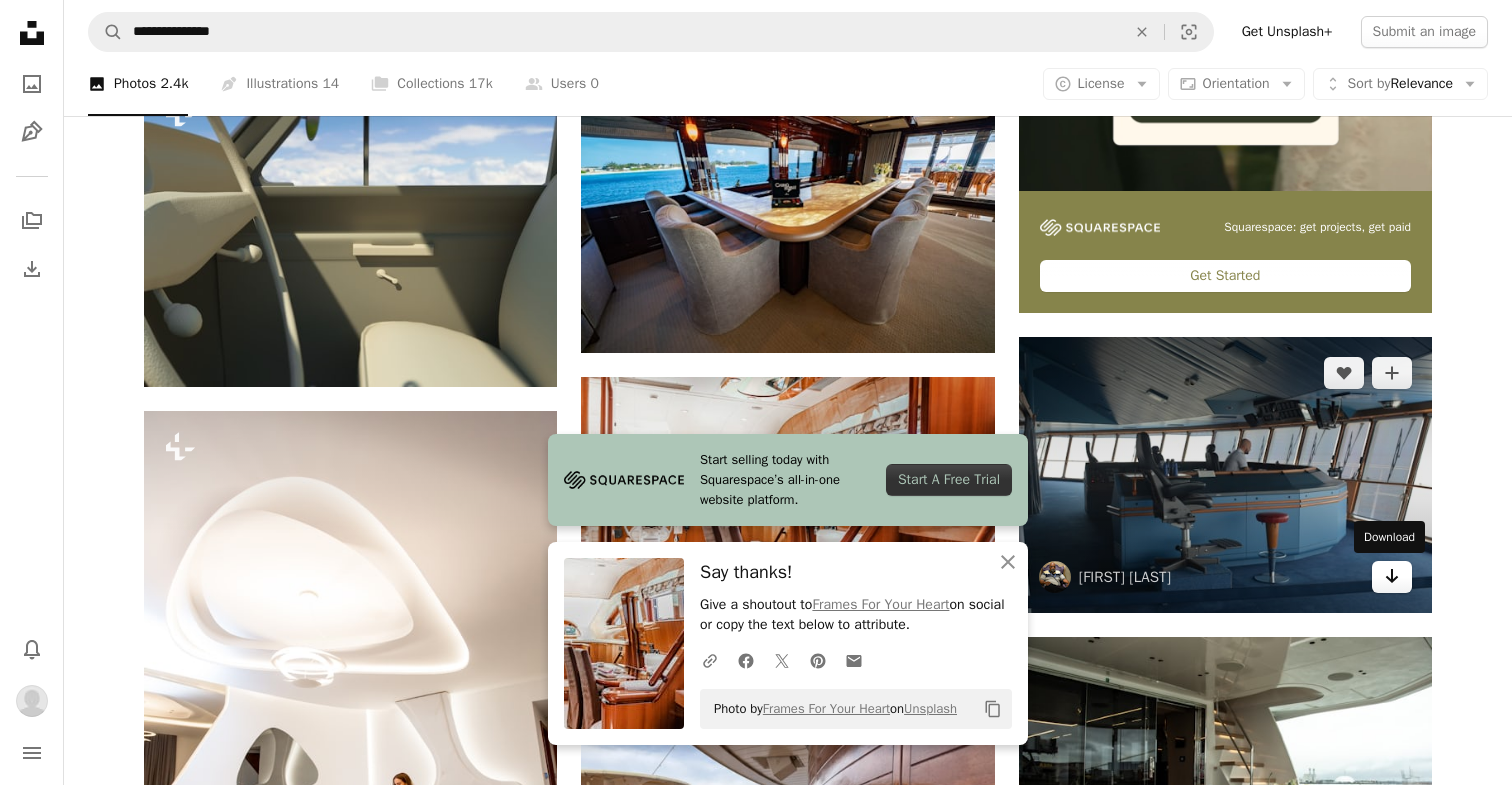 click 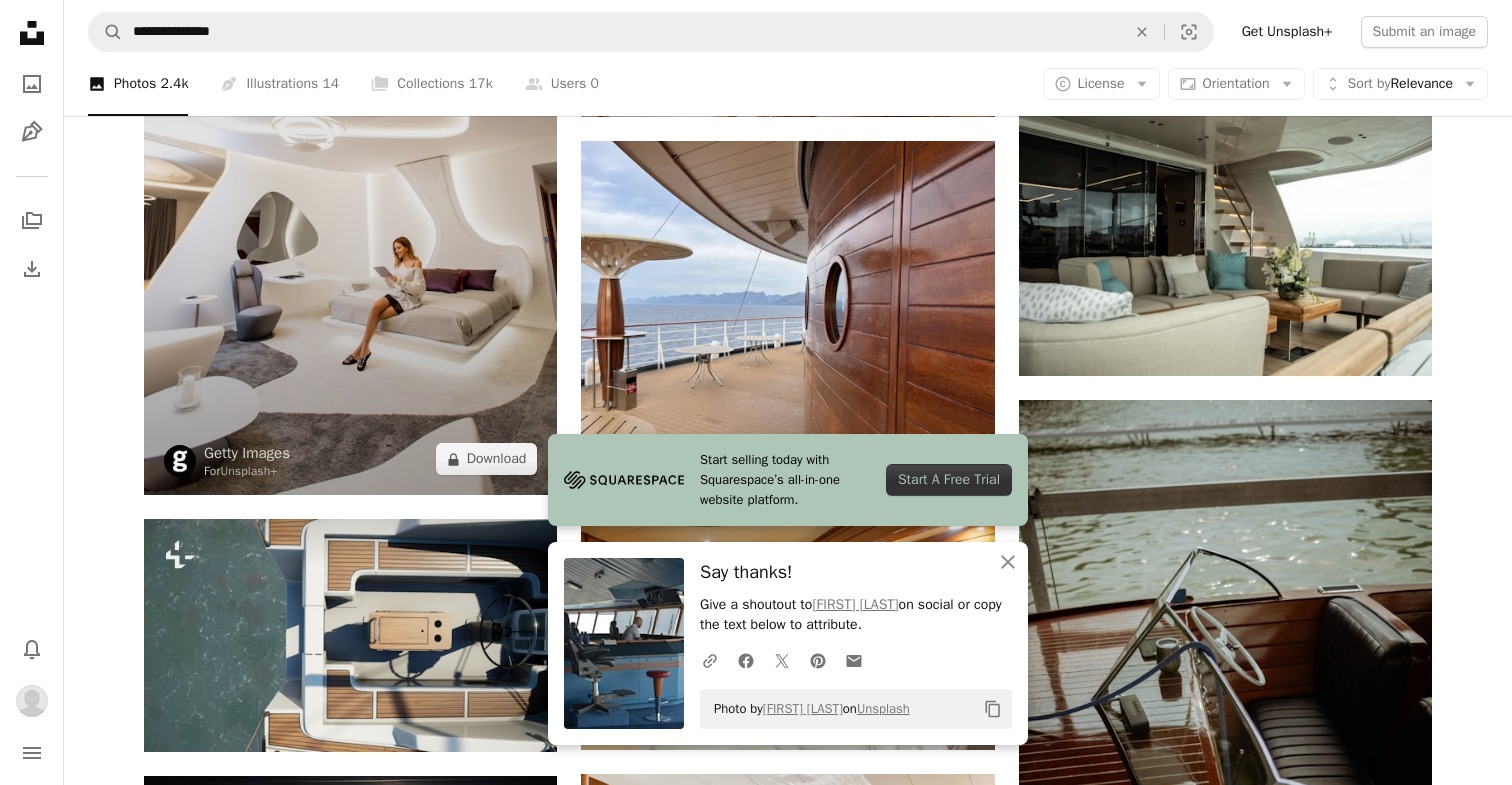 scroll, scrollTop: 974, scrollLeft: 0, axis: vertical 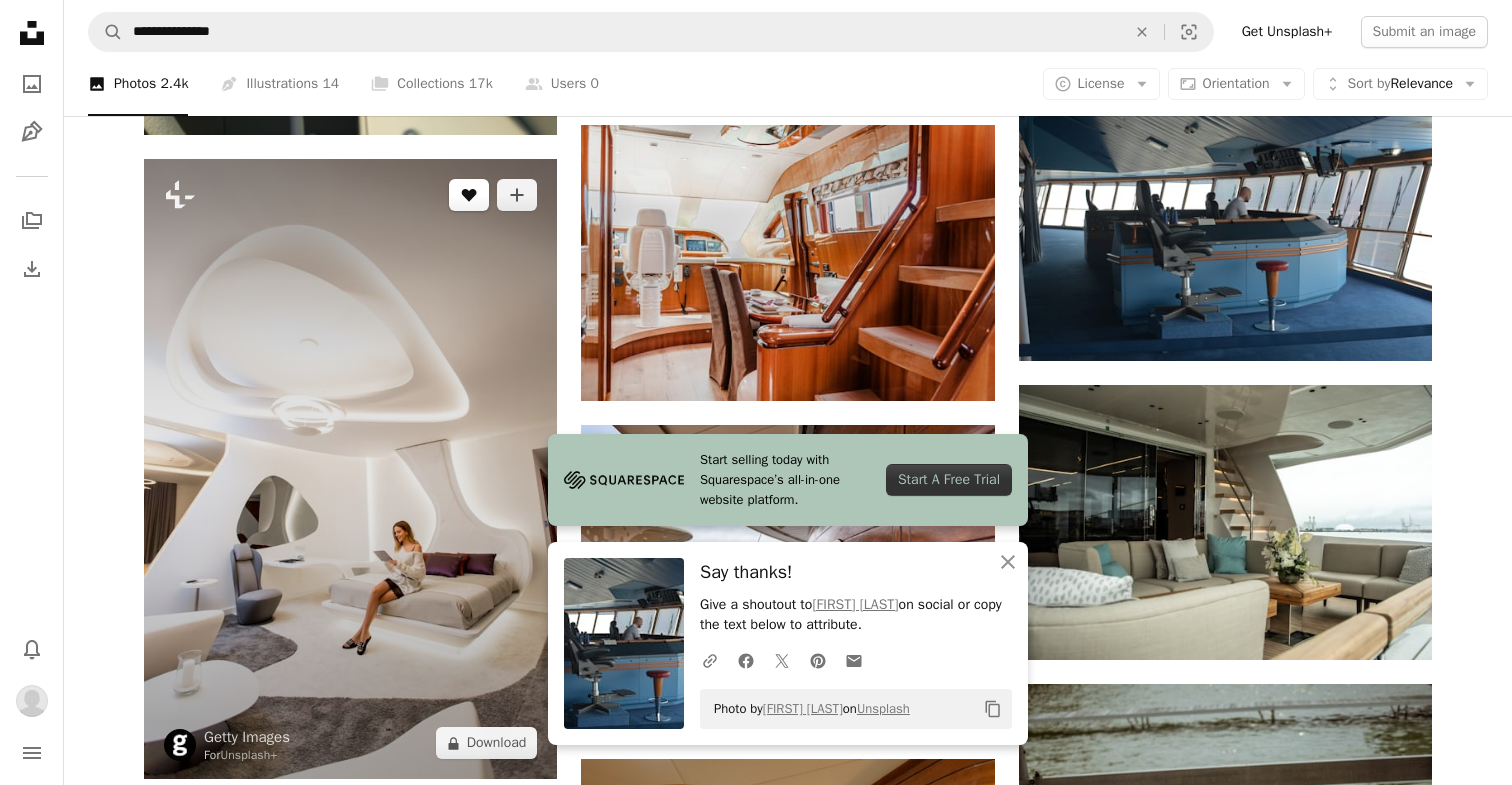click on "A heart" 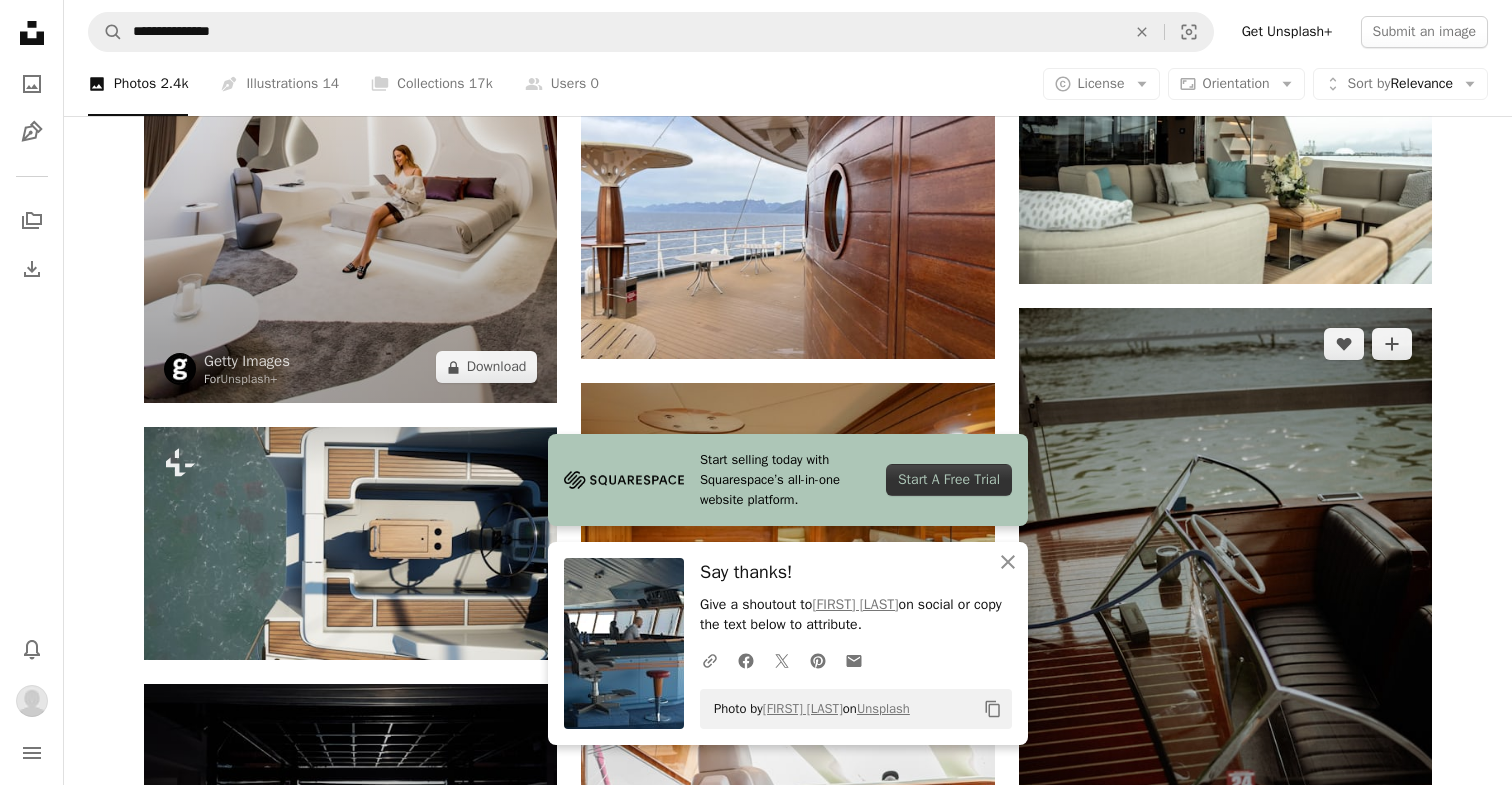 scroll, scrollTop: 1401, scrollLeft: 0, axis: vertical 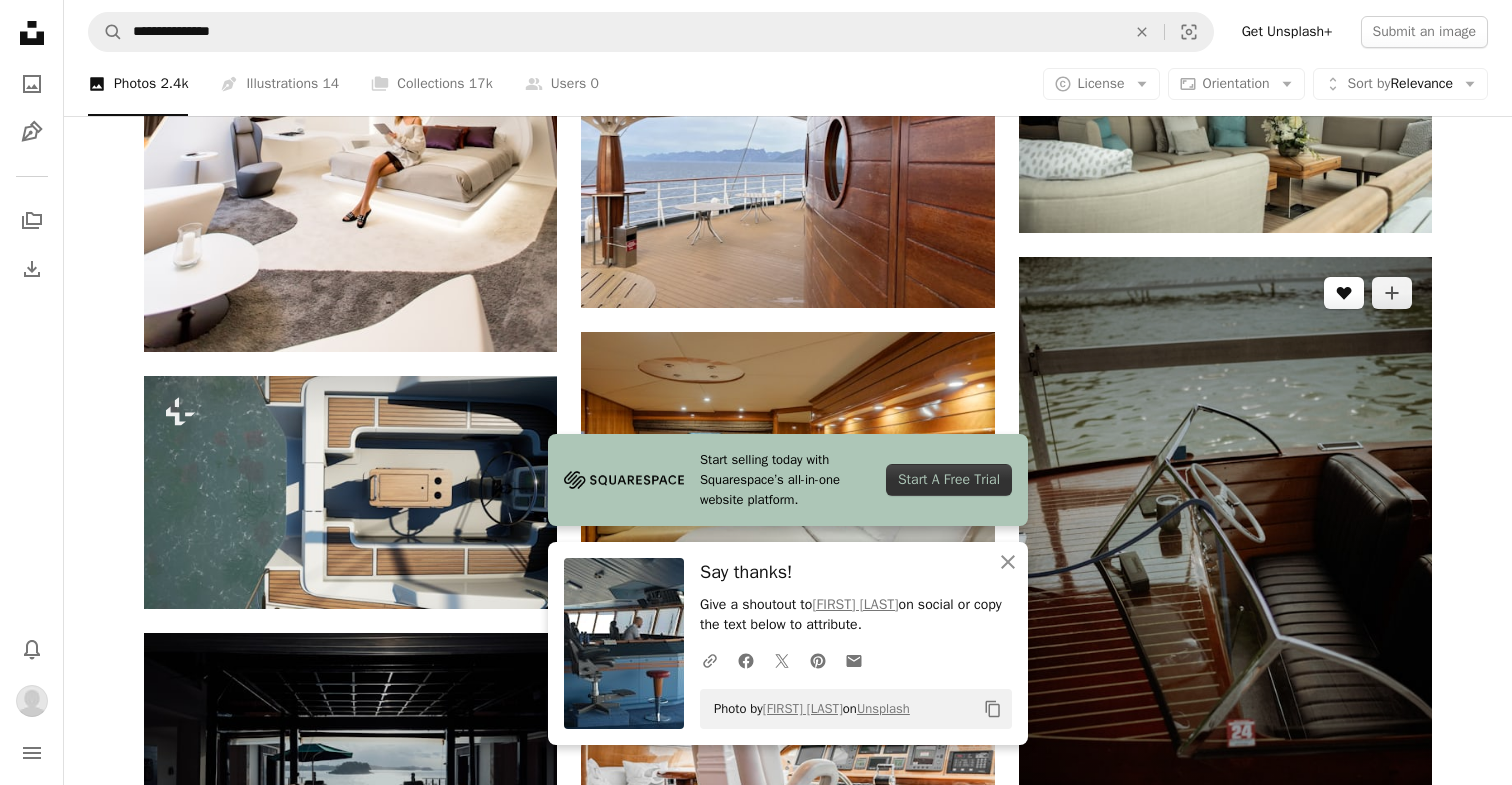 click on "A heart" at bounding box center (1344, 293) 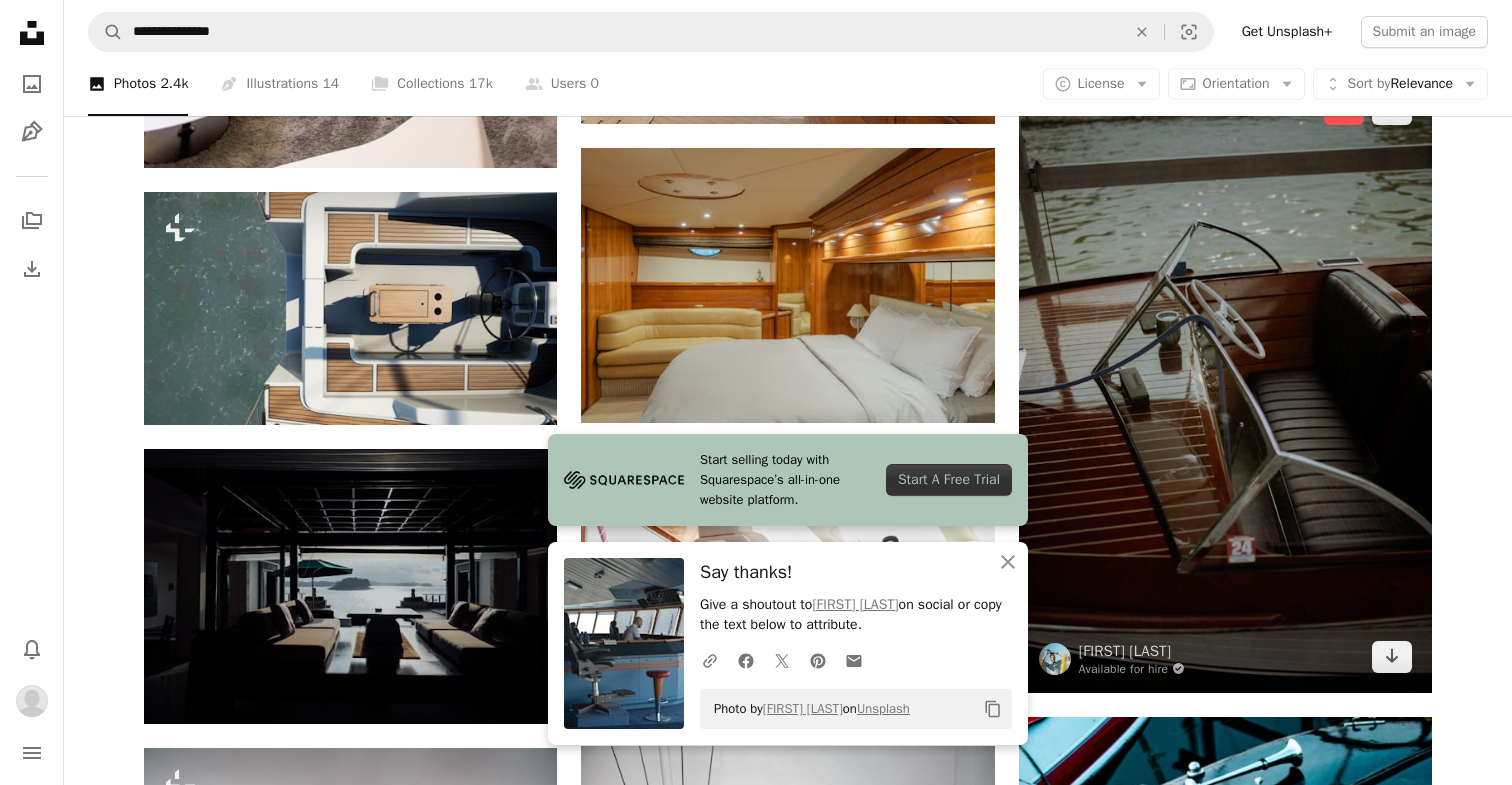 scroll, scrollTop: 1713, scrollLeft: 0, axis: vertical 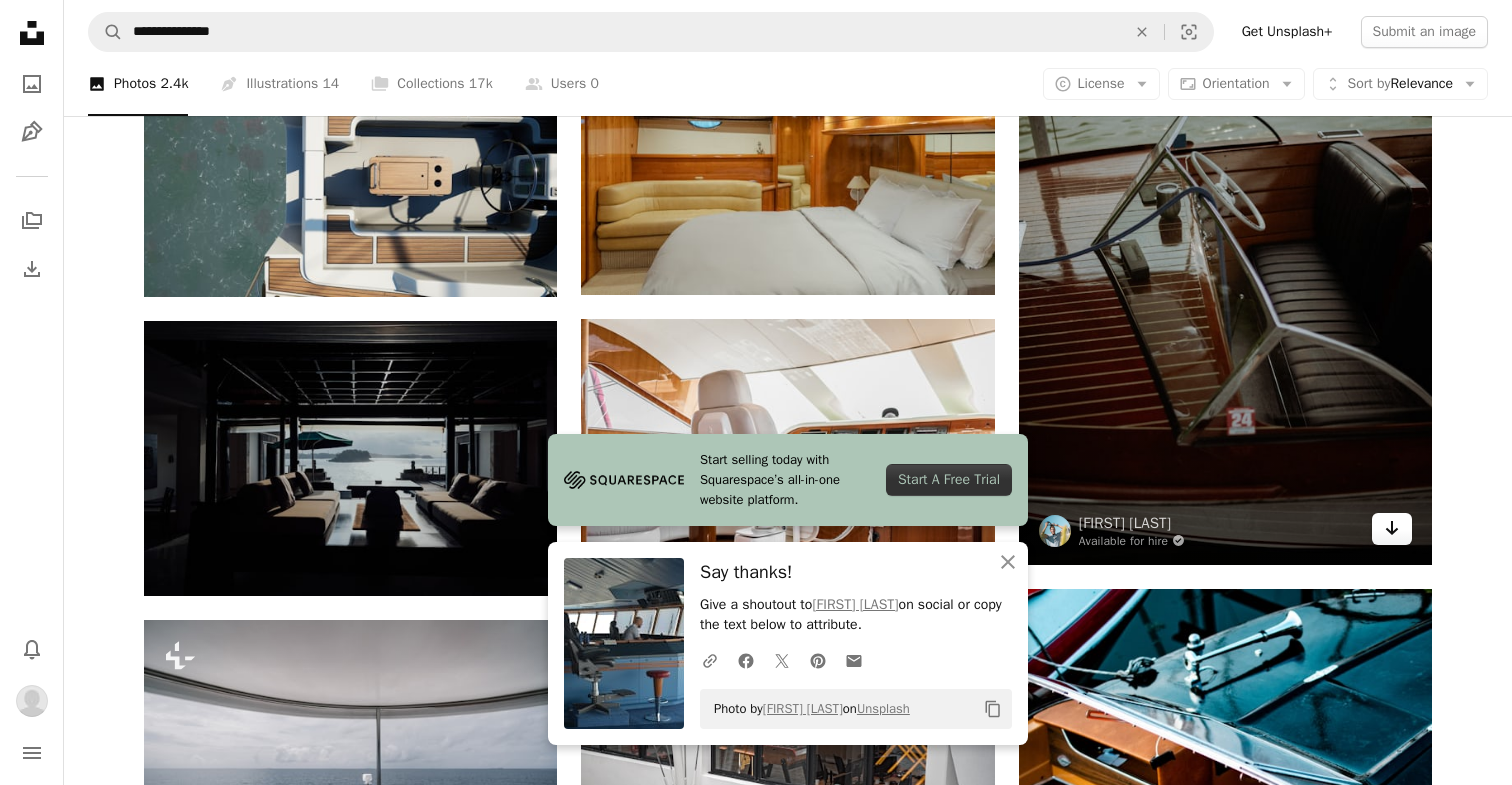 click 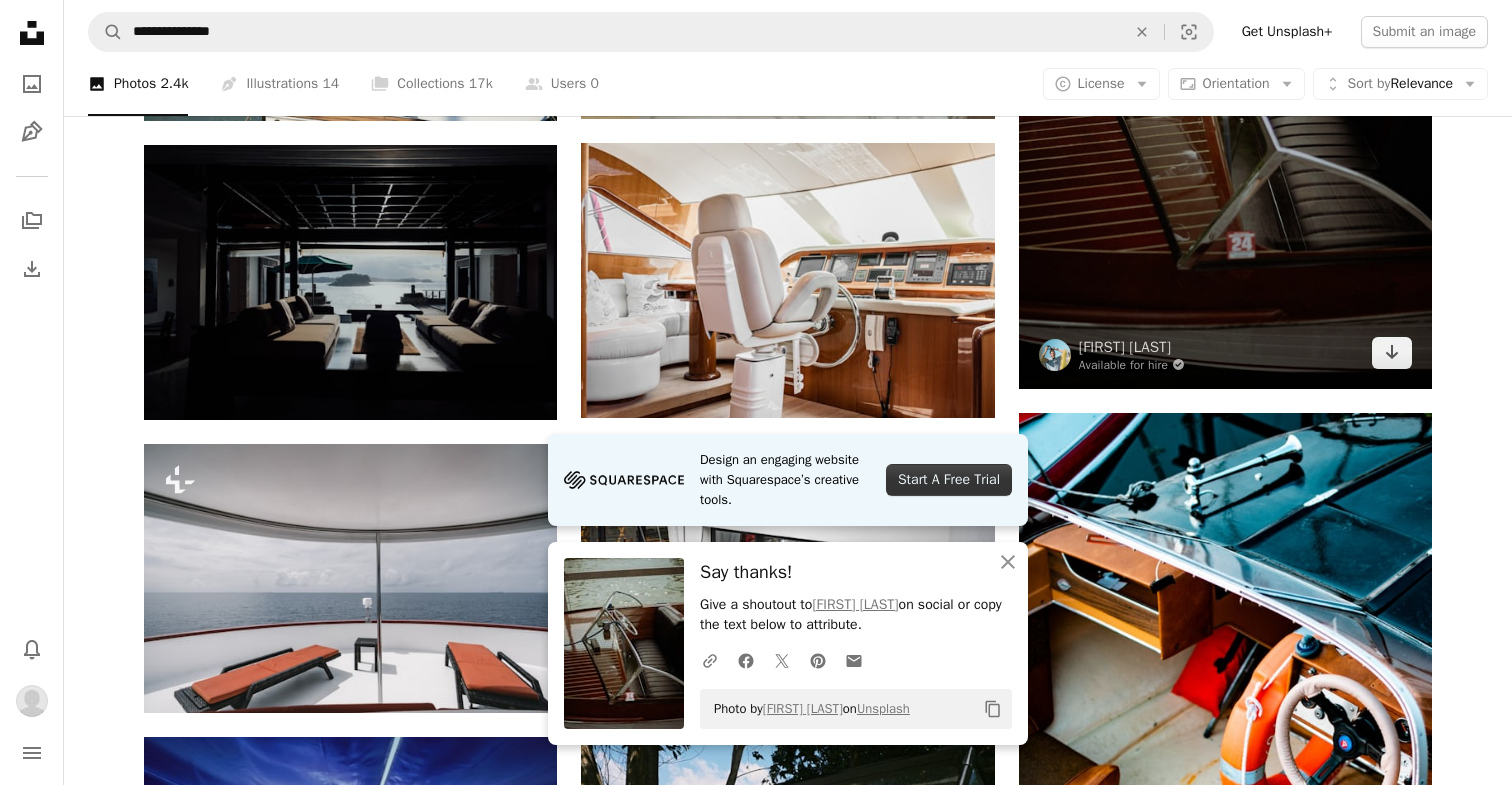 scroll, scrollTop: 1916, scrollLeft: 0, axis: vertical 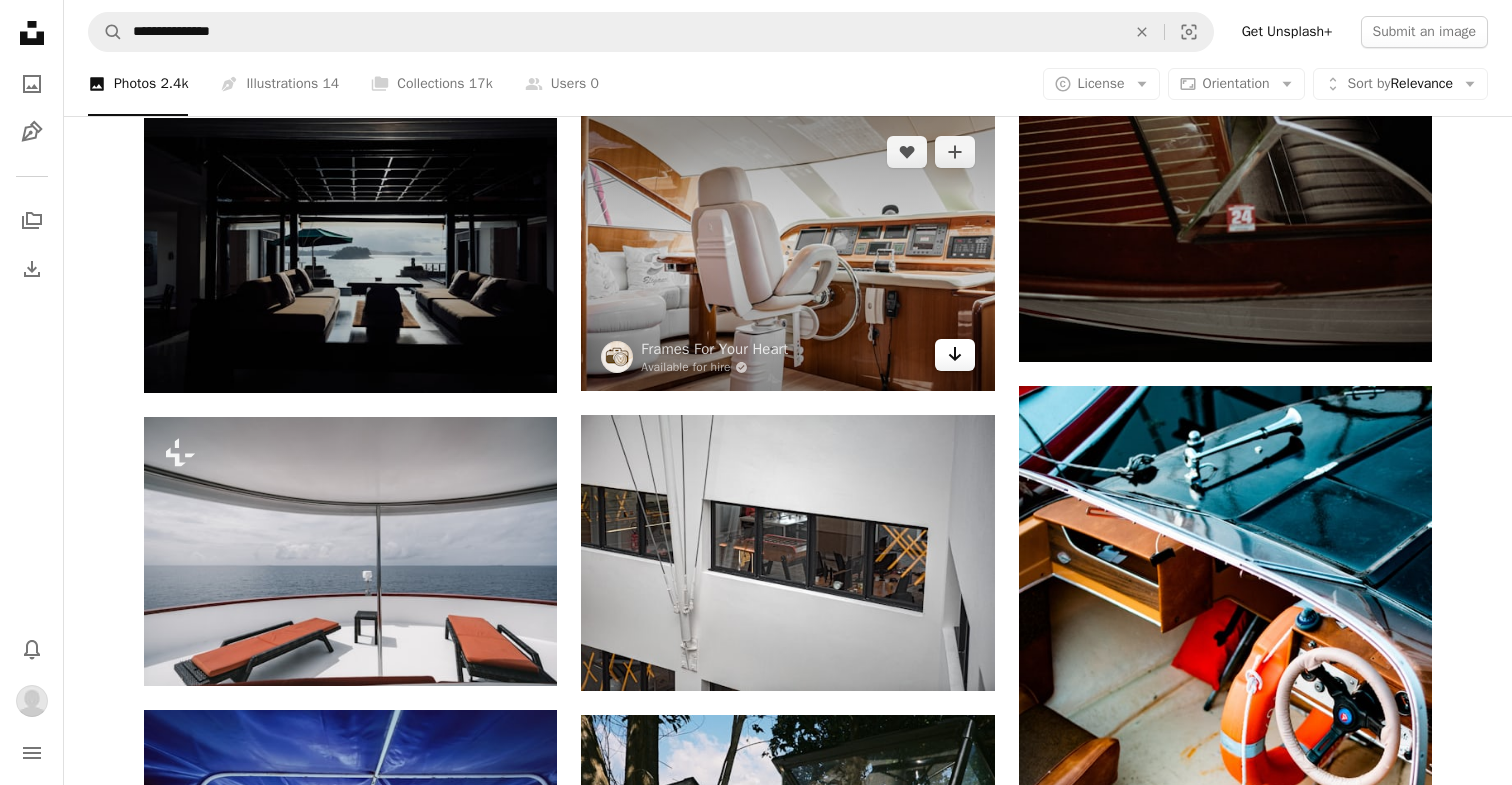 click on "Arrow pointing down" at bounding box center [955, 355] 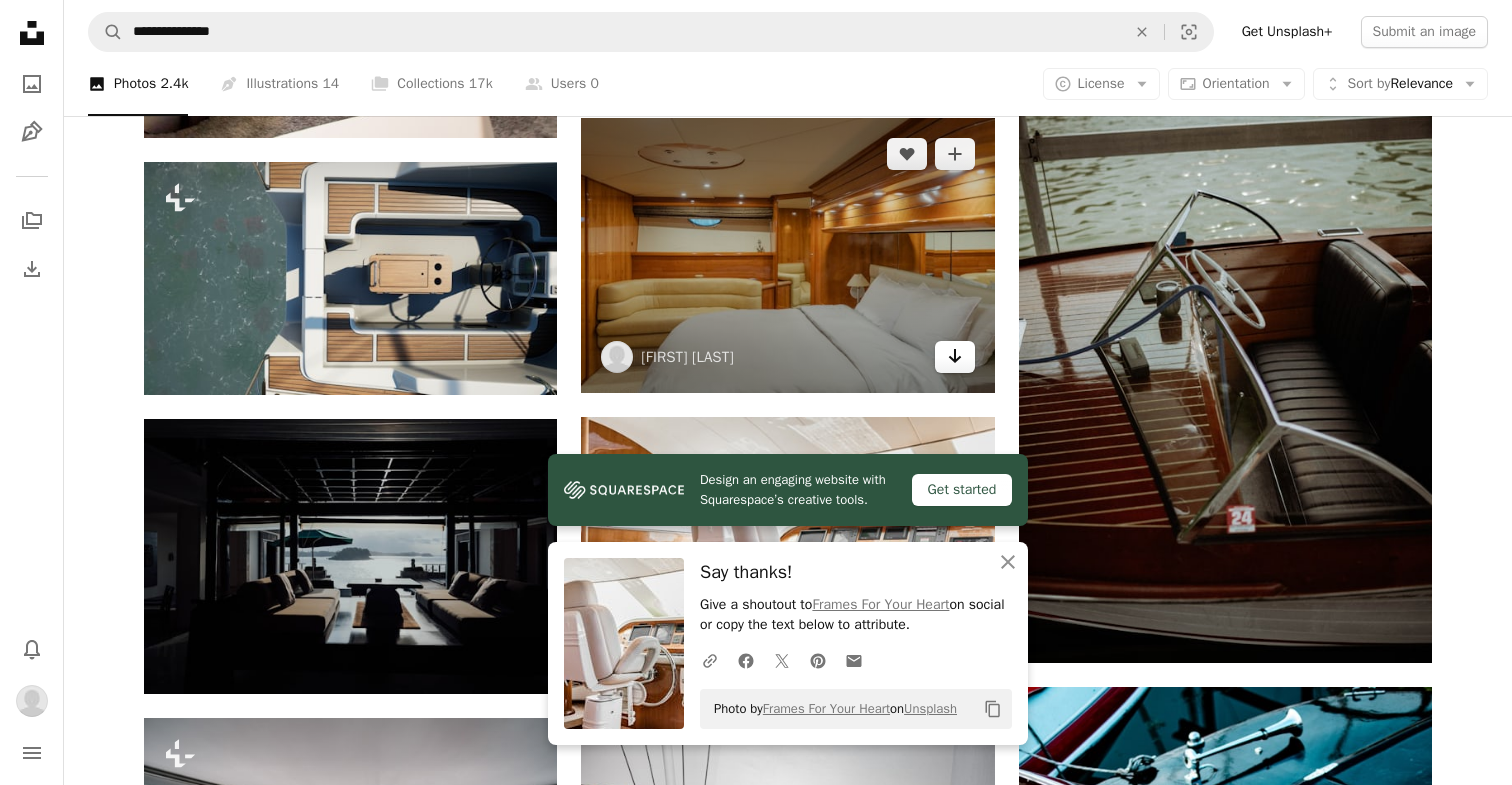 click 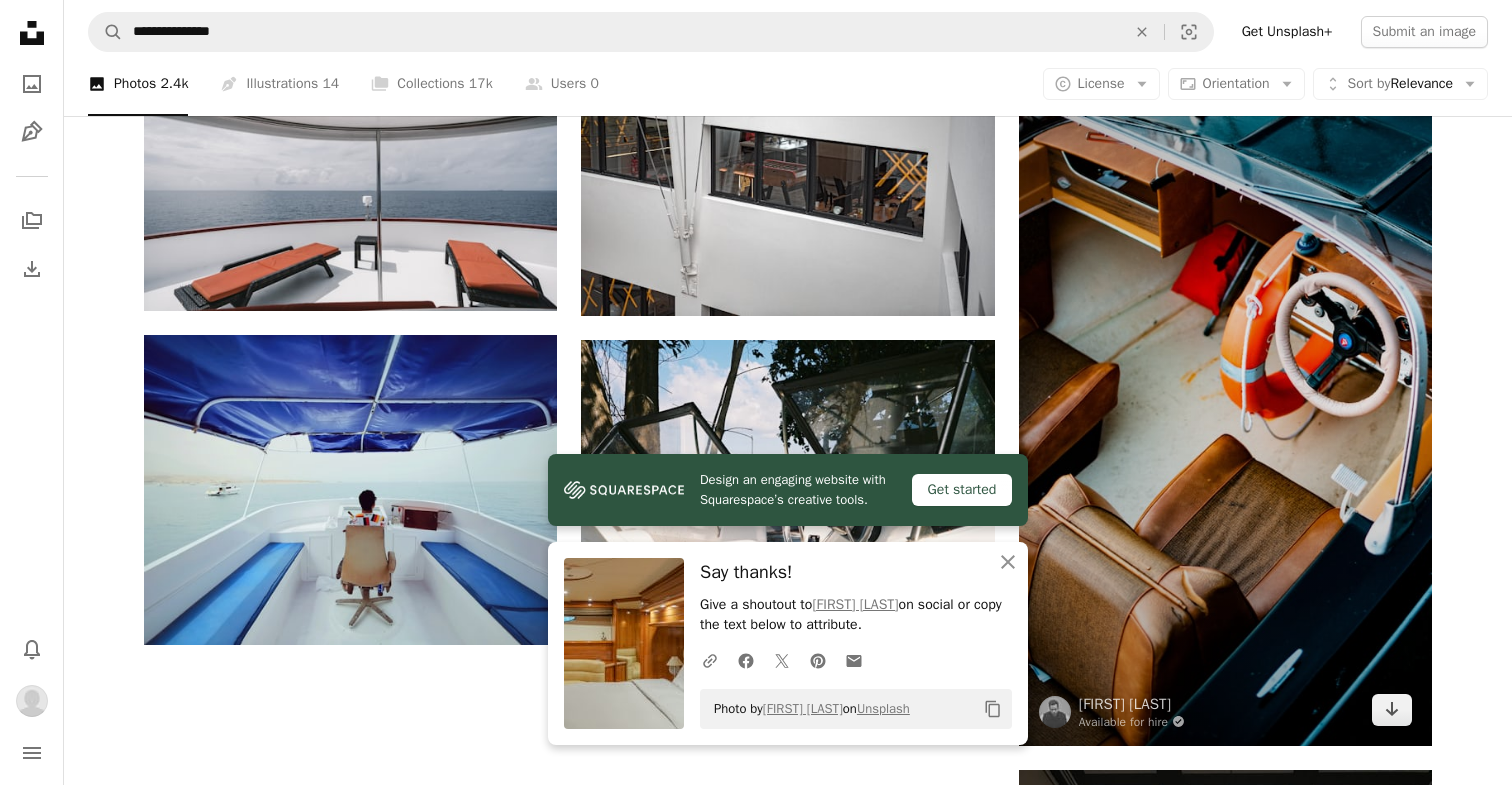 scroll, scrollTop: 2302, scrollLeft: 0, axis: vertical 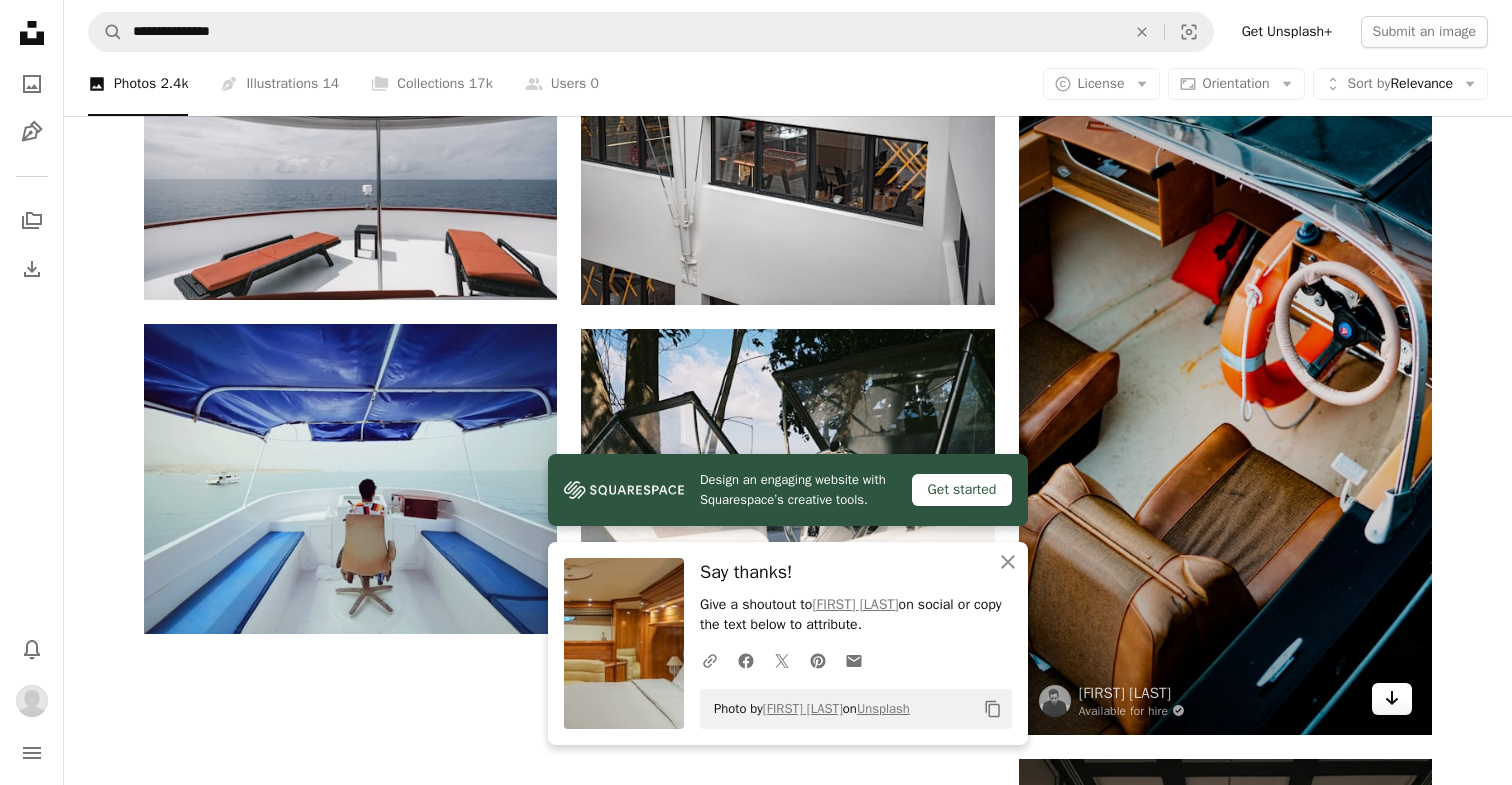 click on "Arrow pointing down" 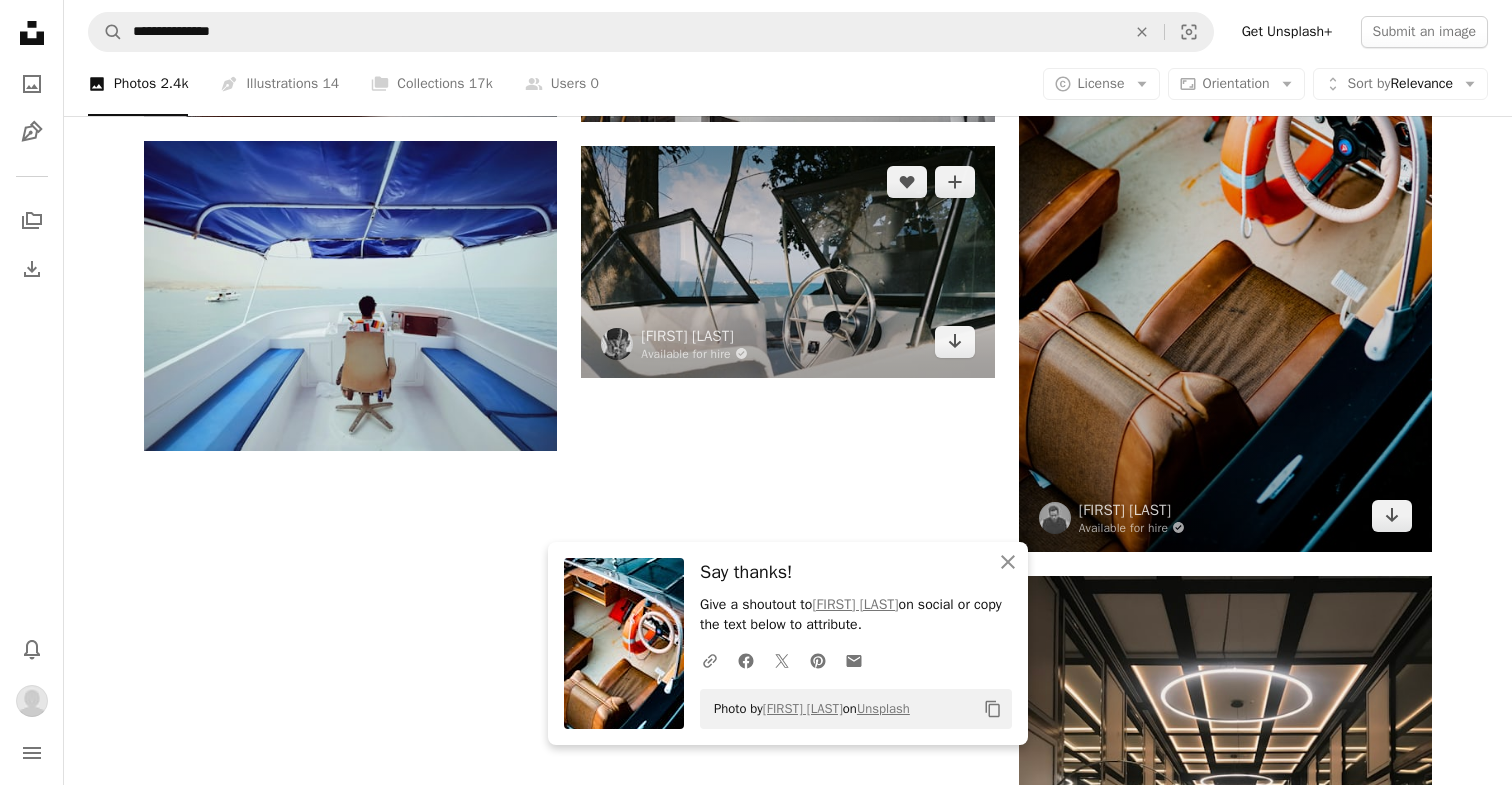 scroll, scrollTop: 2486, scrollLeft: 0, axis: vertical 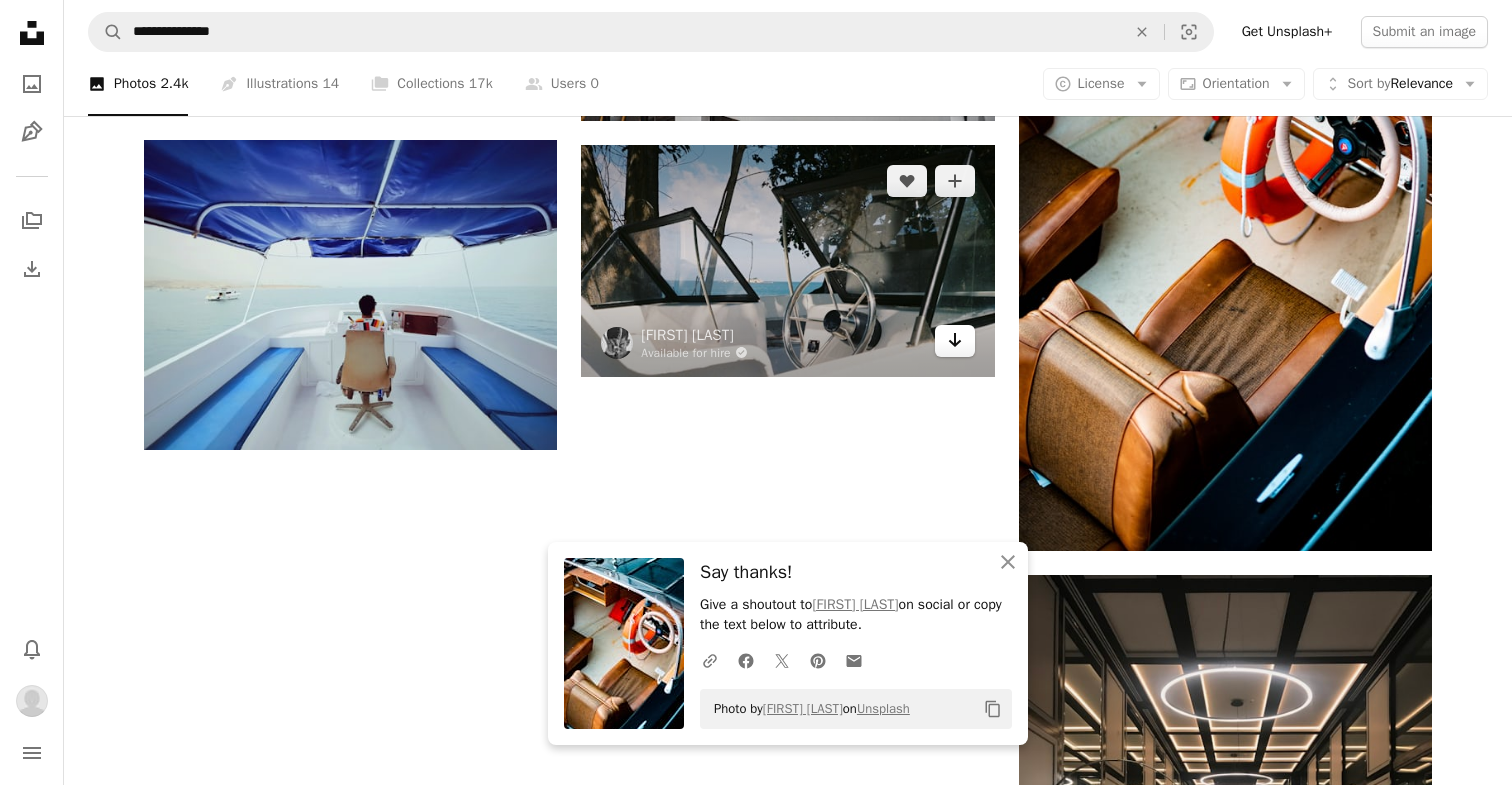 click on "Arrow pointing down" 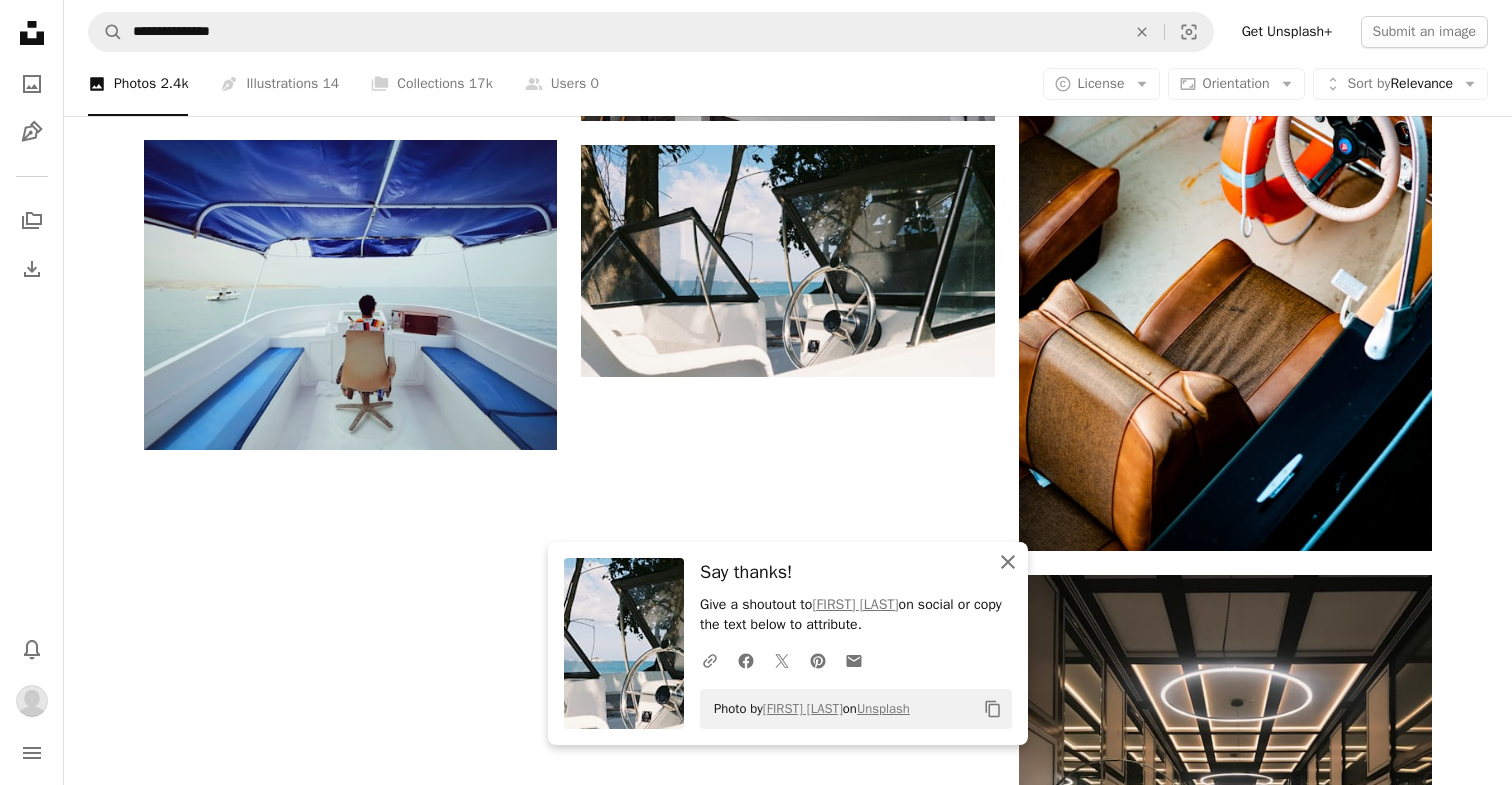 click on "An X shape" 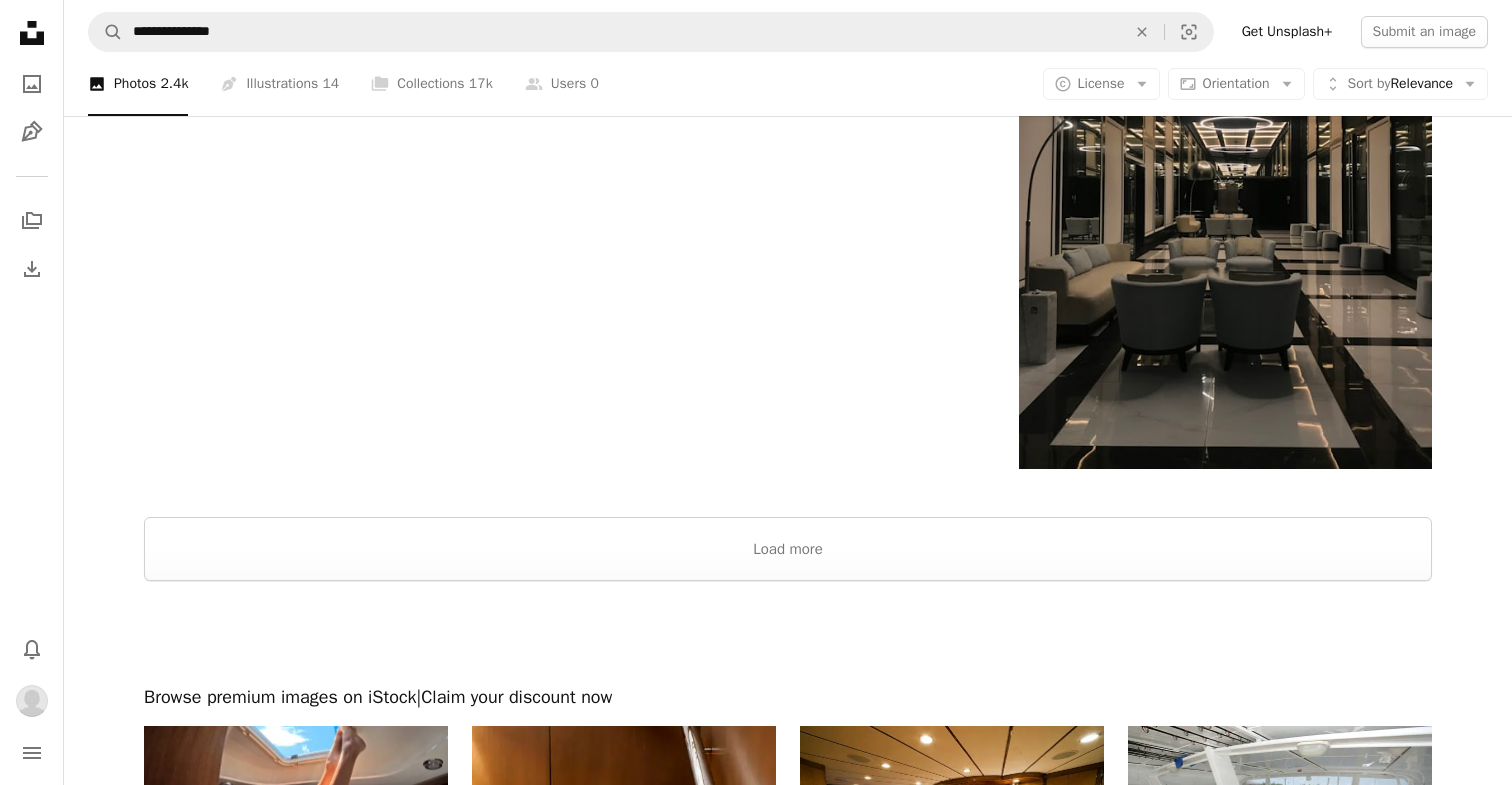 scroll, scrollTop: 3154, scrollLeft: 0, axis: vertical 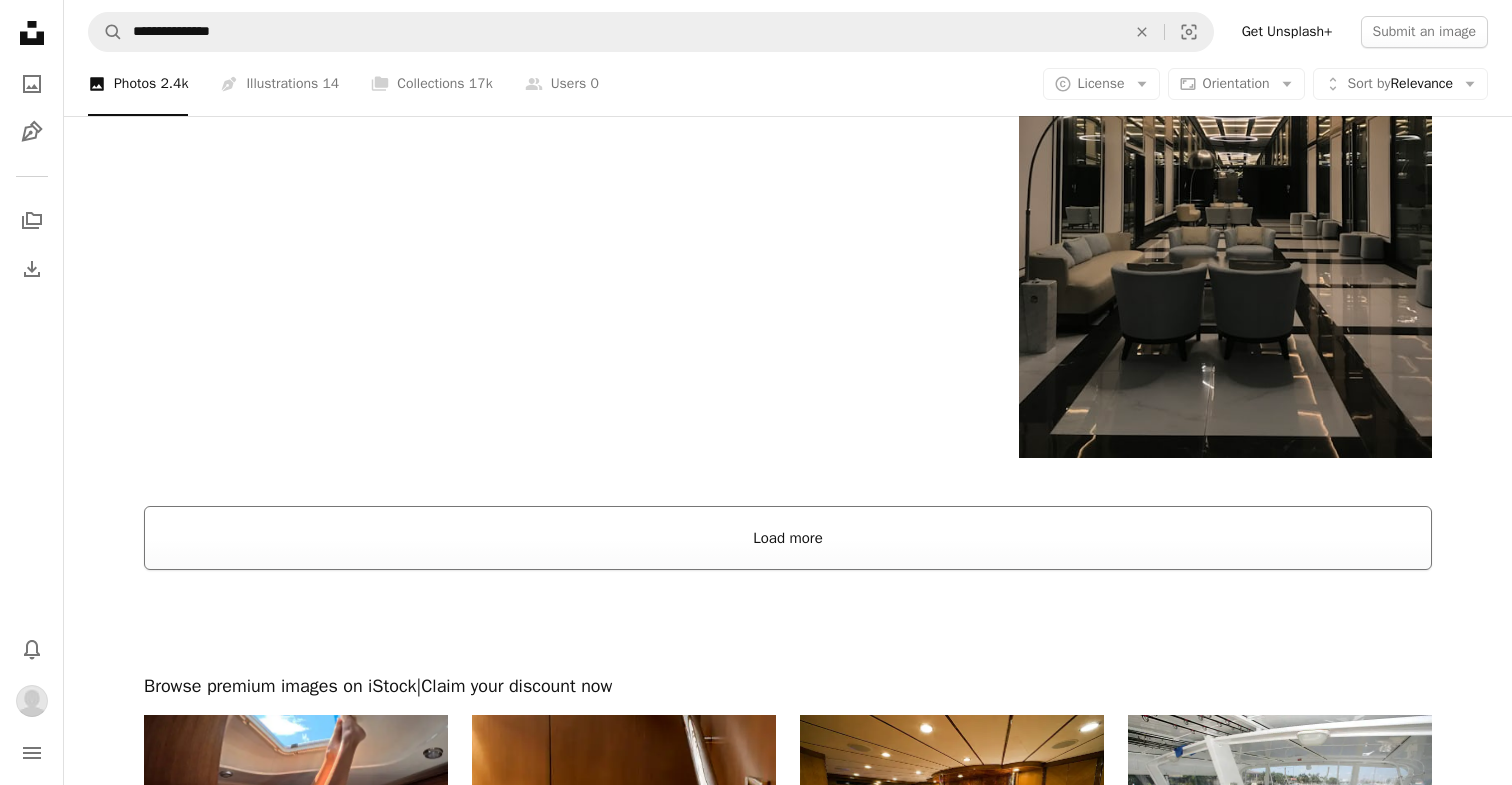 click on "Load more" at bounding box center [788, 538] 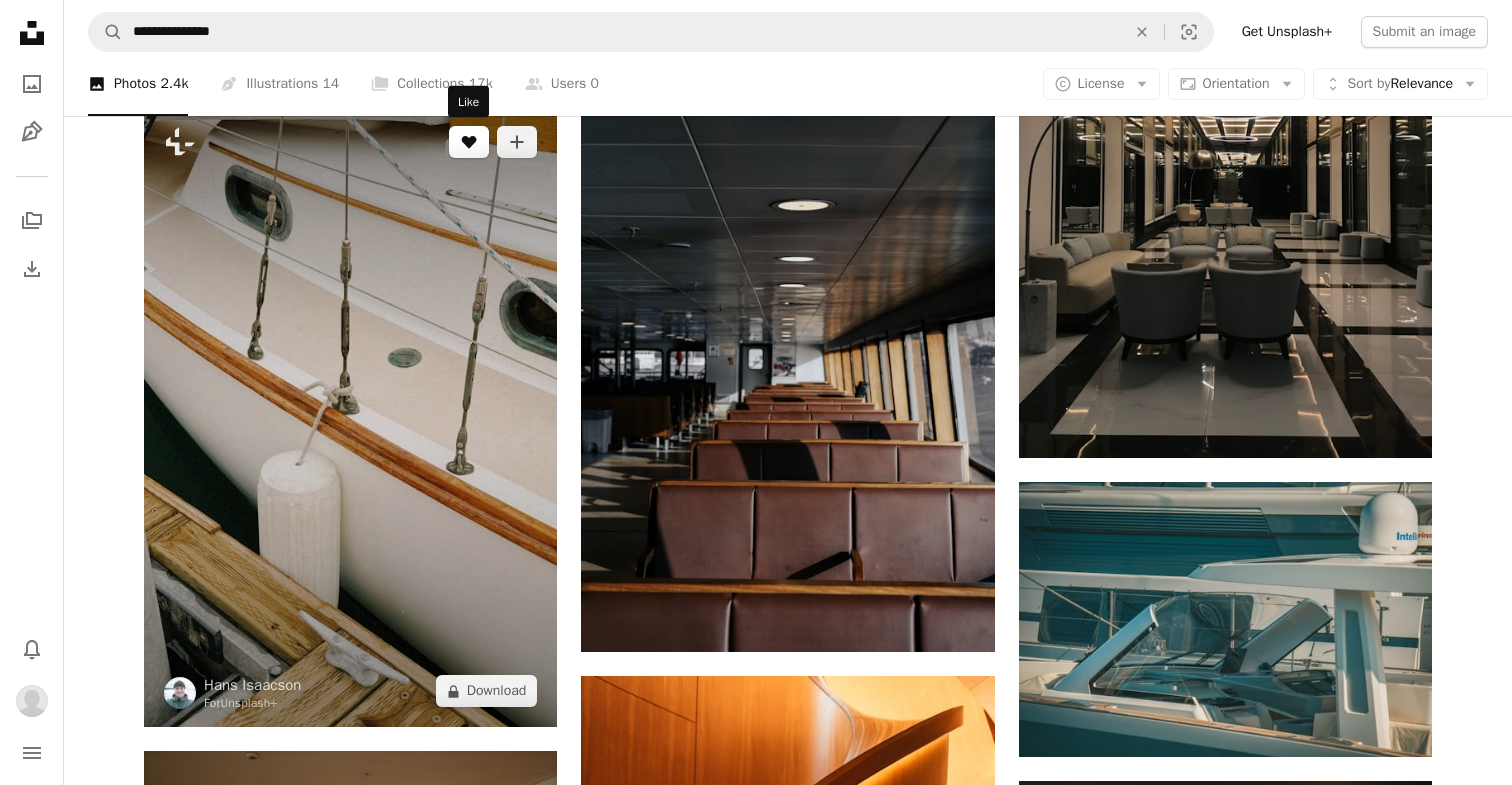 click on "A heart" 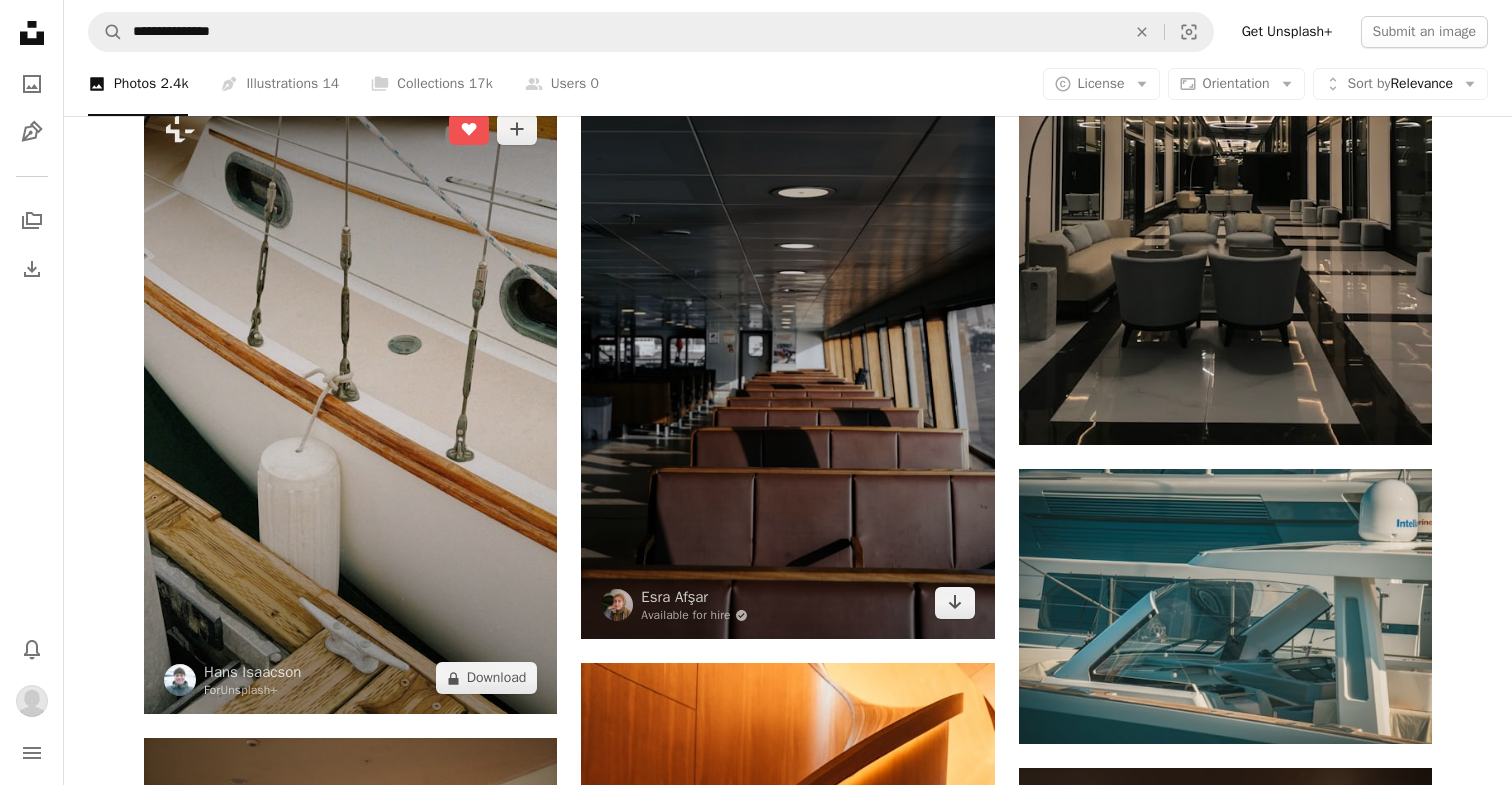 scroll, scrollTop: 3269, scrollLeft: 0, axis: vertical 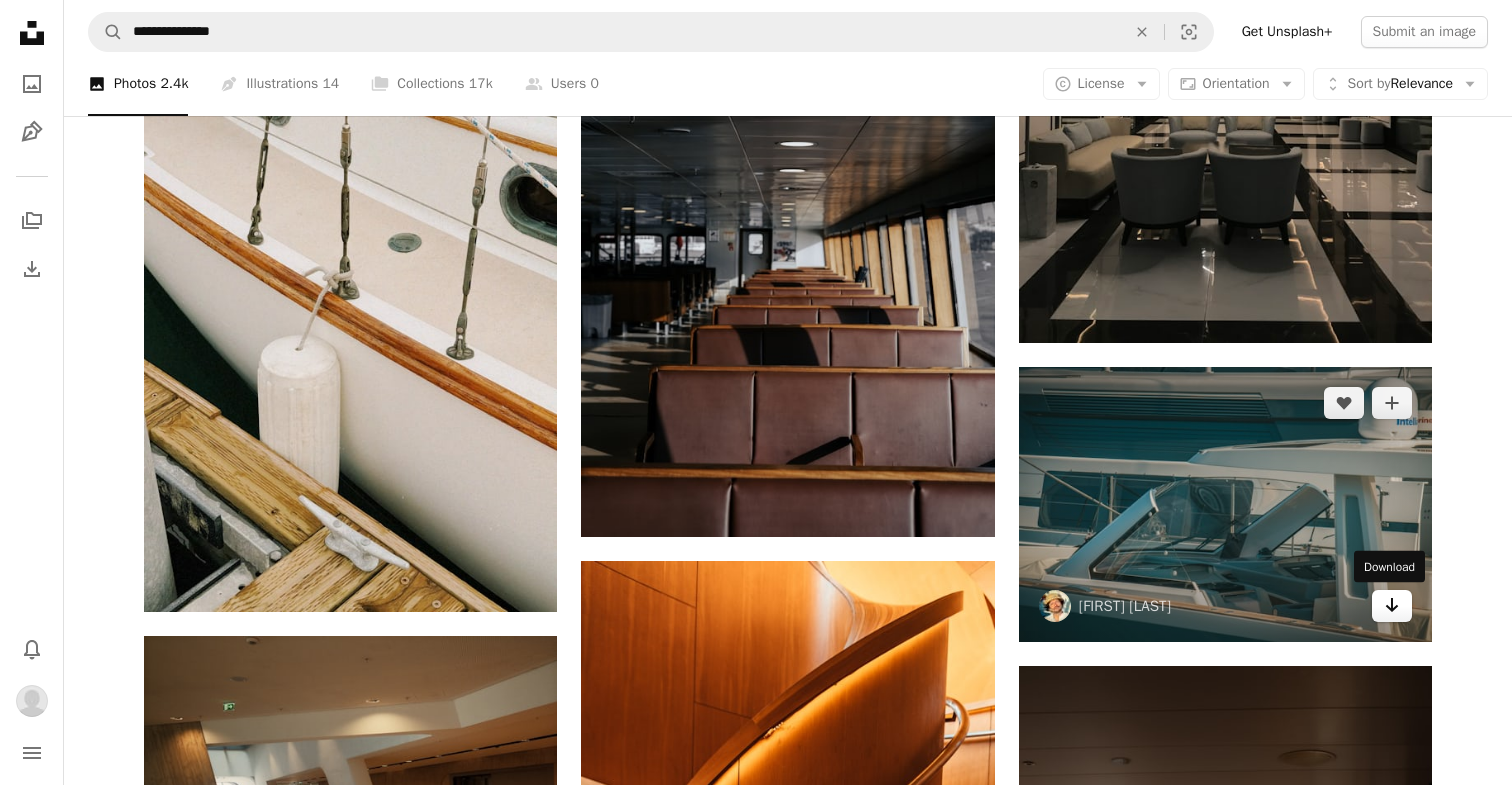 click on "Arrow pointing down" 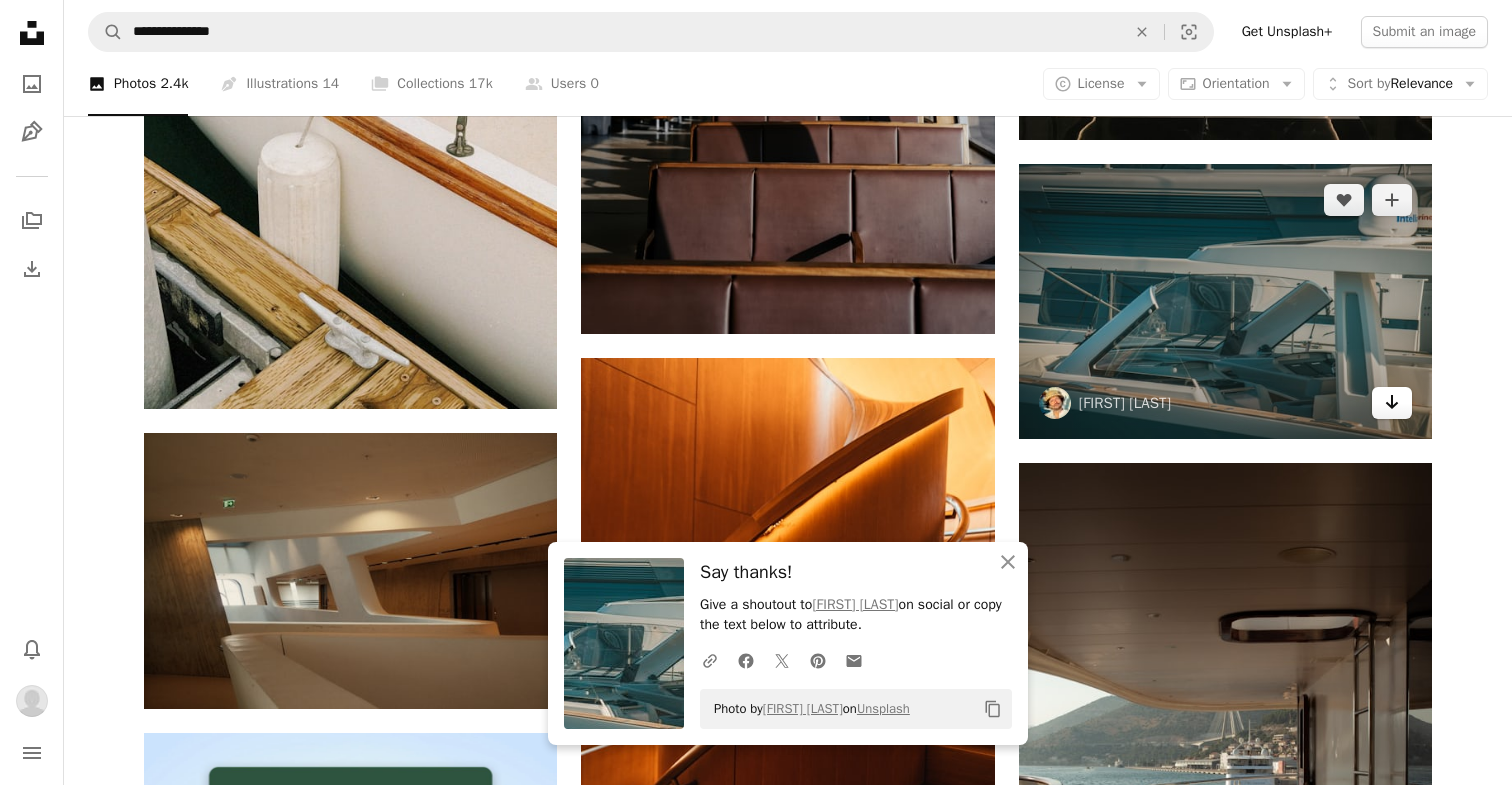 scroll, scrollTop: 3693, scrollLeft: 0, axis: vertical 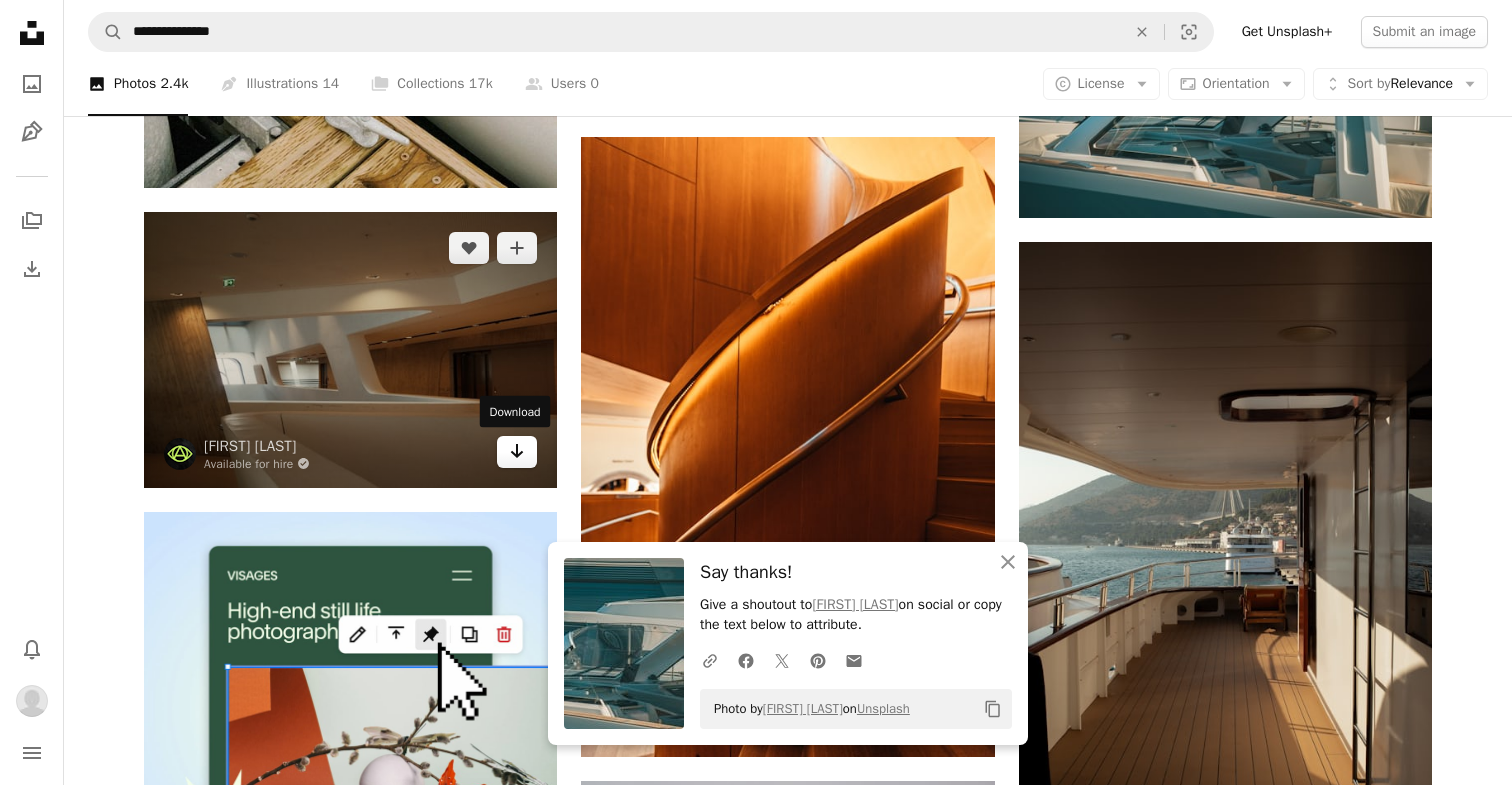 click 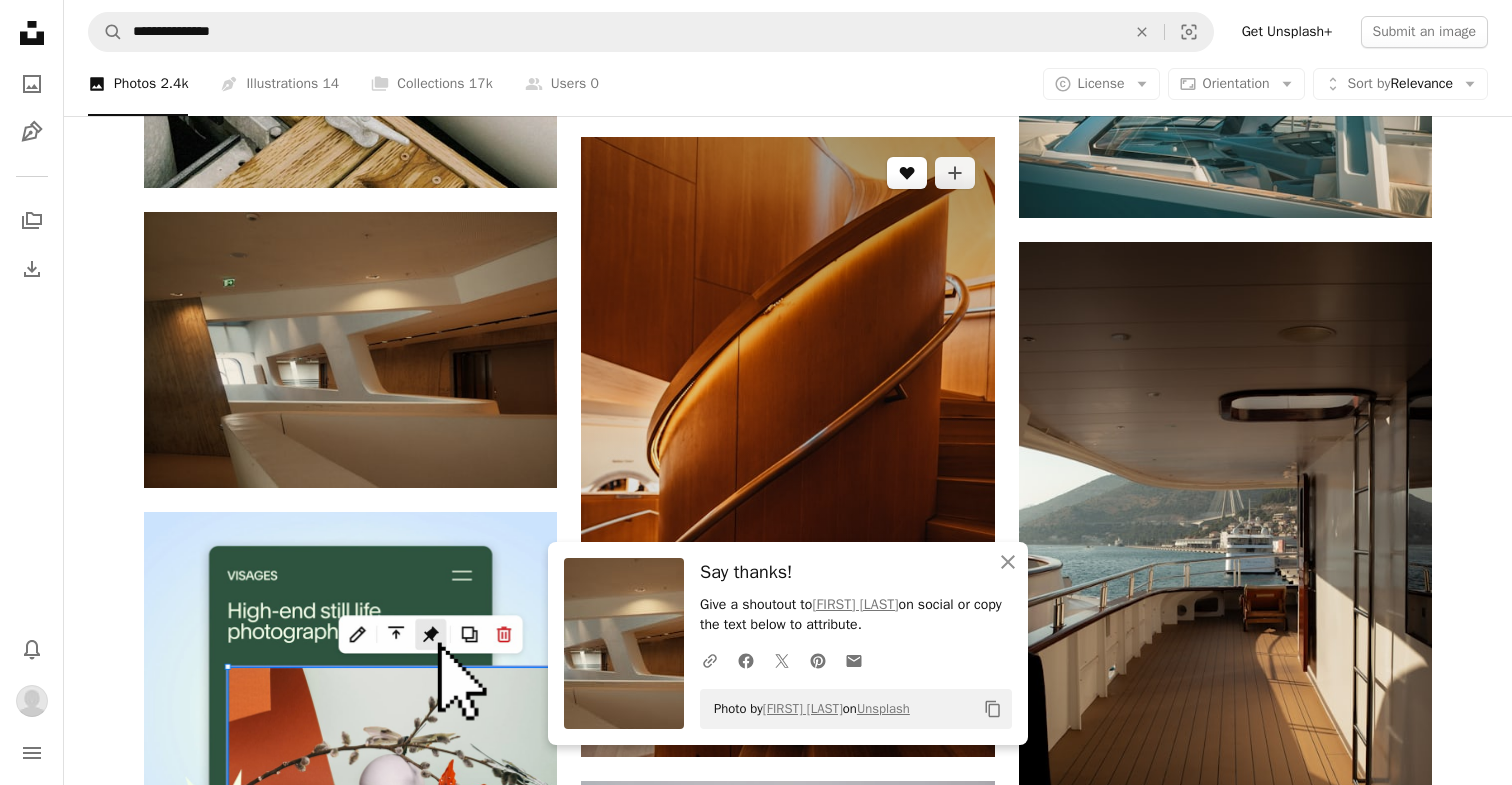 click on "A heart" 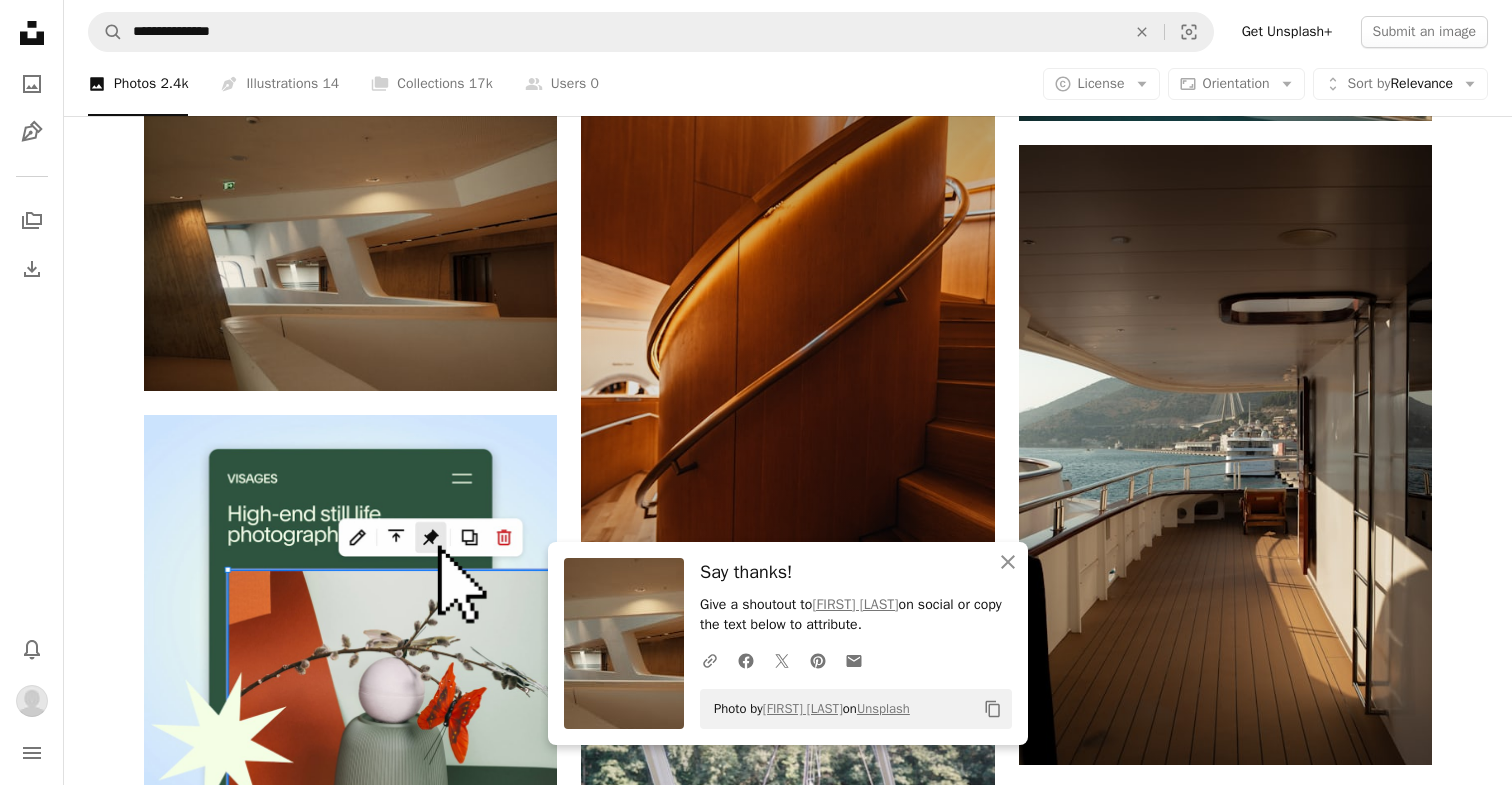 scroll, scrollTop: 3812, scrollLeft: 0, axis: vertical 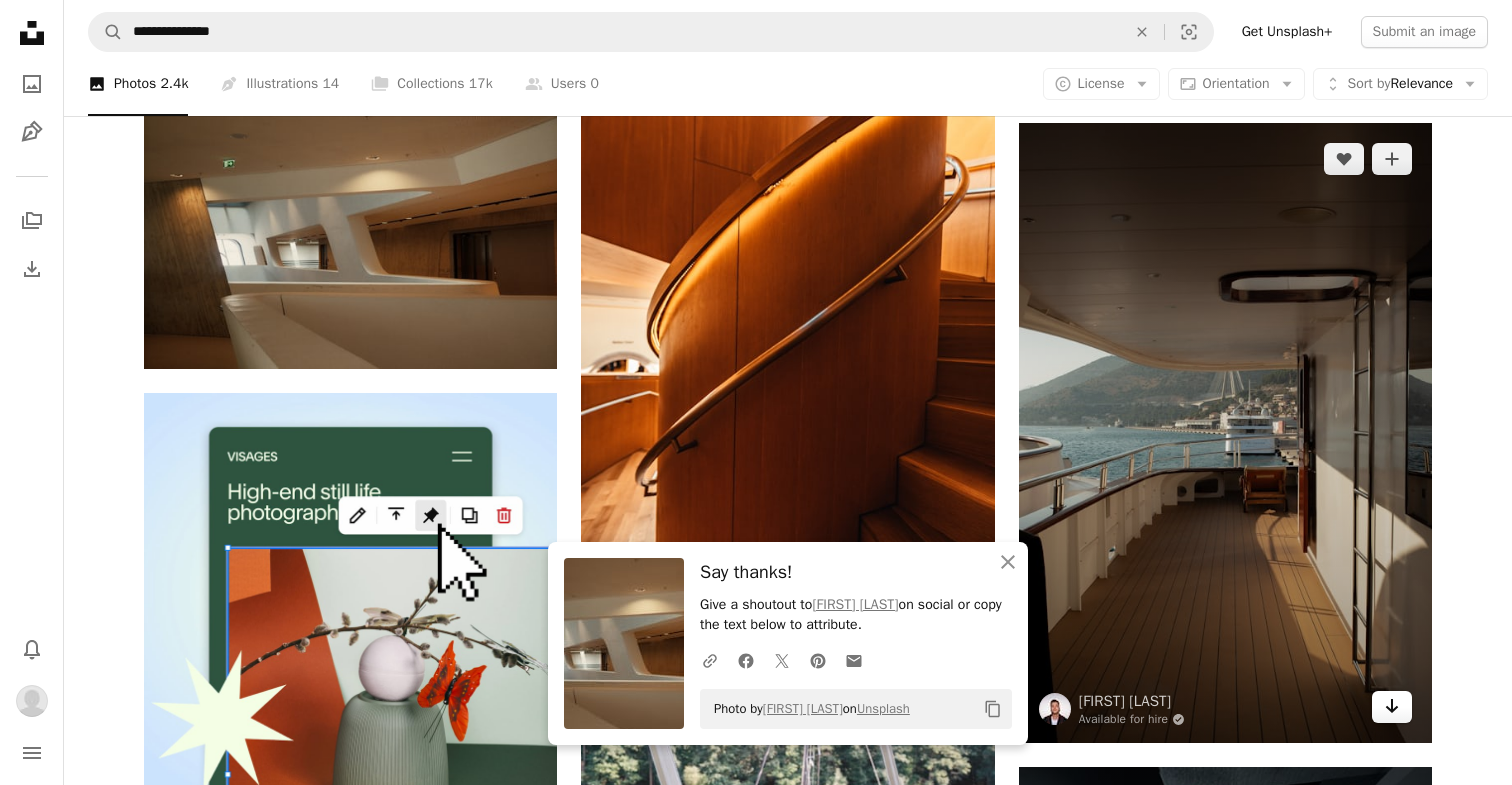 click on "Arrow pointing down" 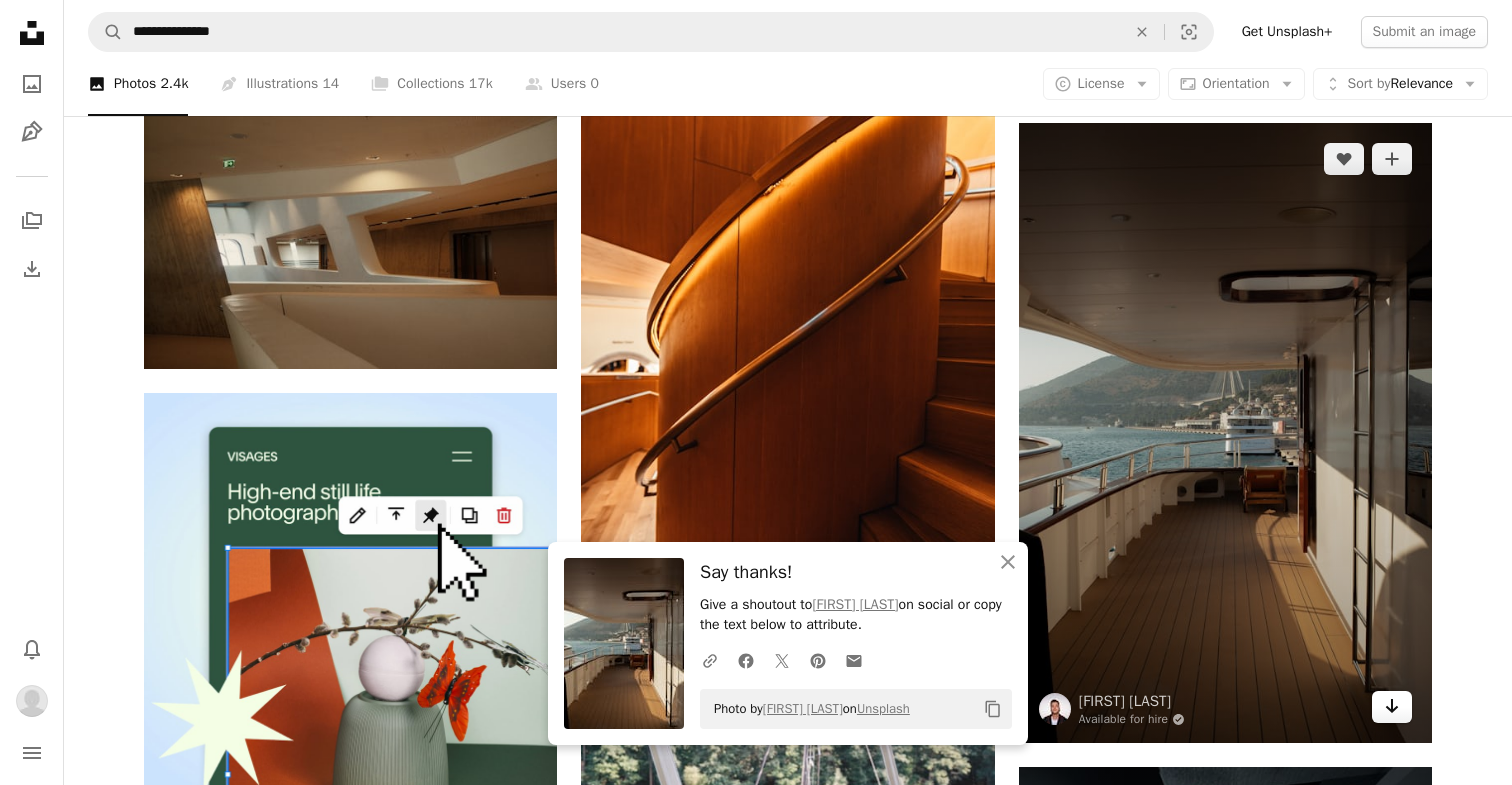 click on "Arrow pointing down" 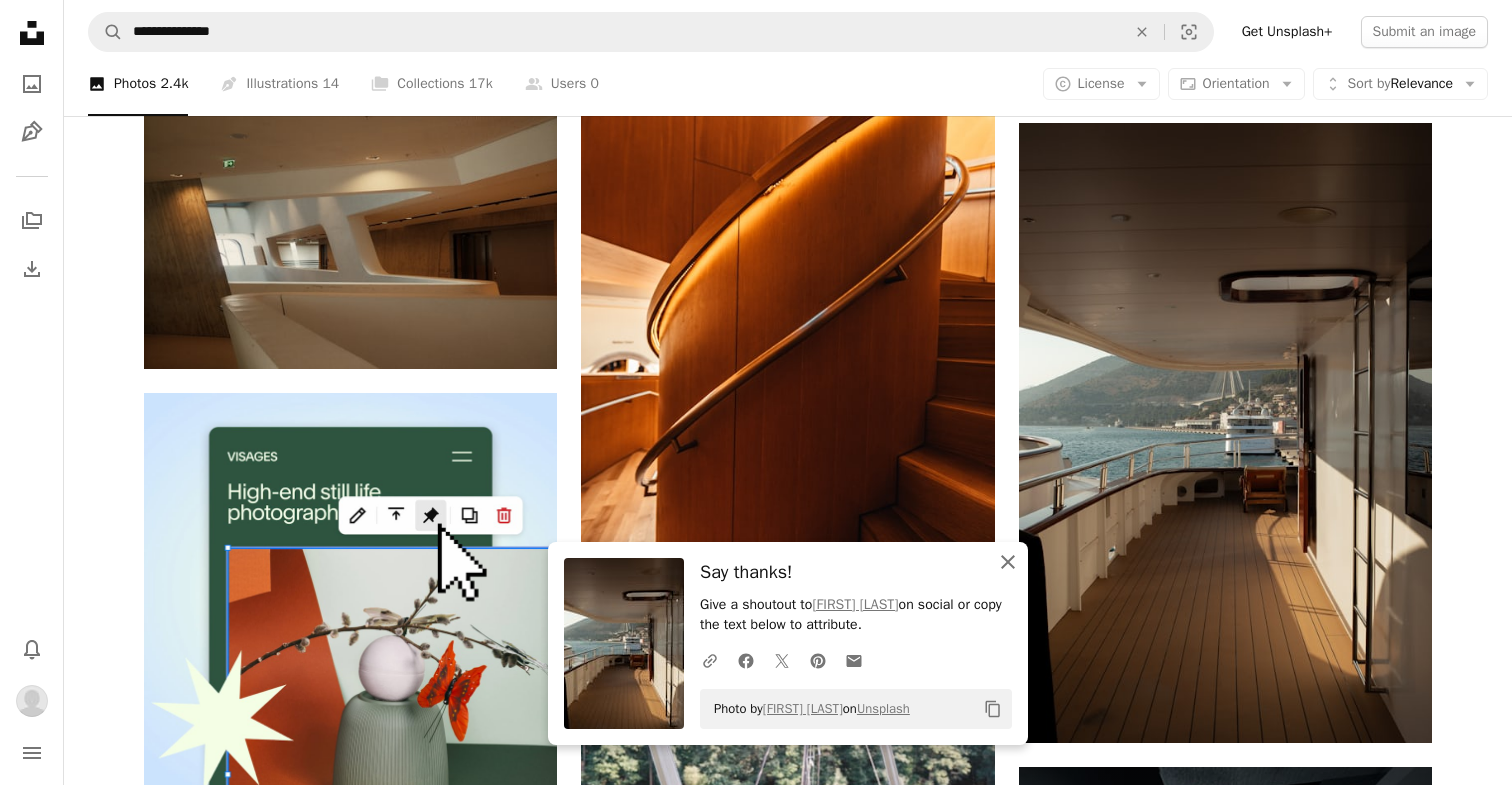 click on "An X shape" 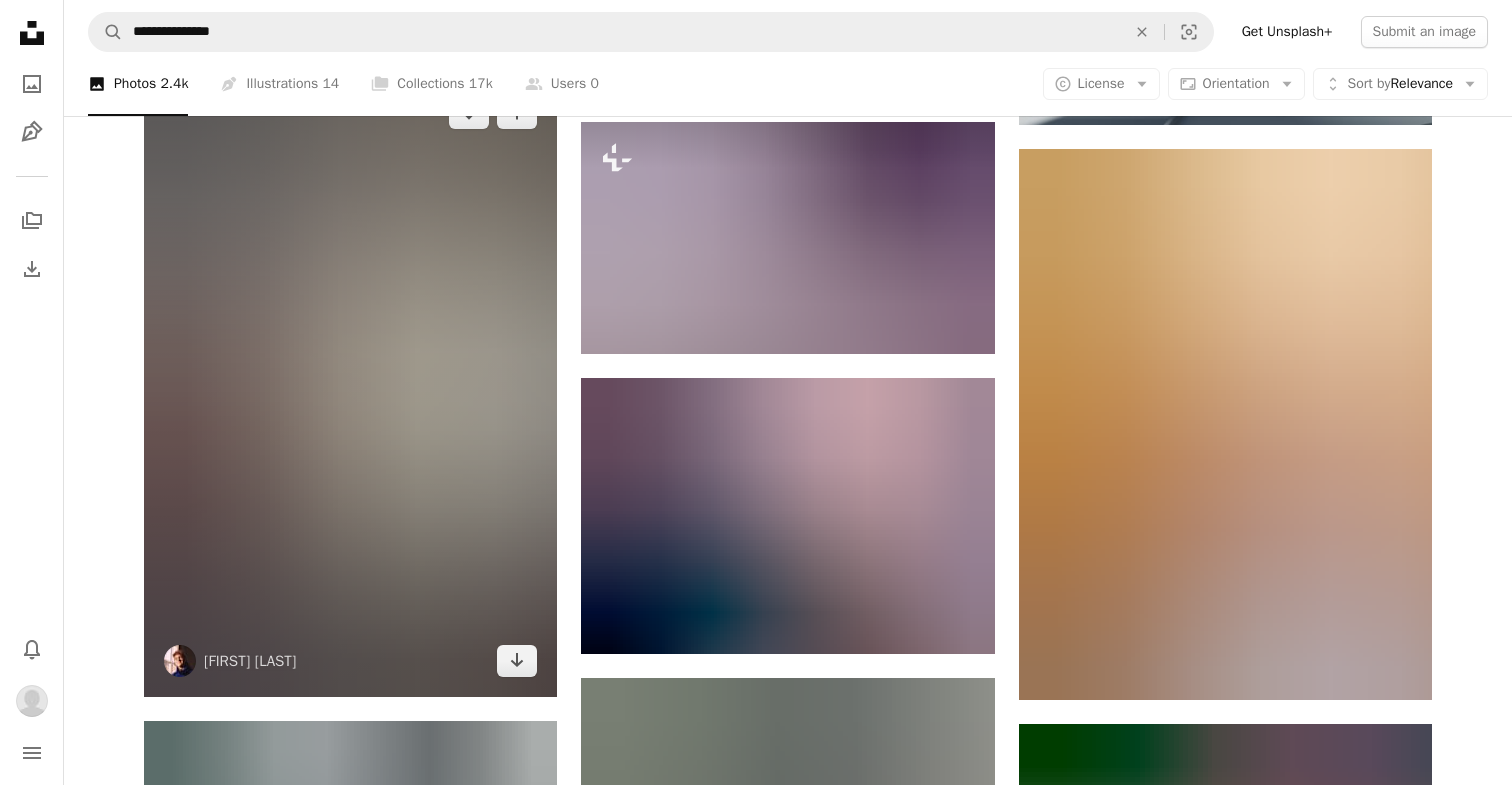 scroll, scrollTop: 4734, scrollLeft: 0, axis: vertical 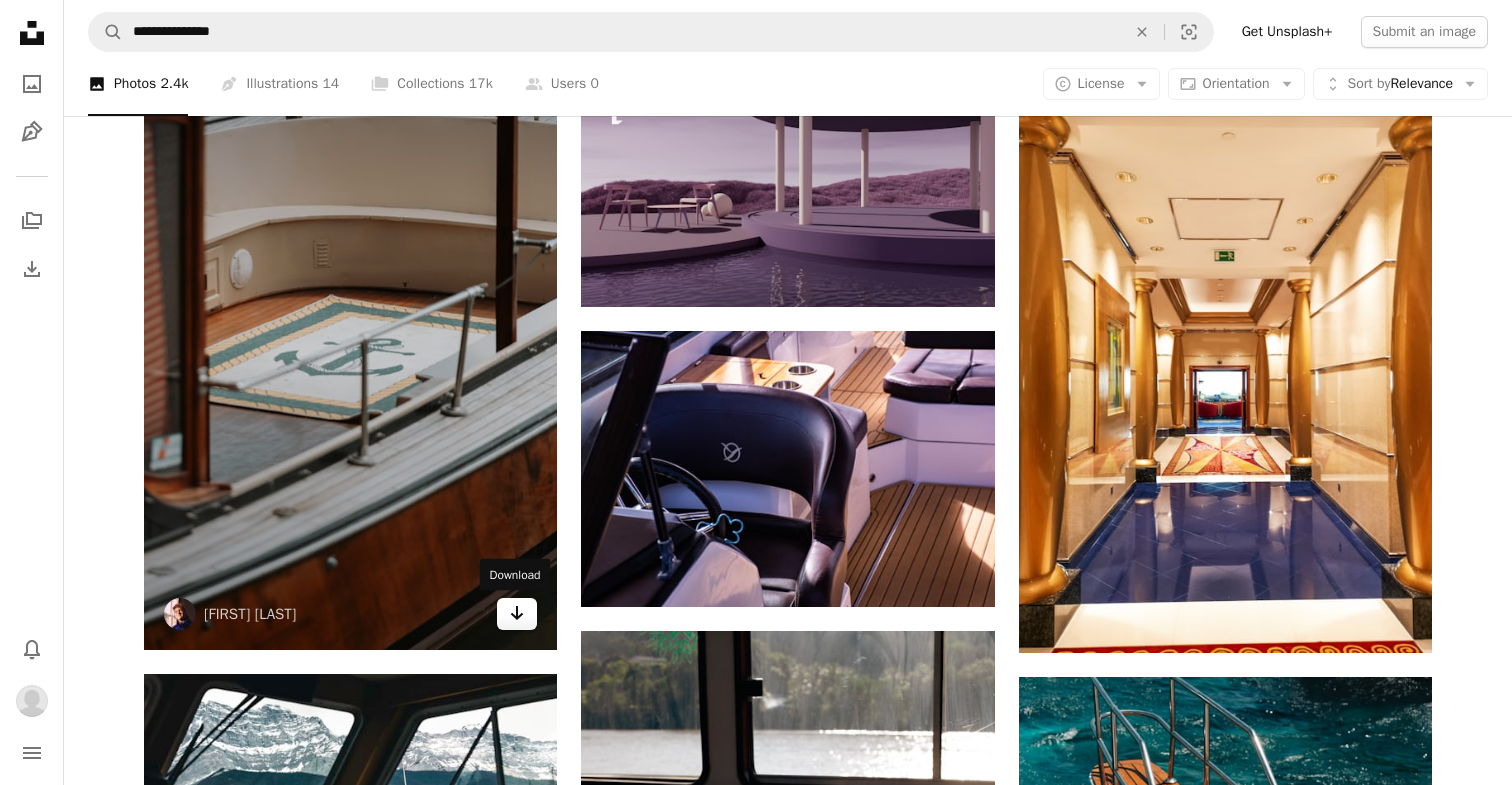 click on "Arrow pointing down" 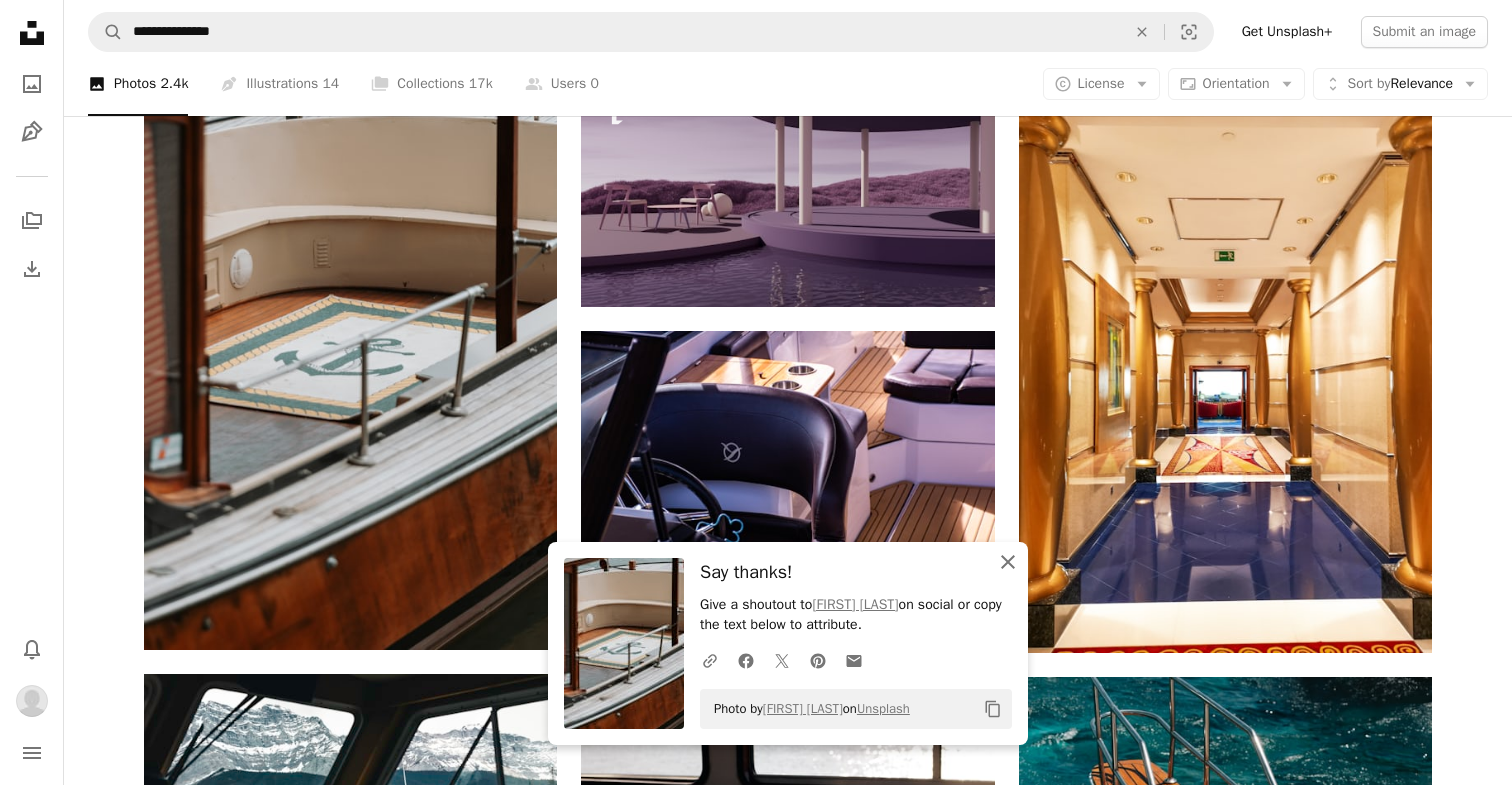 click on "An X shape" 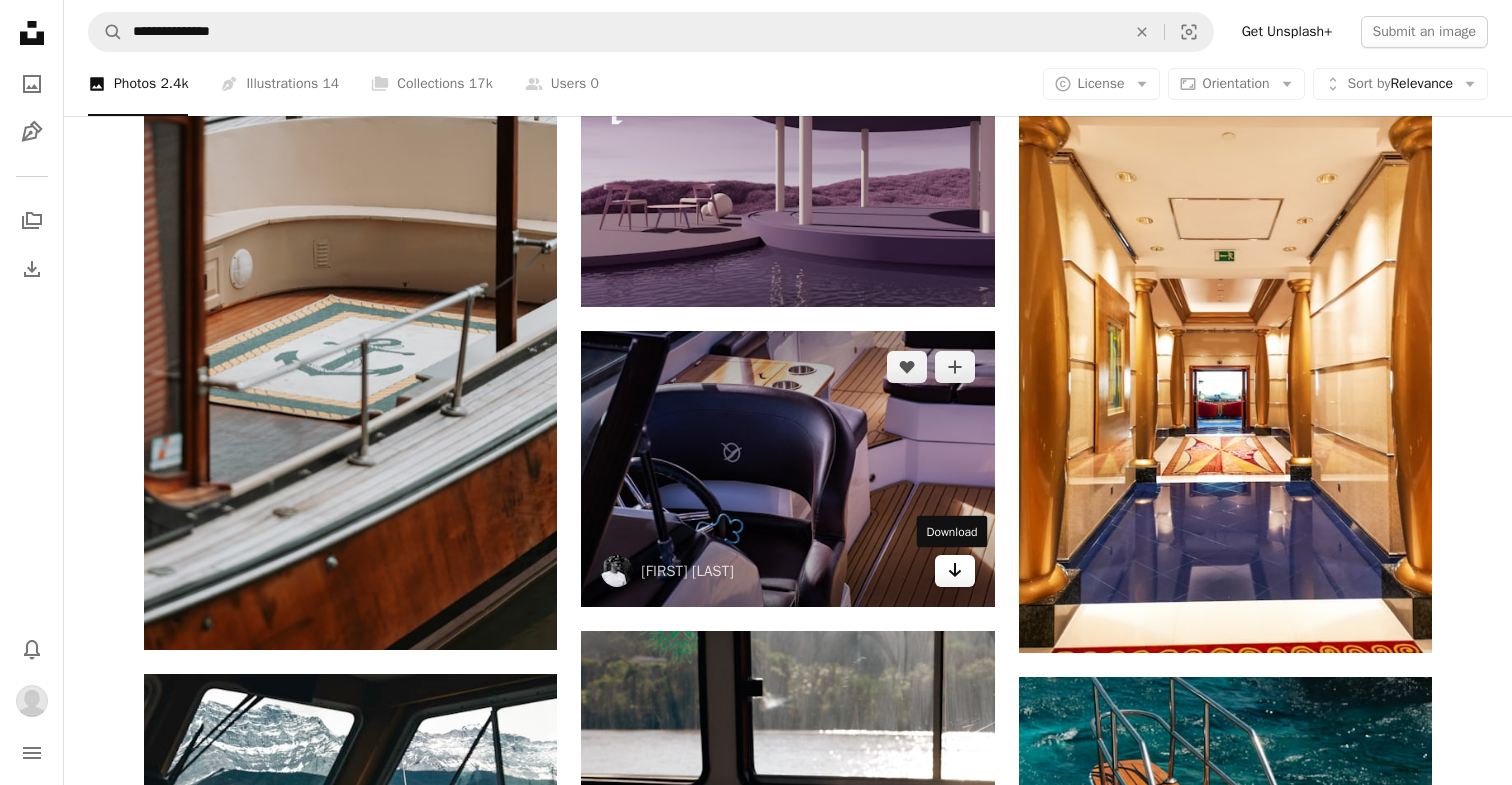 click 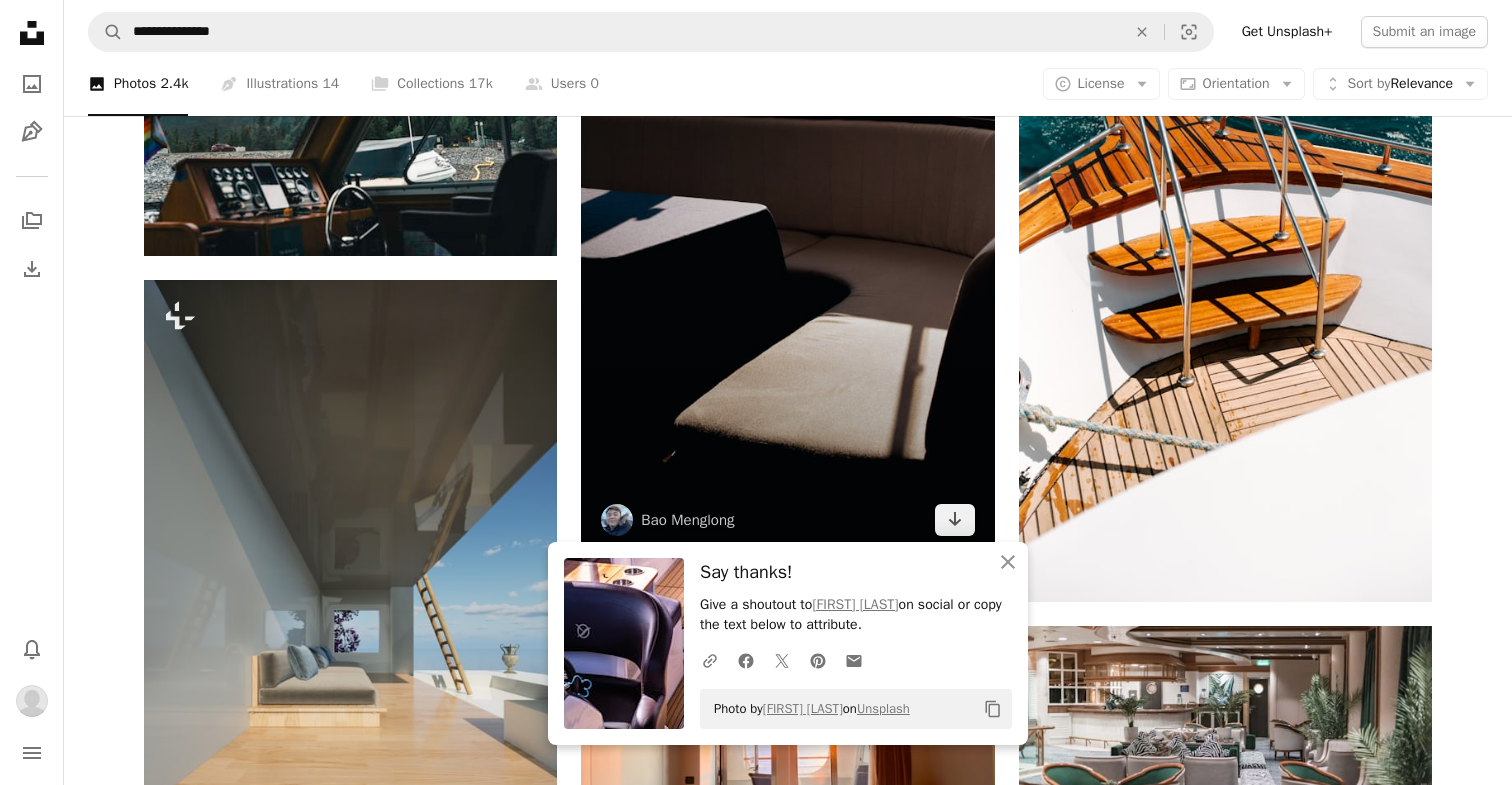 scroll, scrollTop: 5424, scrollLeft: 0, axis: vertical 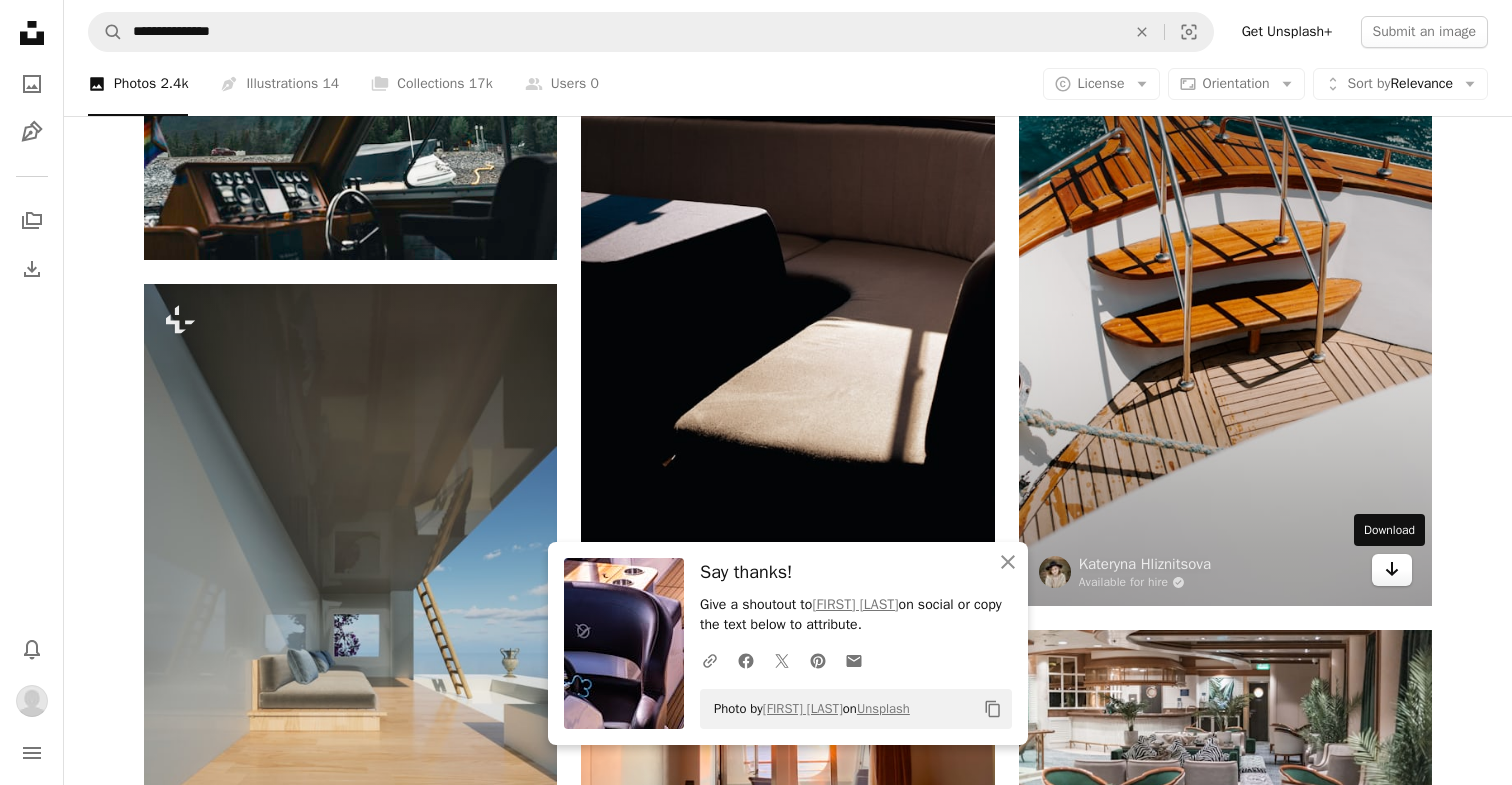 click on "Arrow pointing down" 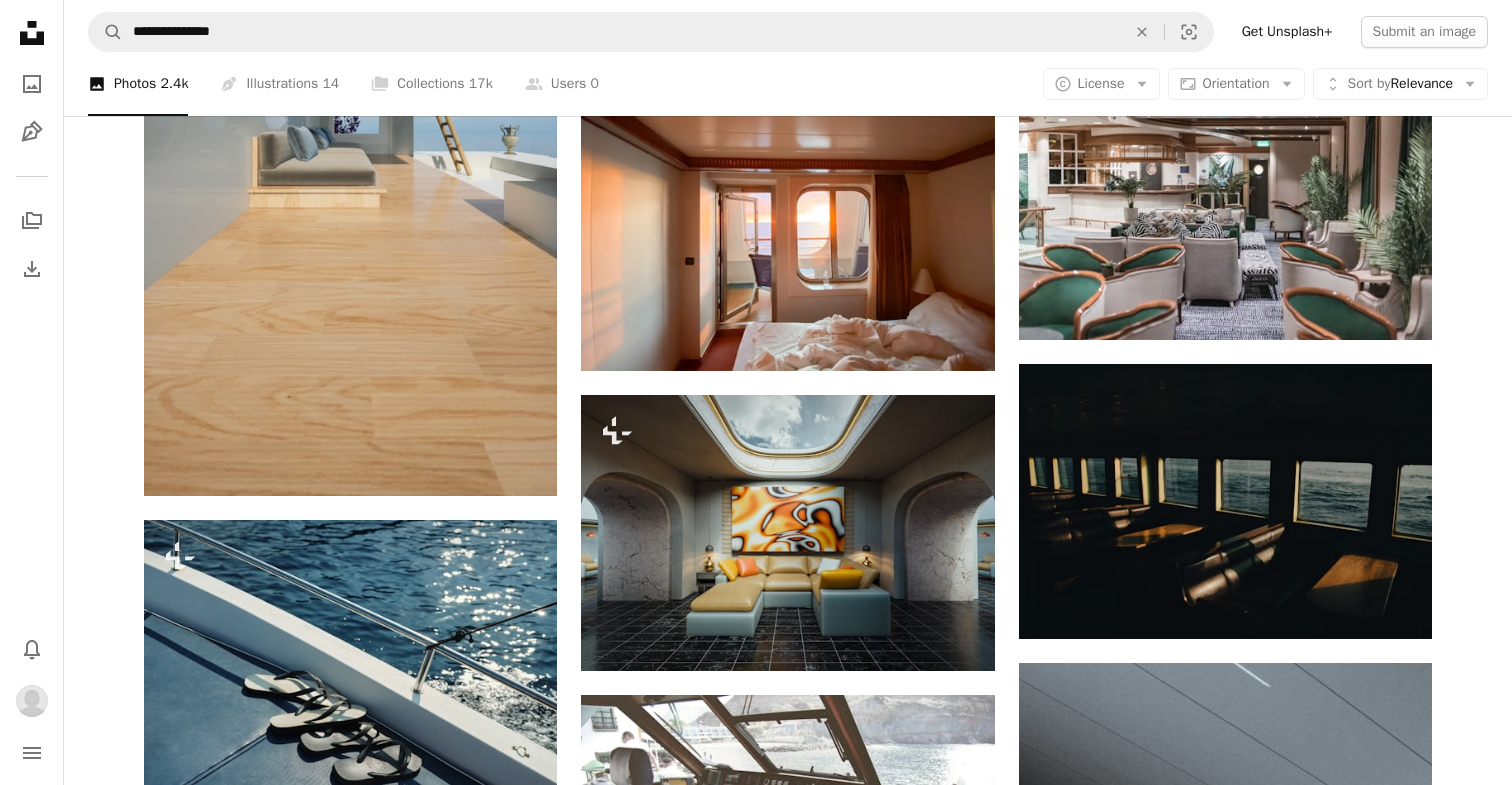 scroll, scrollTop: 5943, scrollLeft: 0, axis: vertical 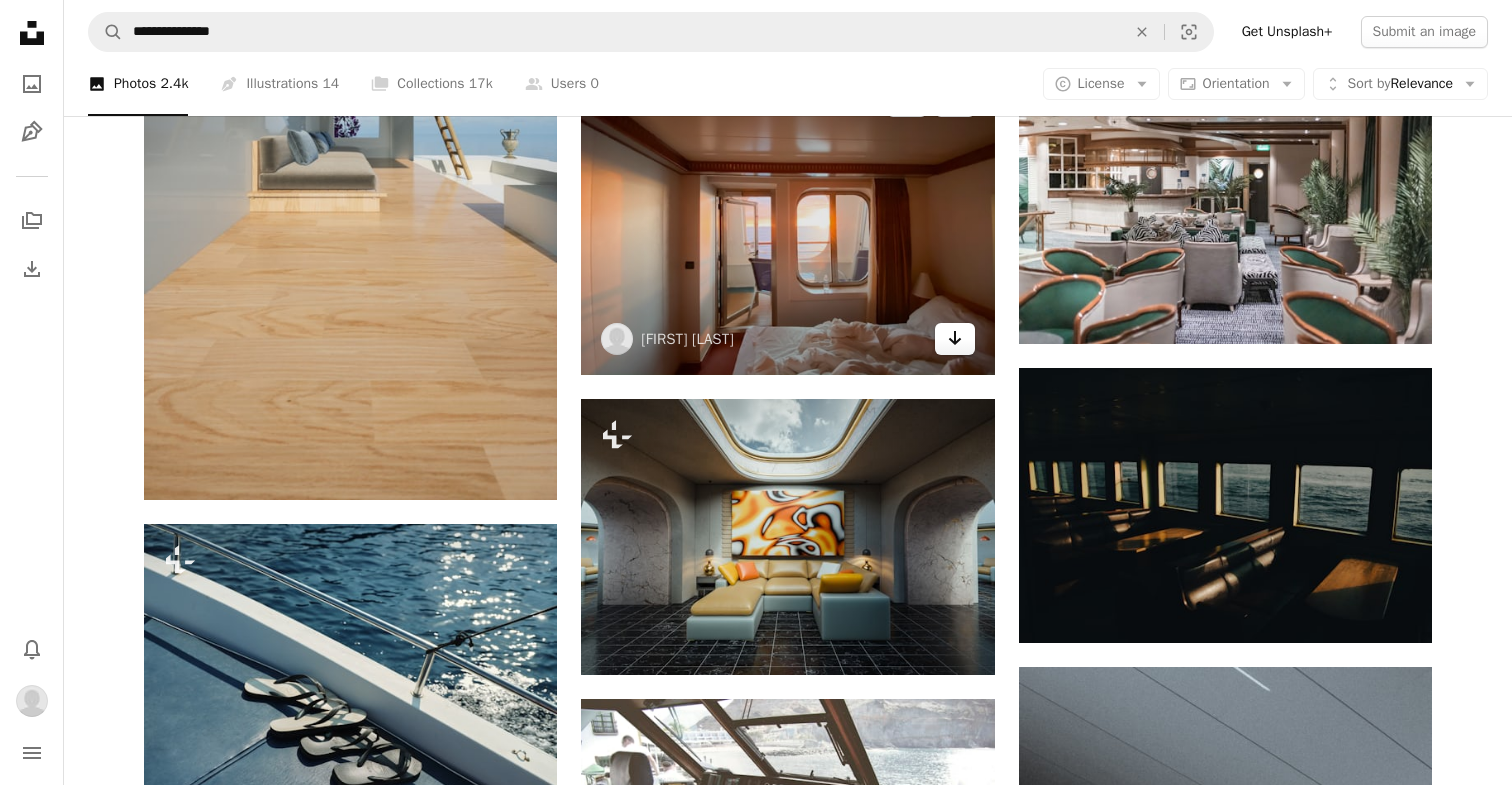 click on "Arrow pointing down" 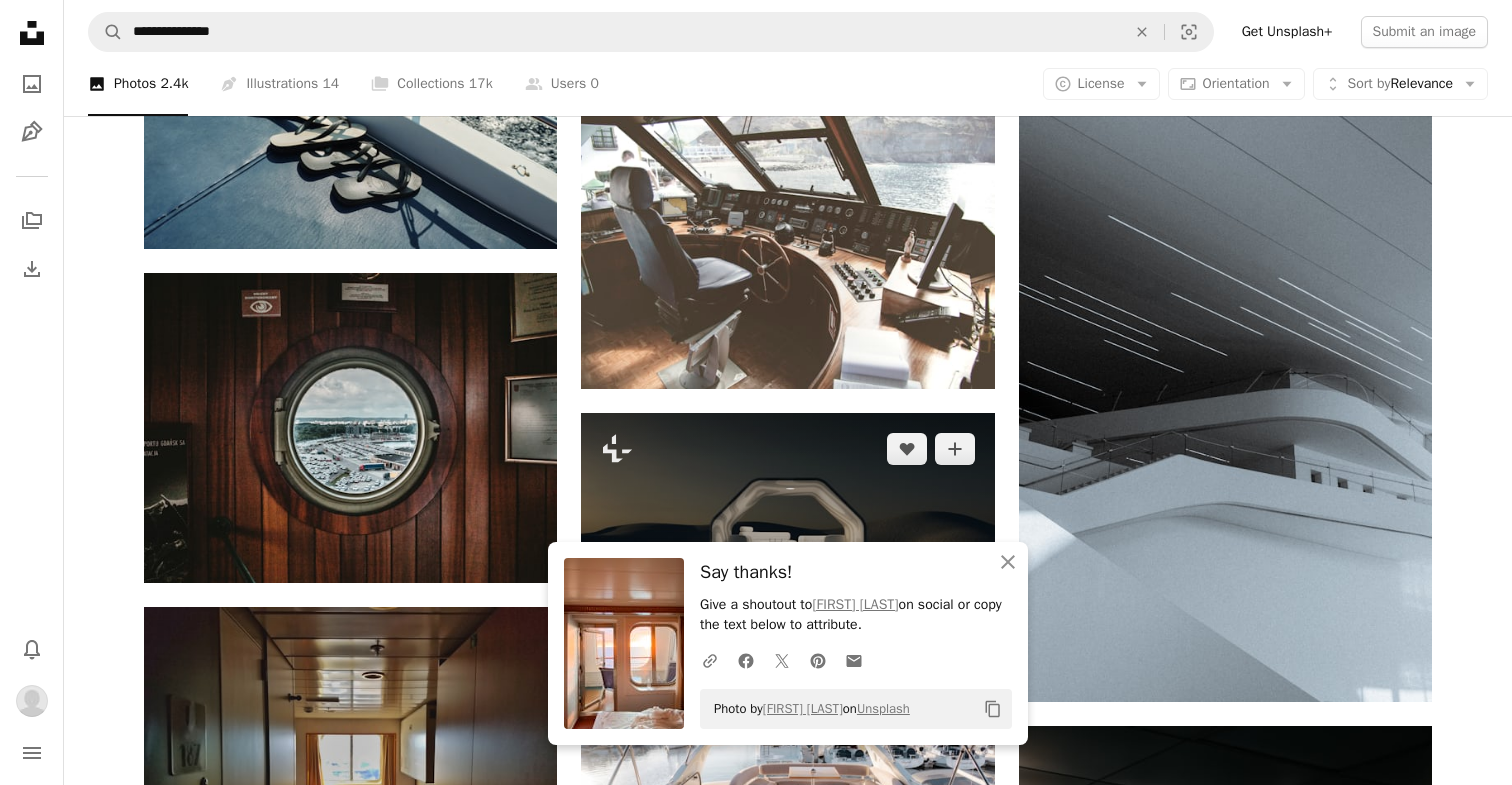 scroll, scrollTop: 6439, scrollLeft: 0, axis: vertical 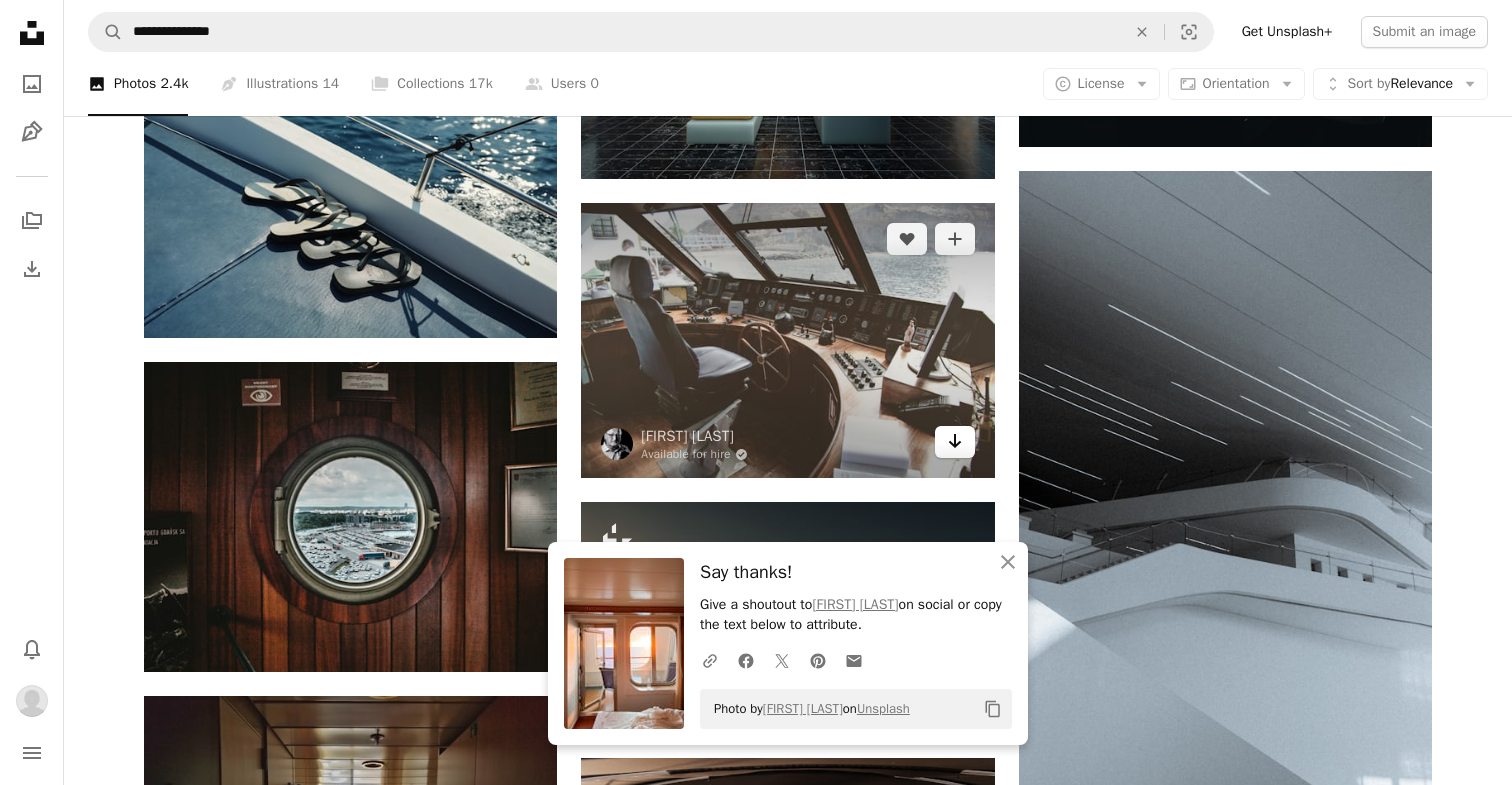 click on "Arrow pointing down" 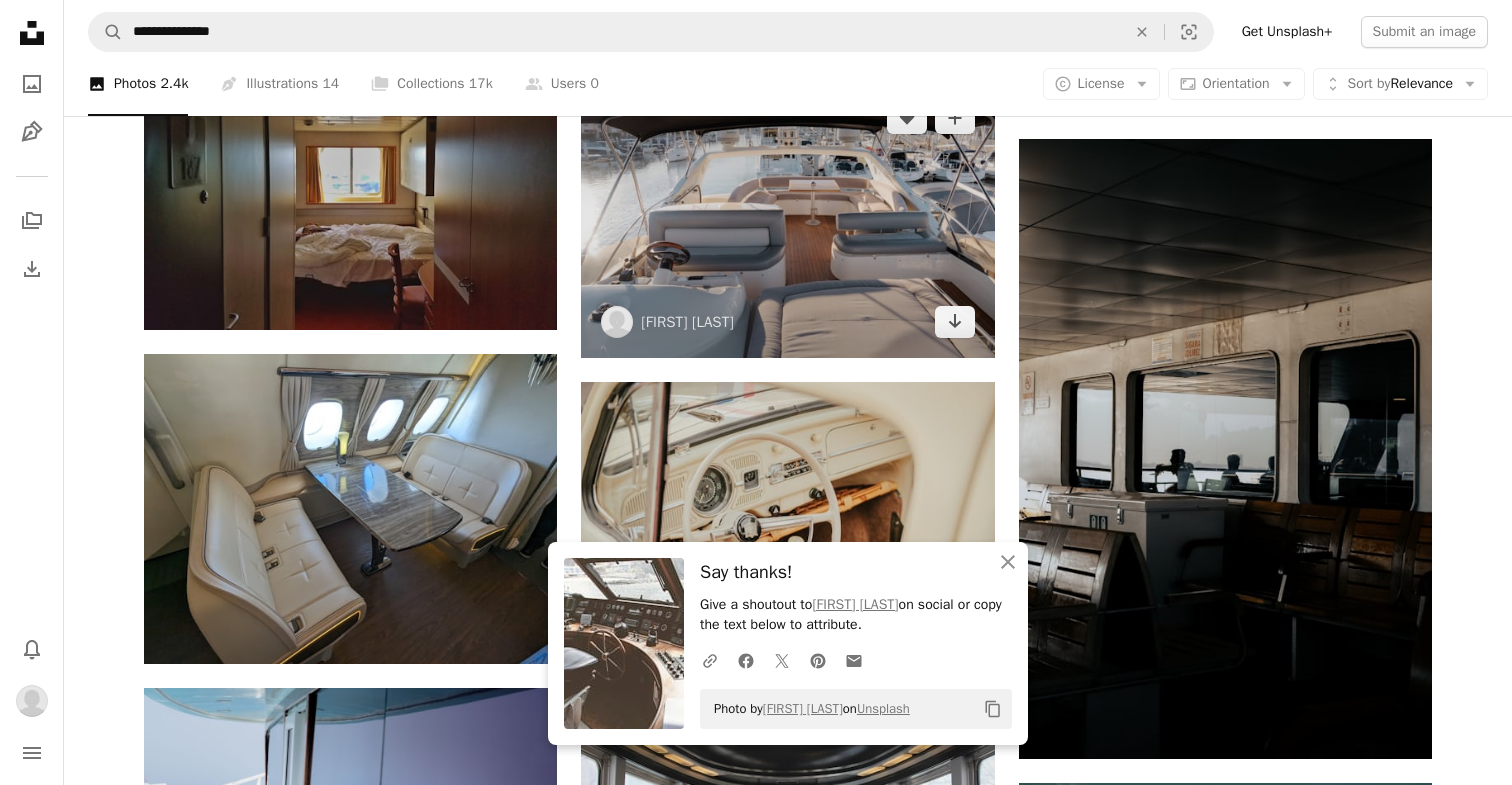 scroll, scrollTop: 7122, scrollLeft: 0, axis: vertical 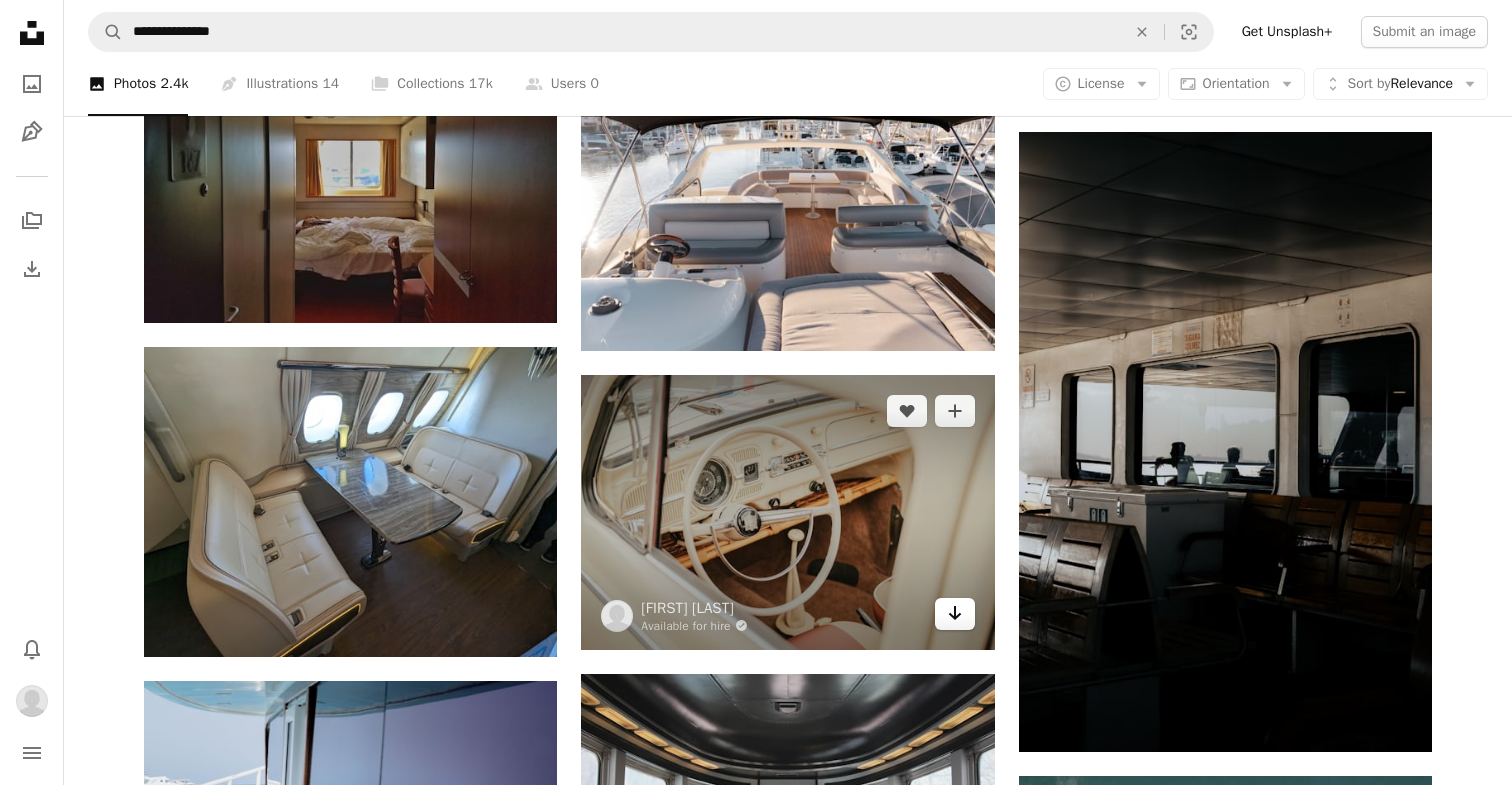 click 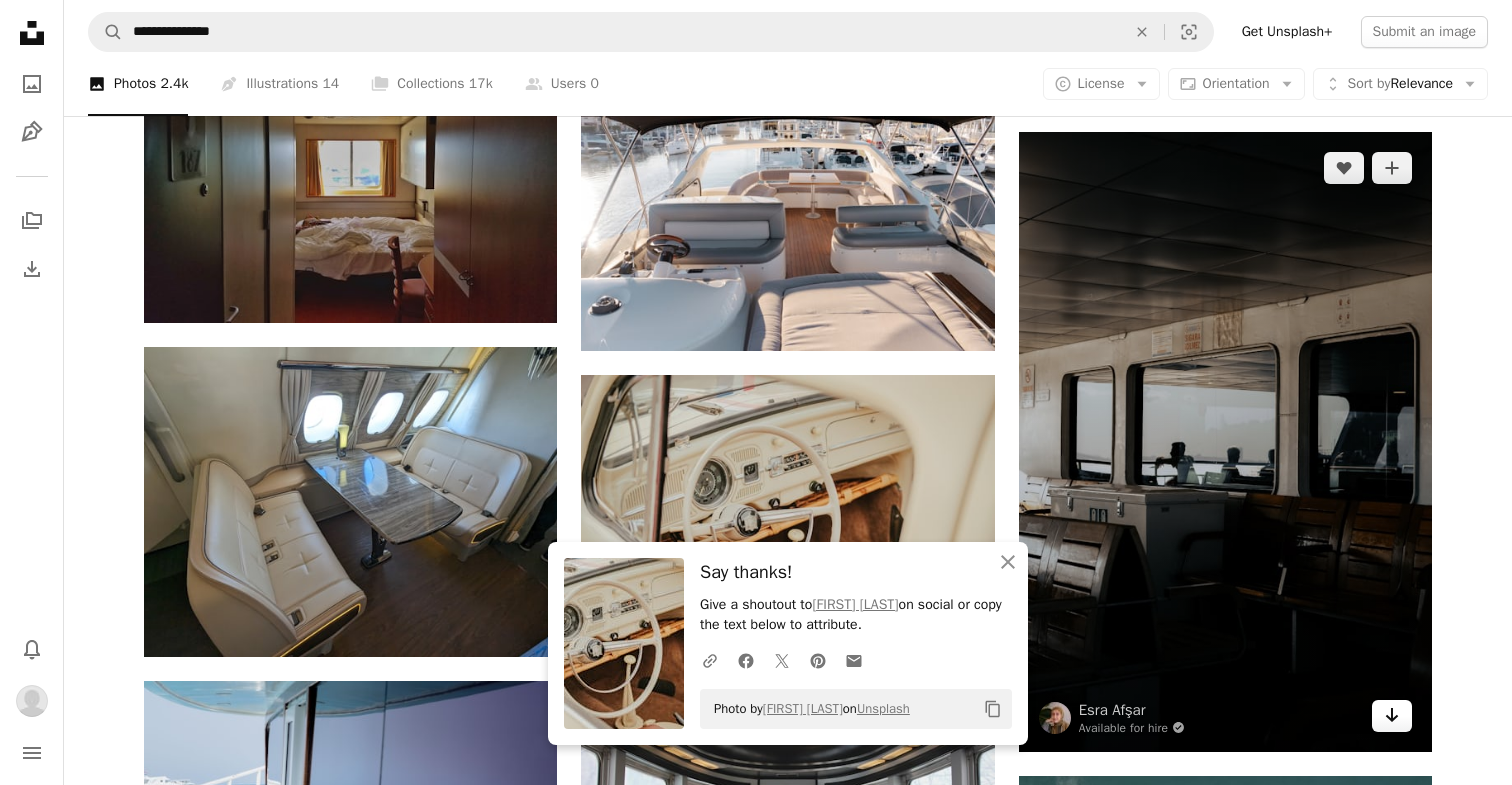 click 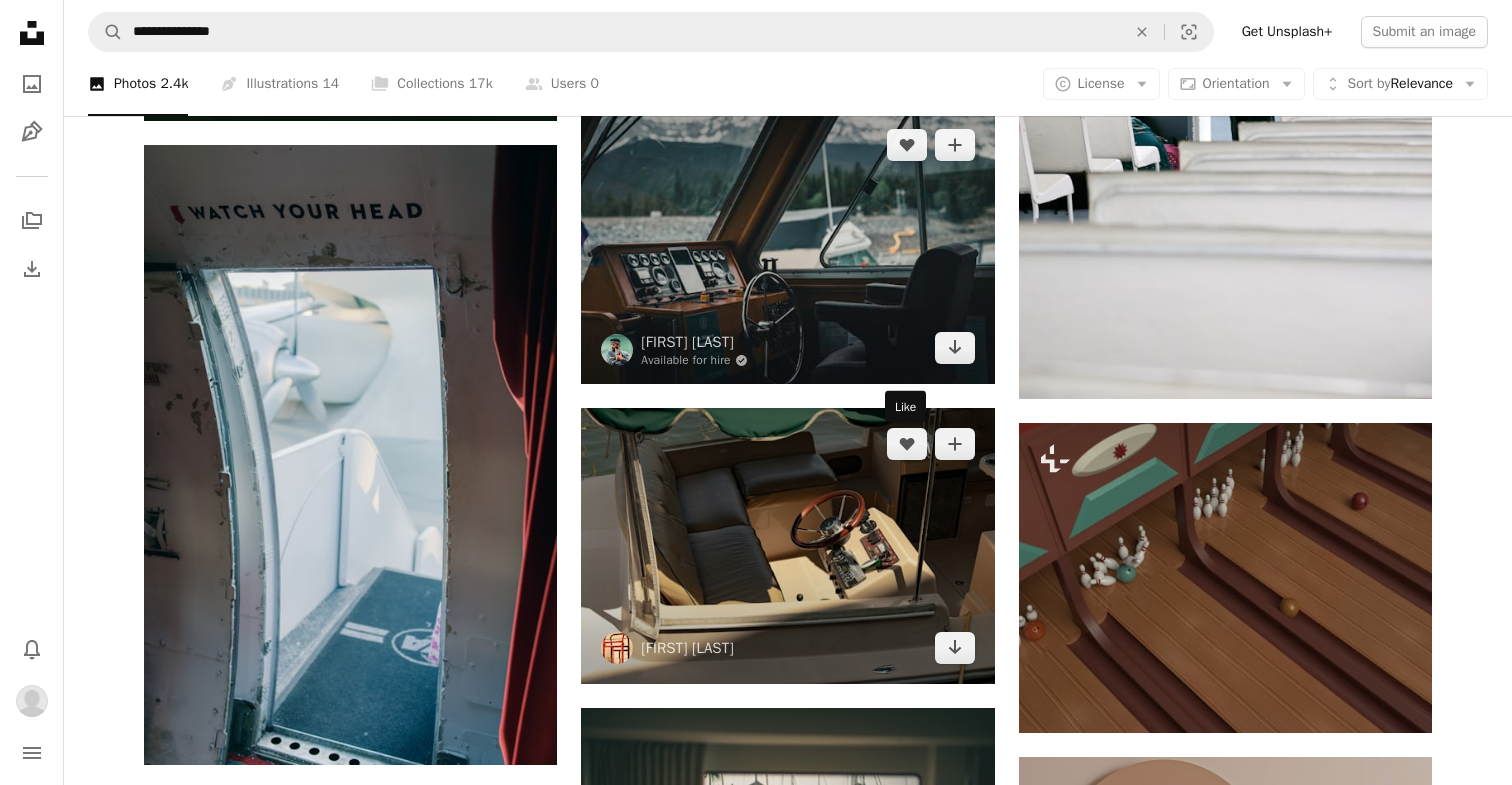 scroll, scrollTop: 9235, scrollLeft: 0, axis: vertical 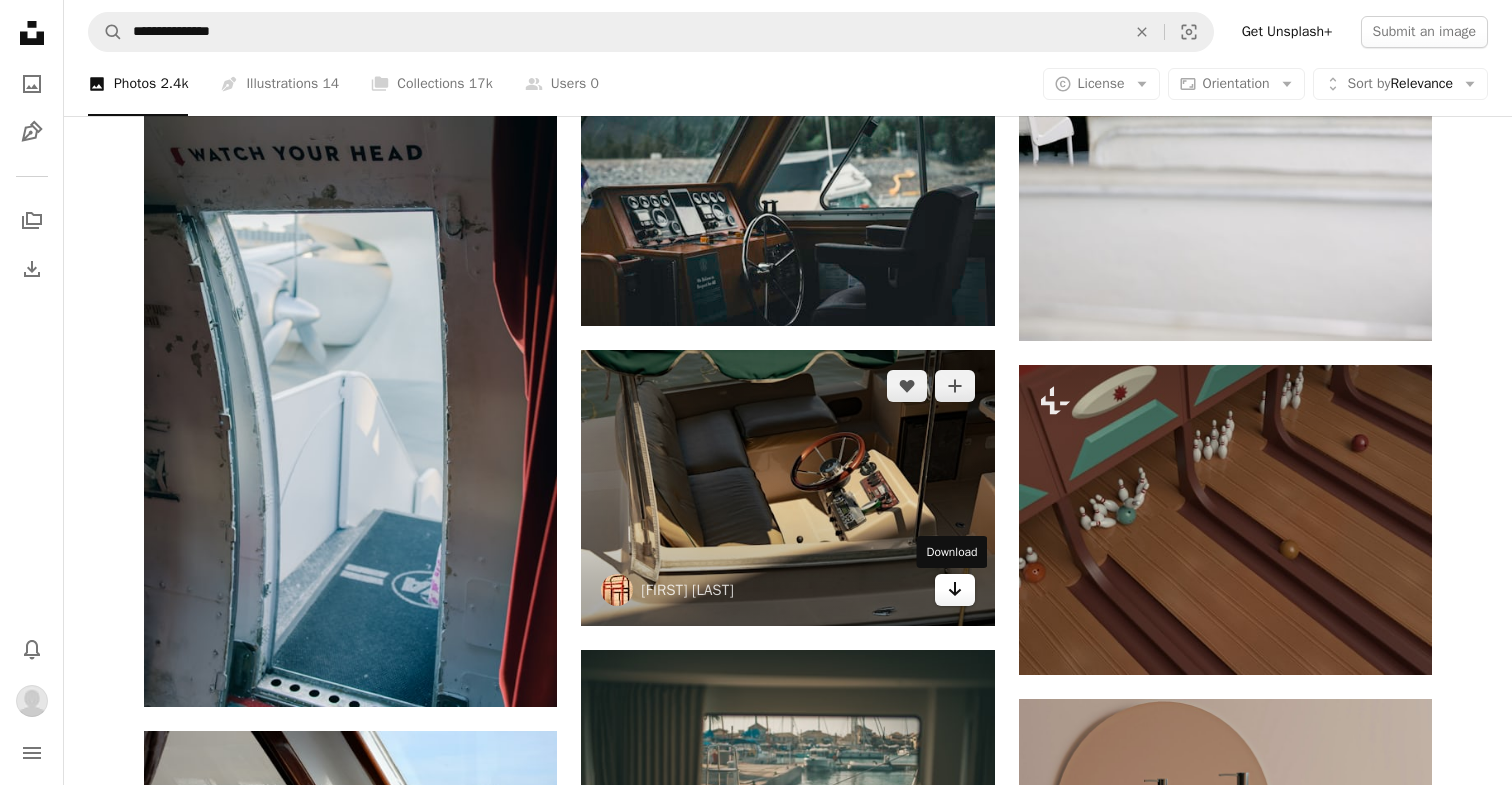 click on "Arrow pointing down" 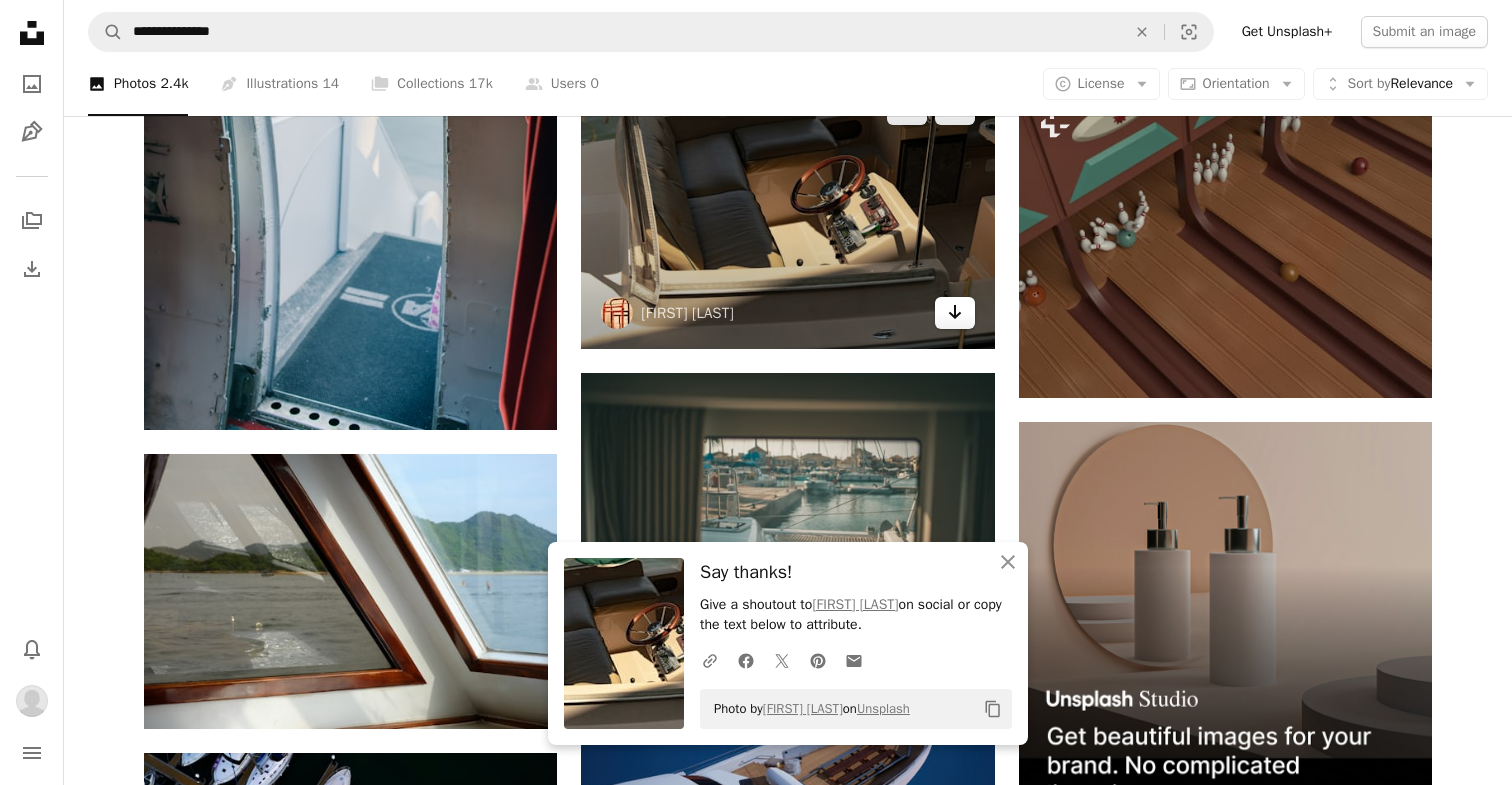 scroll, scrollTop: 9656, scrollLeft: 0, axis: vertical 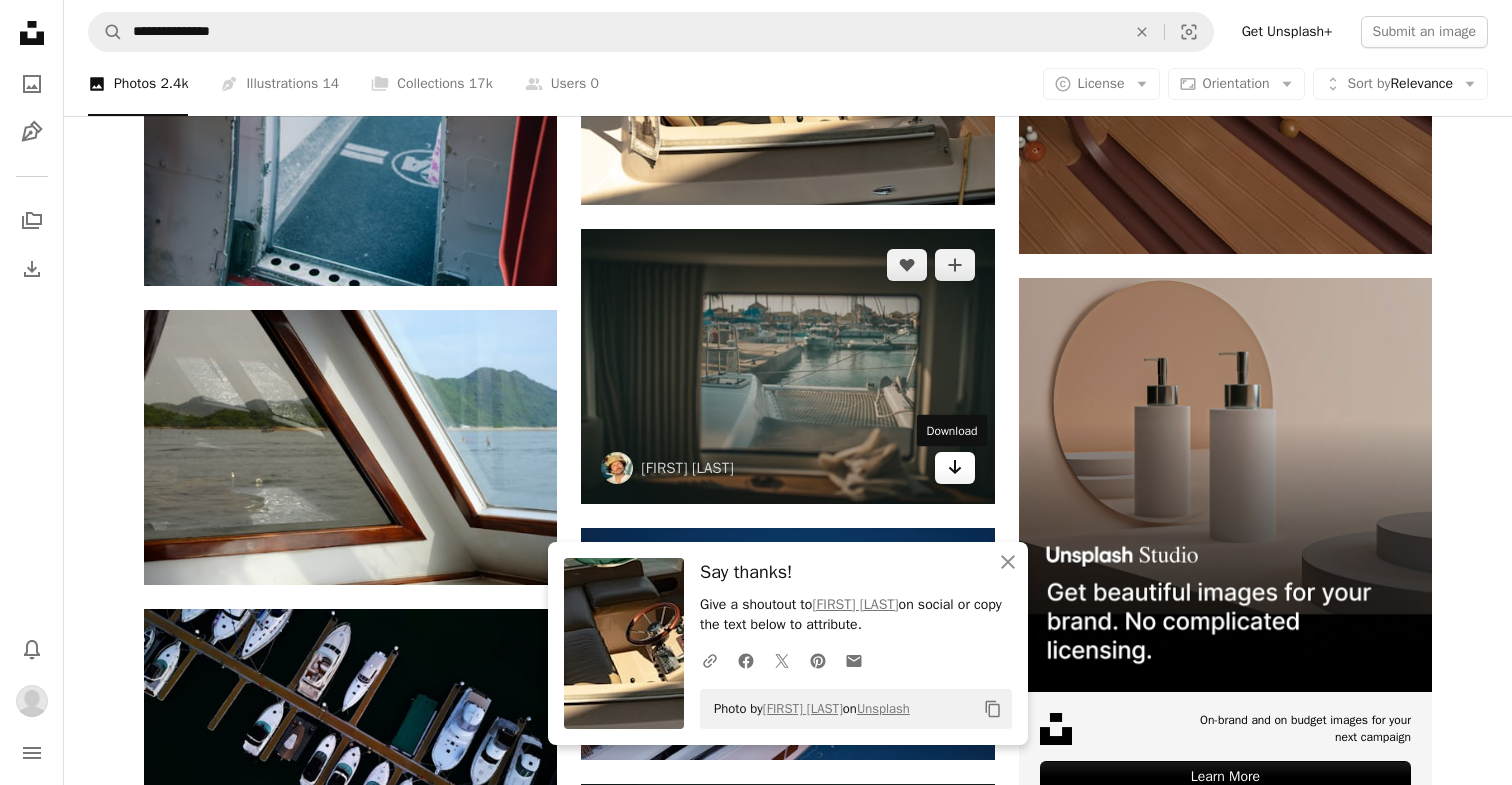 click on "Arrow pointing down" at bounding box center (955, 468) 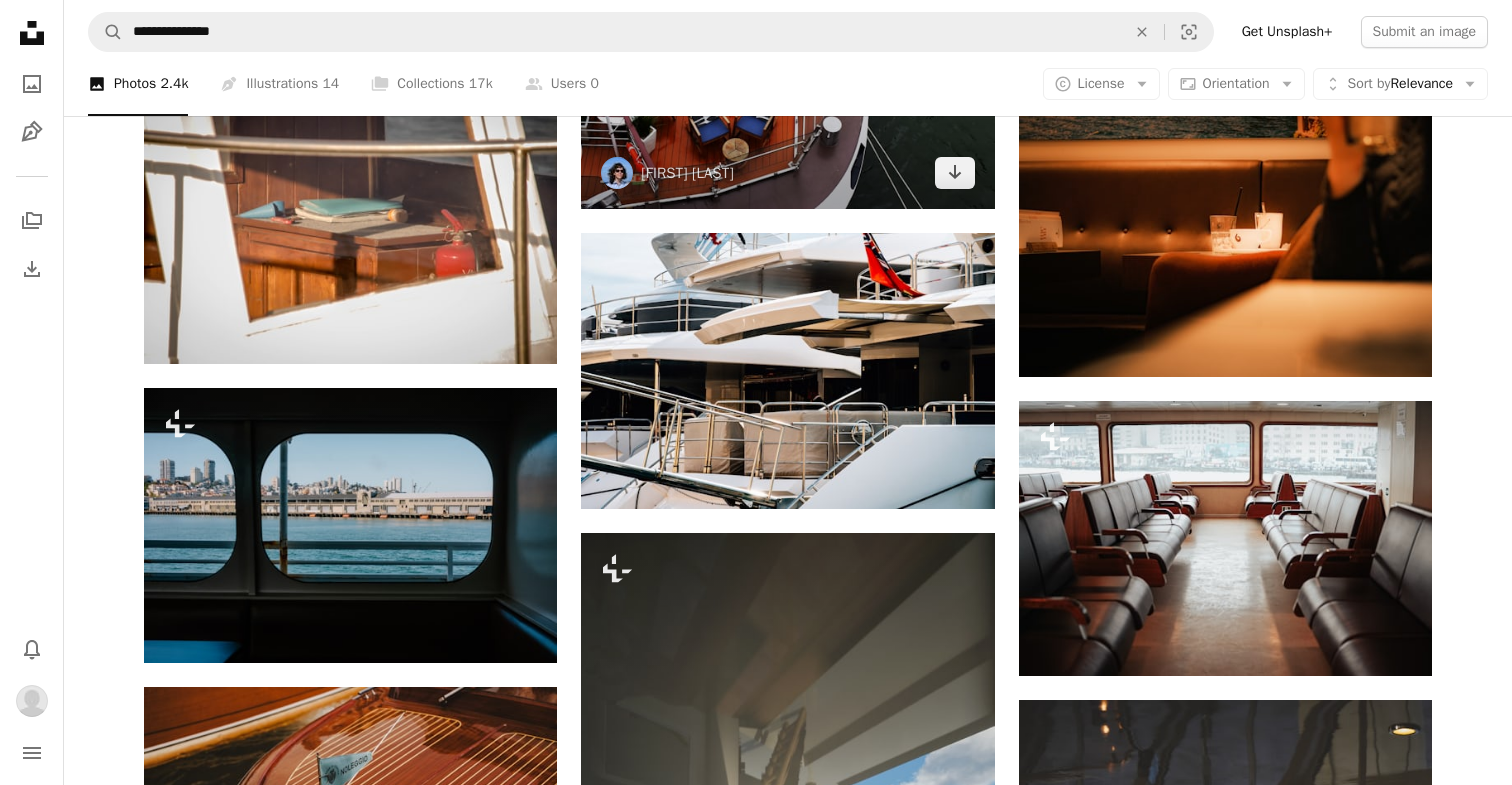 scroll, scrollTop: 12322, scrollLeft: 0, axis: vertical 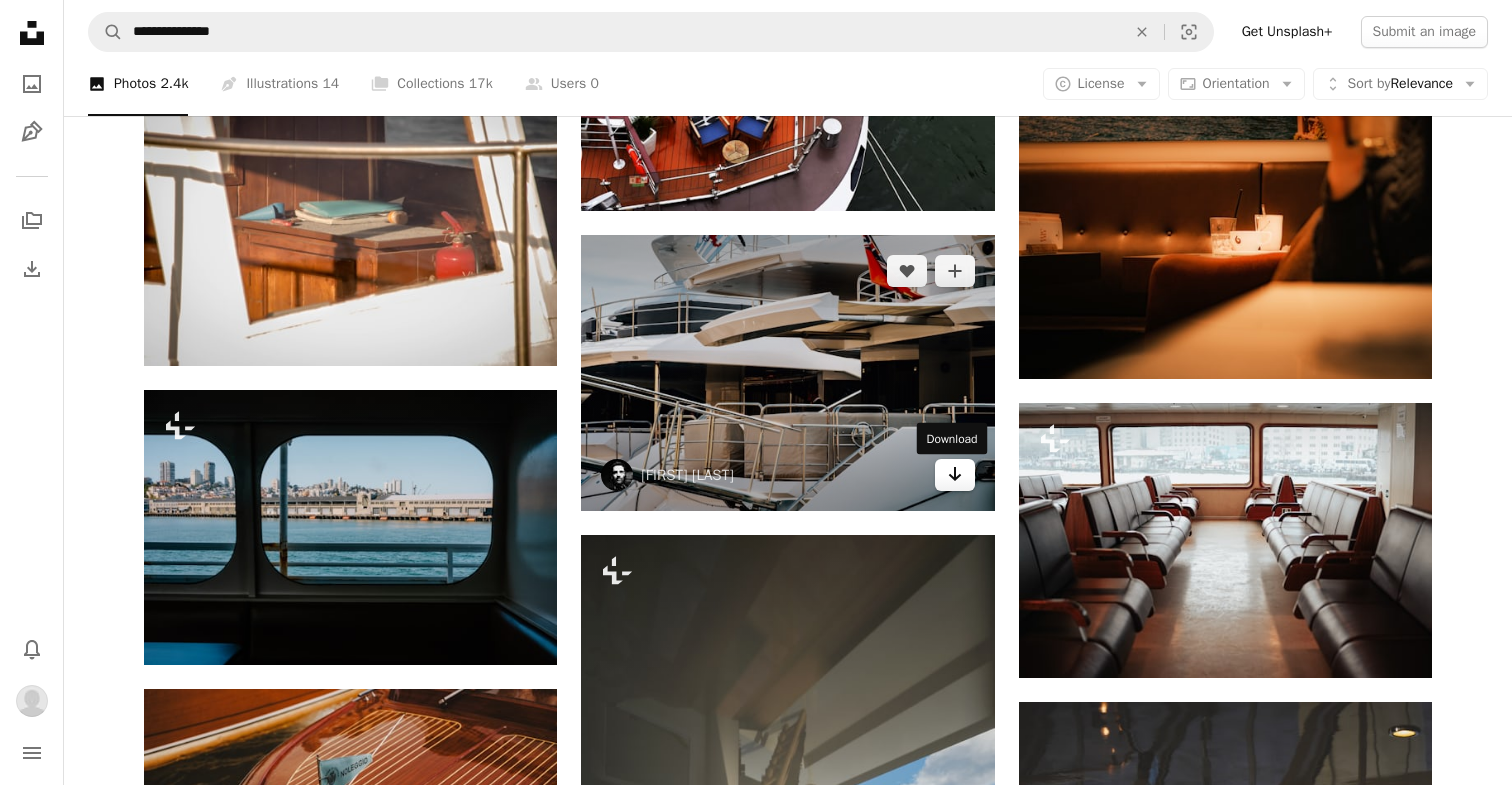 click on "Arrow pointing down" 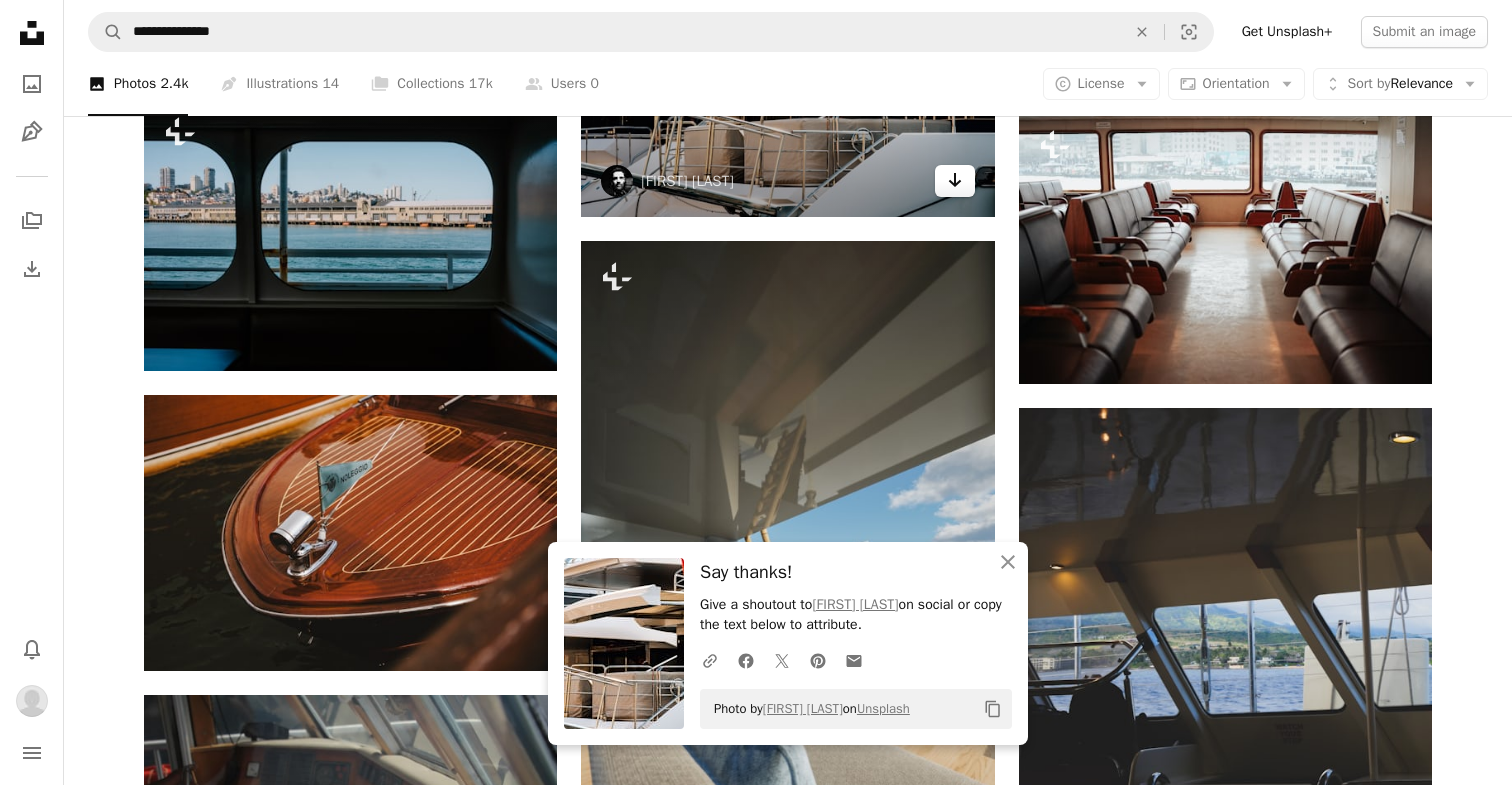 scroll, scrollTop: 12637, scrollLeft: 0, axis: vertical 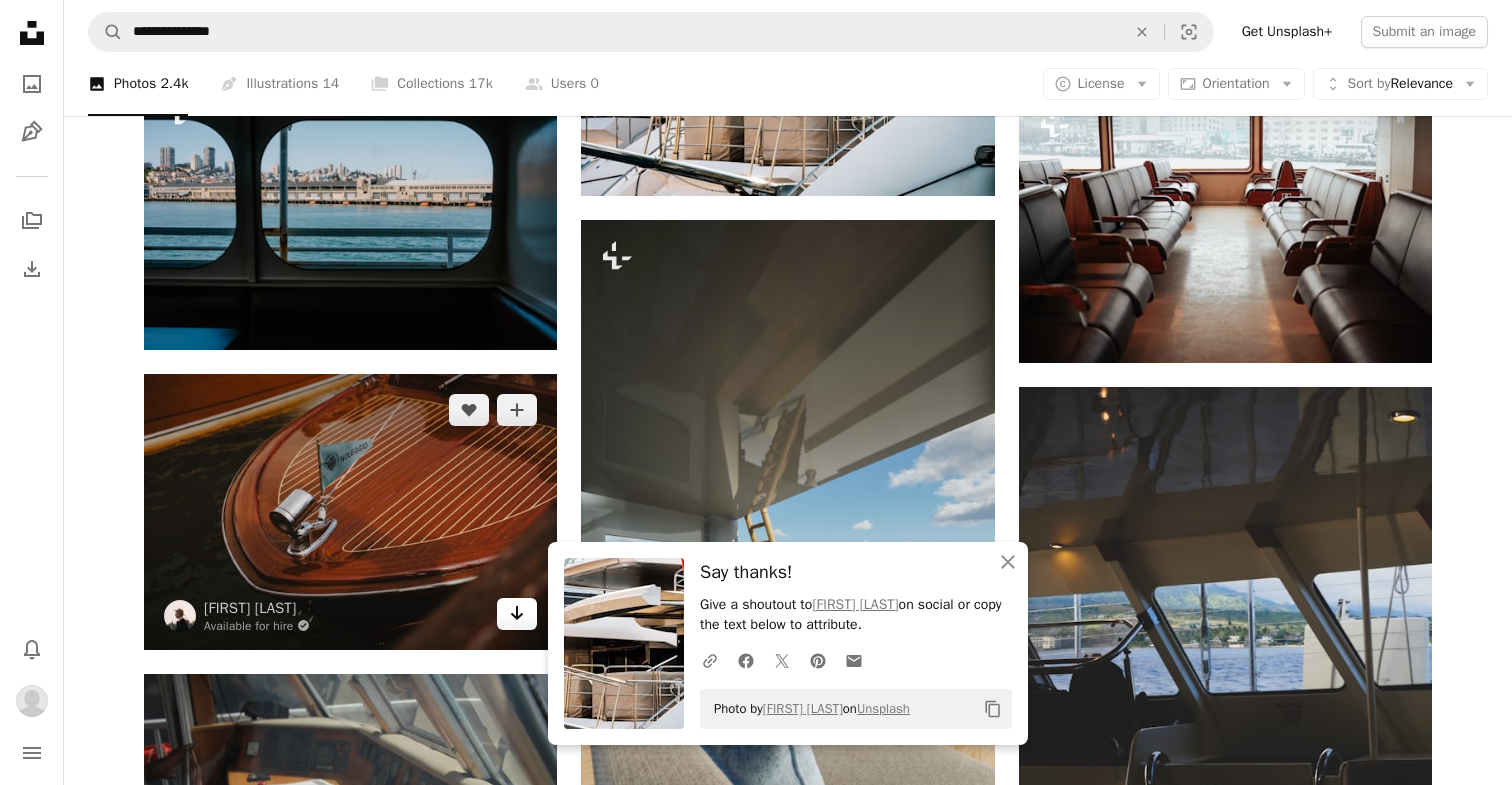 click on "Arrow pointing down" 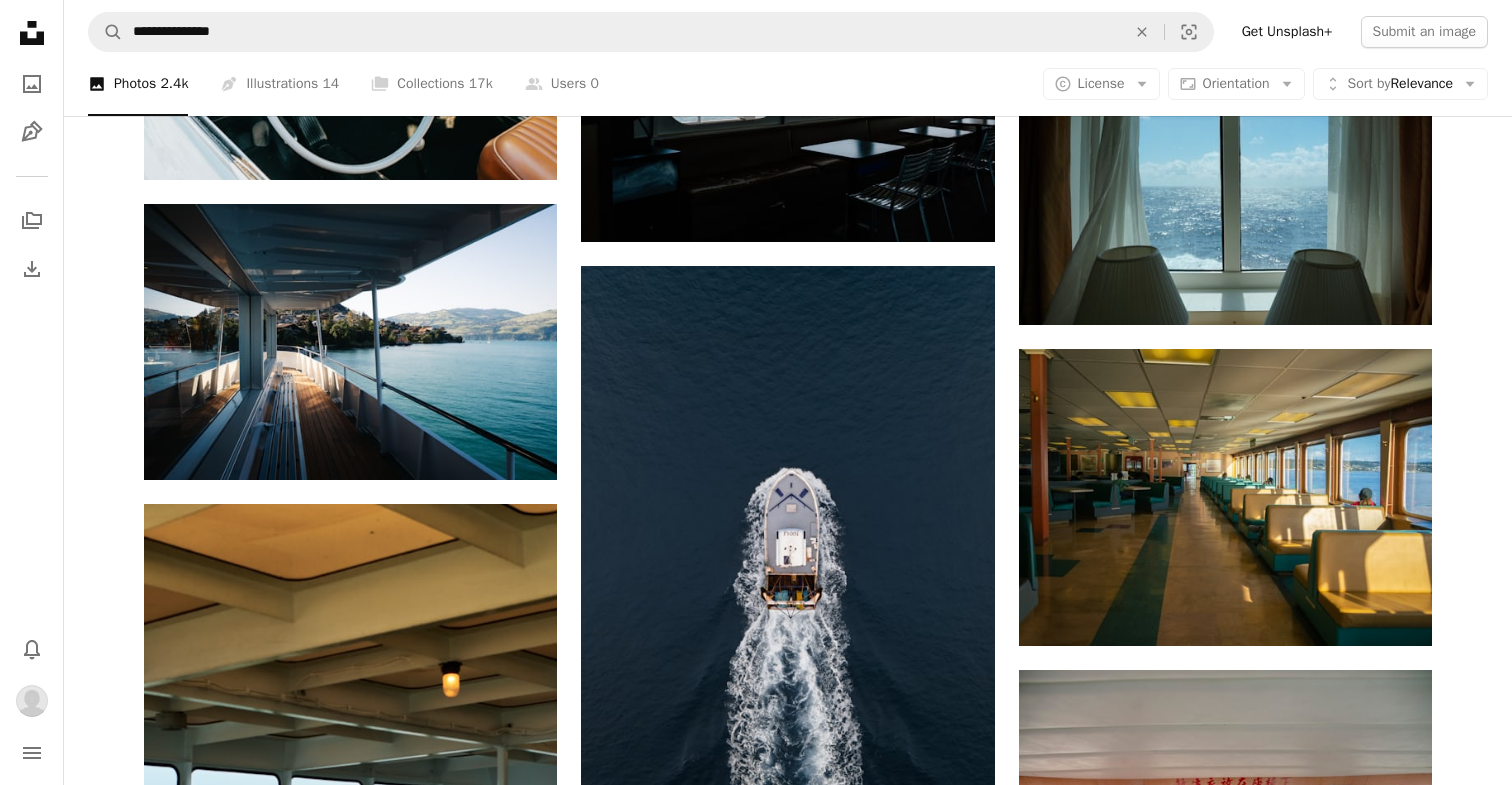 scroll, scrollTop: 20568, scrollLeft: 0, axis: vertical 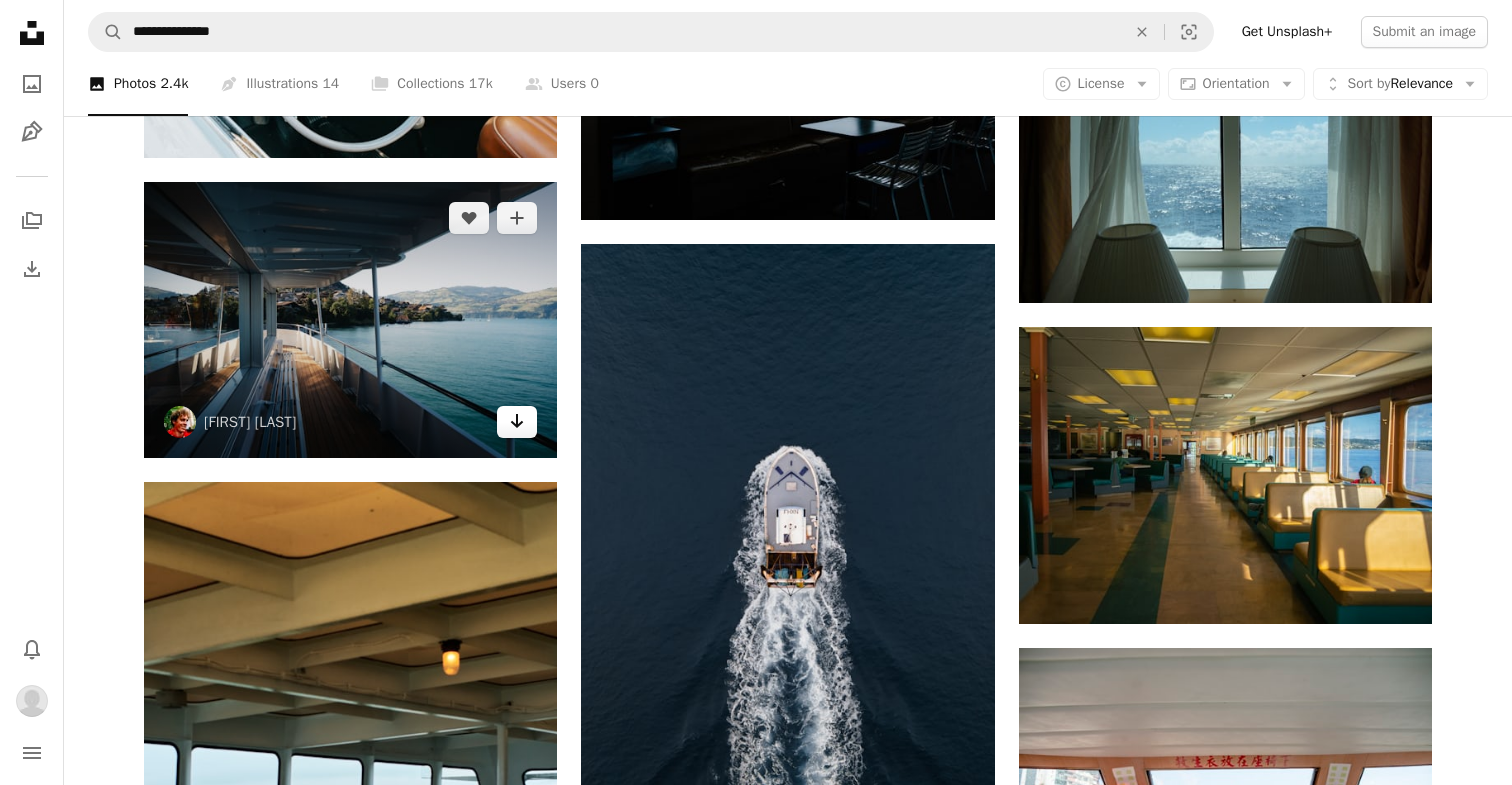click on "Arrow pointing down" 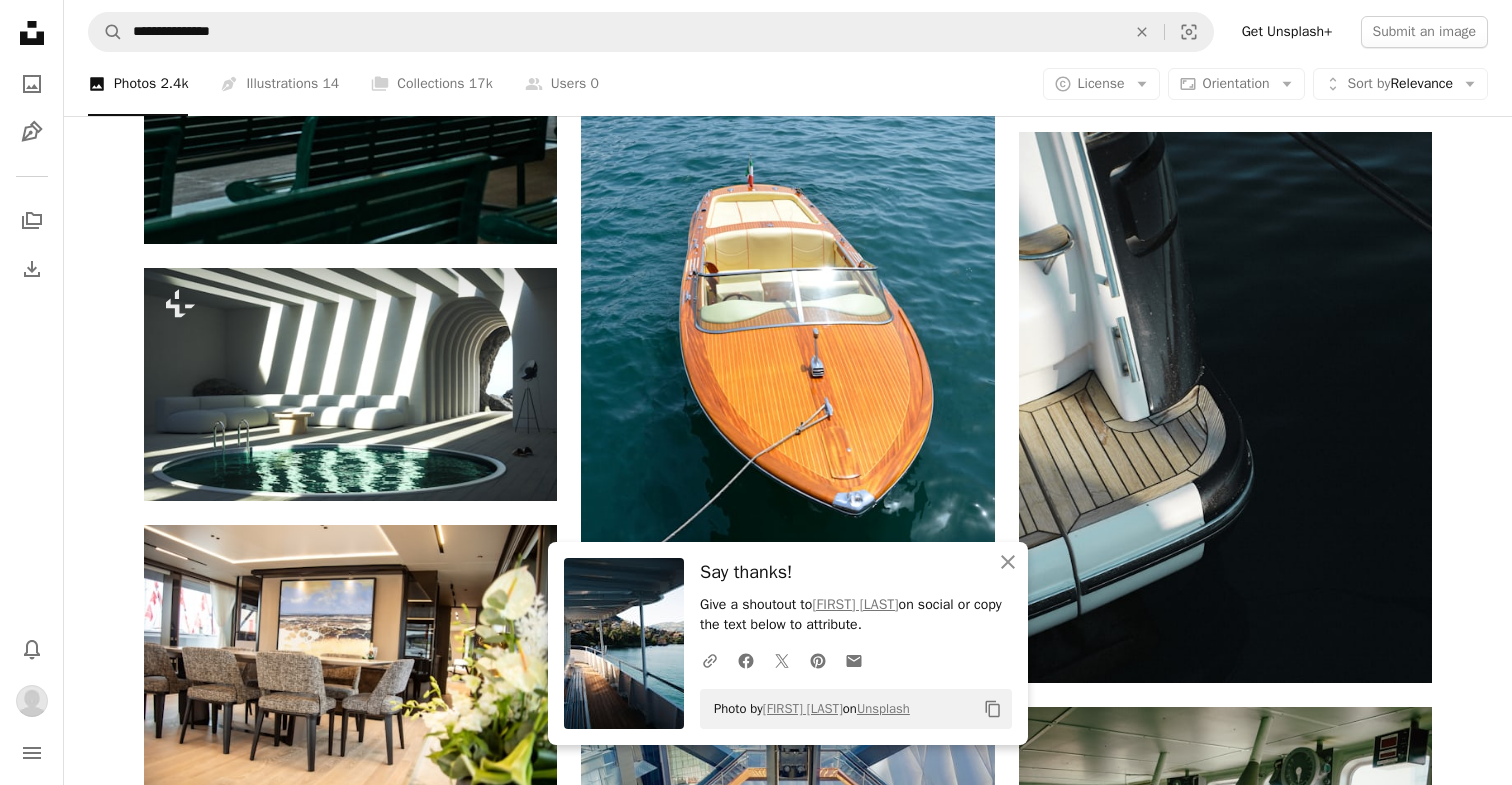 scroll, scrollTop: 21393, scrollLeft: 0, axis: vertical 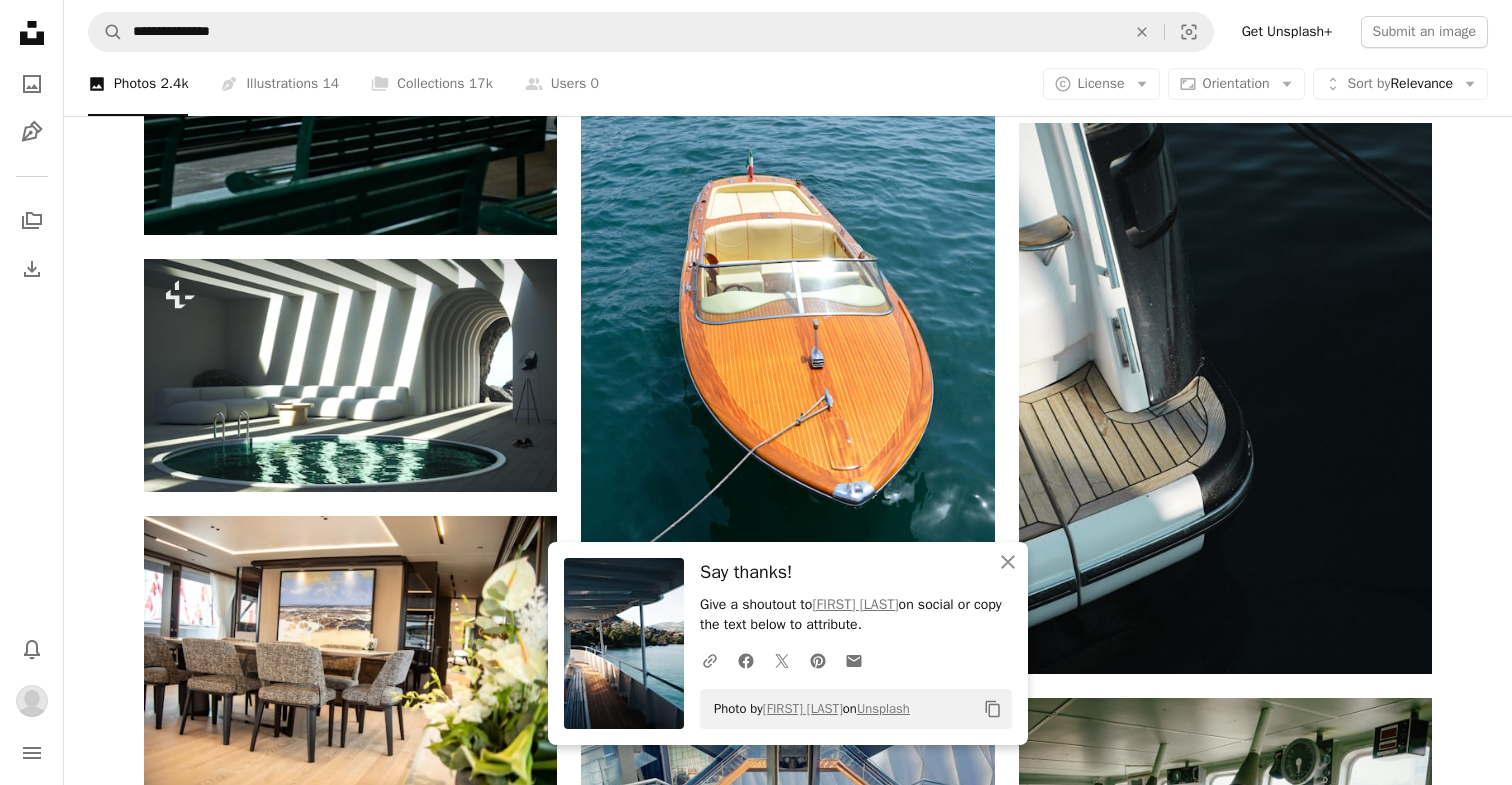 click on "Plus sign for Unsplash+ A heart A plus sign Getty Images For Unsplash+ A lock Download Plus sign for Unsplash+ A heart A plus sign Allison Saeng For Unsplash+ A lock Download Plus sign for Unsplash+ A heart A plus sign Getty Images For Unsplash+ A lock Download Plus sign for Unsplash+ A heart A plus sign Alexander Mils For Unsplash+ A lock Download A heart A plus sign CHUTTERSNAP Available for hire A checkmark inside of a circle Arrow pointing down Plus sign for Unsplash+ A heart A plus sign Getty Images For Unsplash+ A lock Download A heart A plus sign mostafa Shafeek Arrow pointing down A heart A plus sign iKshana Productions Available for hire A checkmark inside of a circle Arrow pointing down Plus sign for Unsplash+ A heart A plus sign Hans Isaacson For Unsplash+ A lock Download A heart A plus sign Alex Kalinin Available for hire A checkmark inside of a circle Arrow pointing down Build your website your way. Get started A heart A plus sign Daniel Tasci Arrow pointing down A heart A plus sign A heart" at bounding box center [788, -8236] 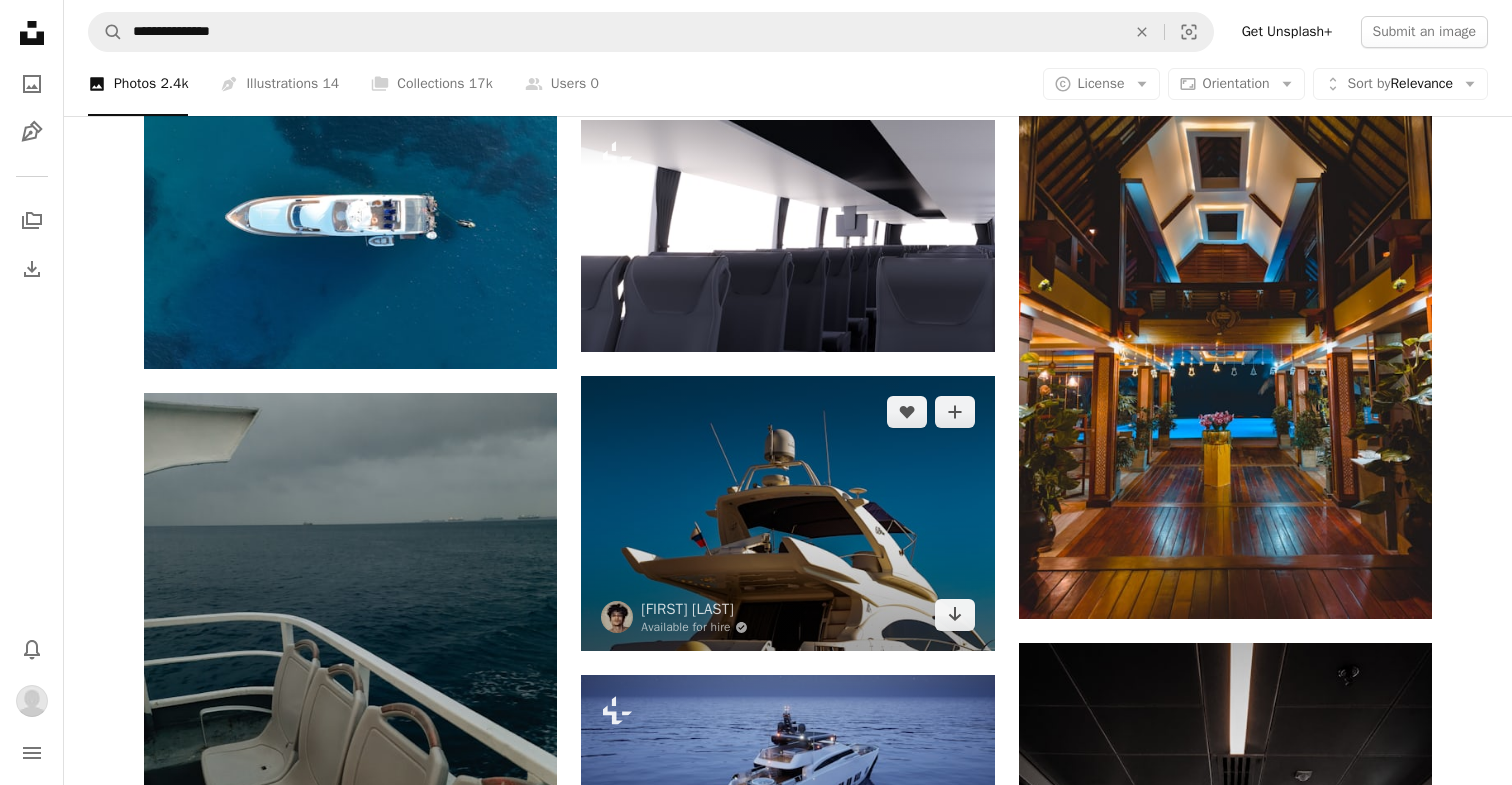 scroll, scrollTop: 24047, scrollLeft: 0, axis: vertical 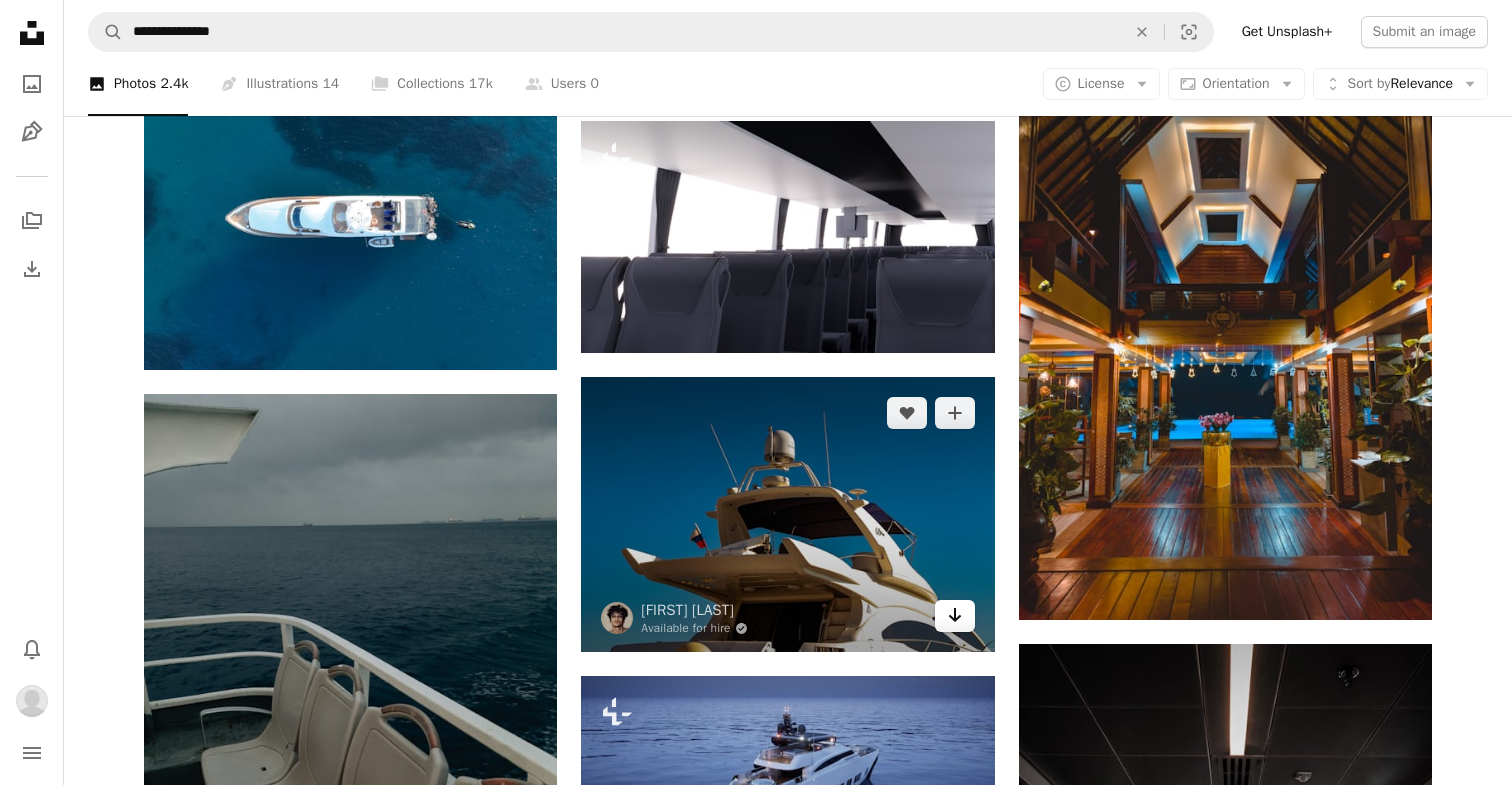 click on "Arrow pointing down" 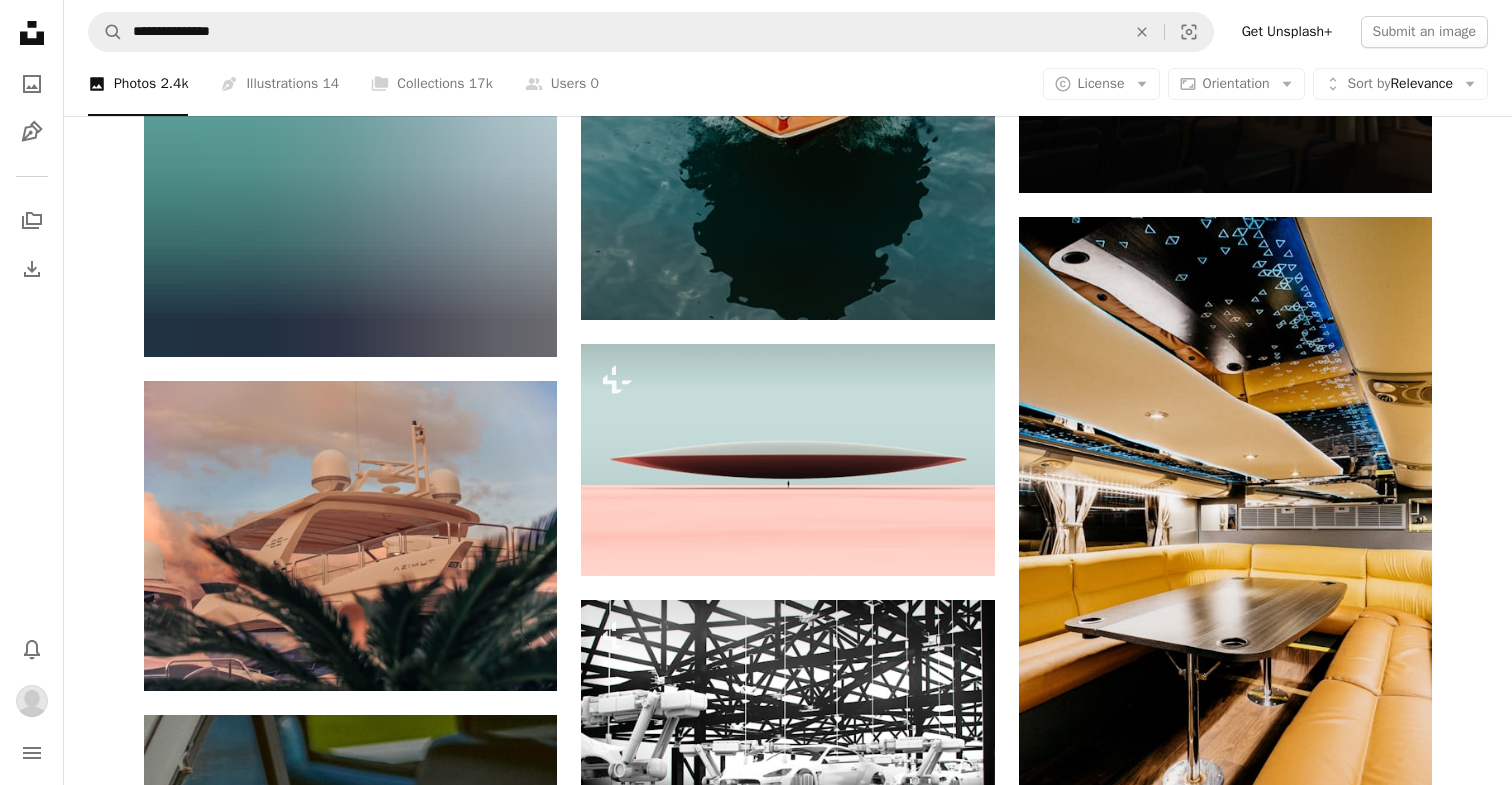 scroll, scrollTop: 25940, scrollLeft: 0, axis: vertical 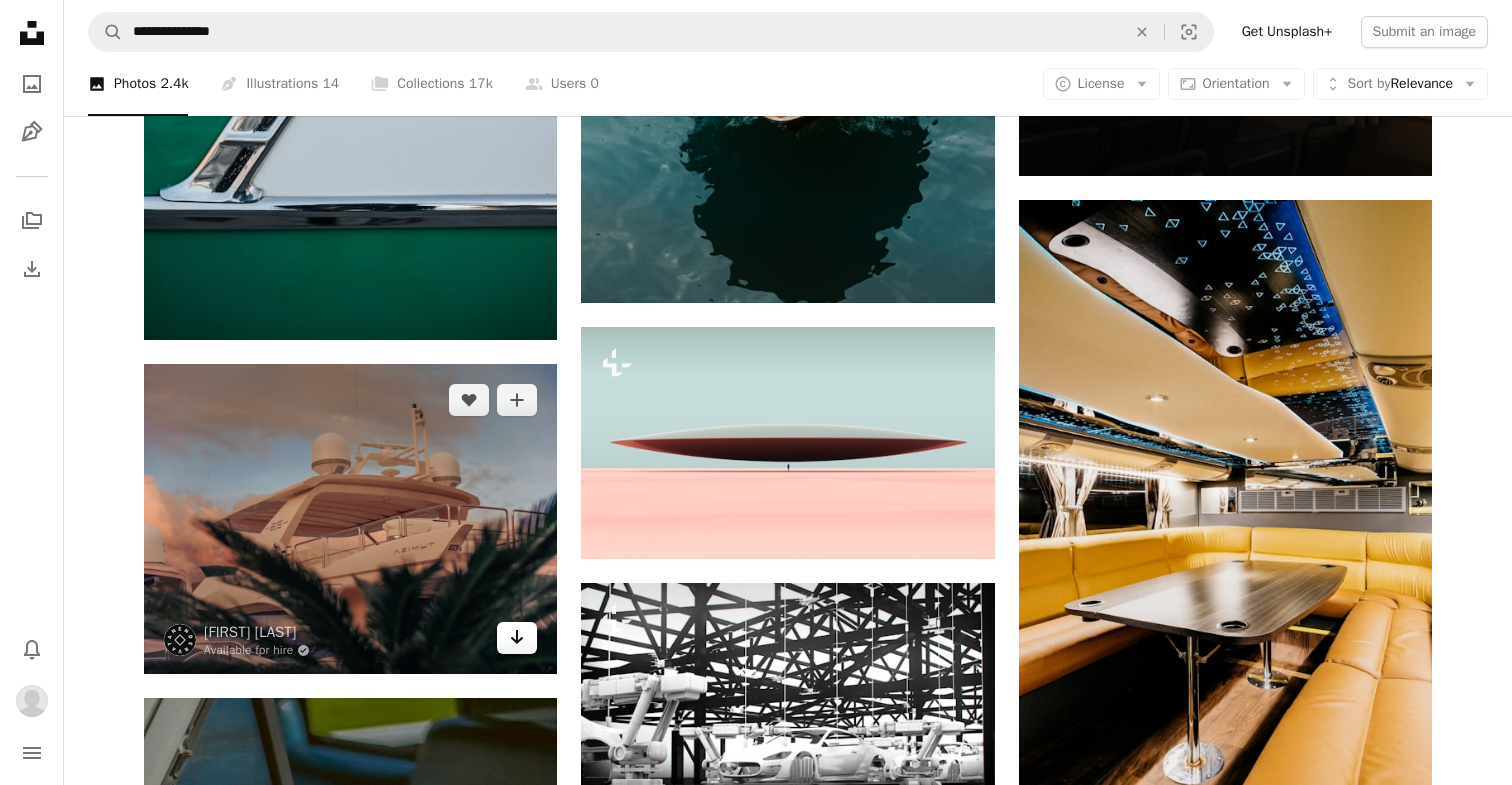 click on "Arrow pointing down" 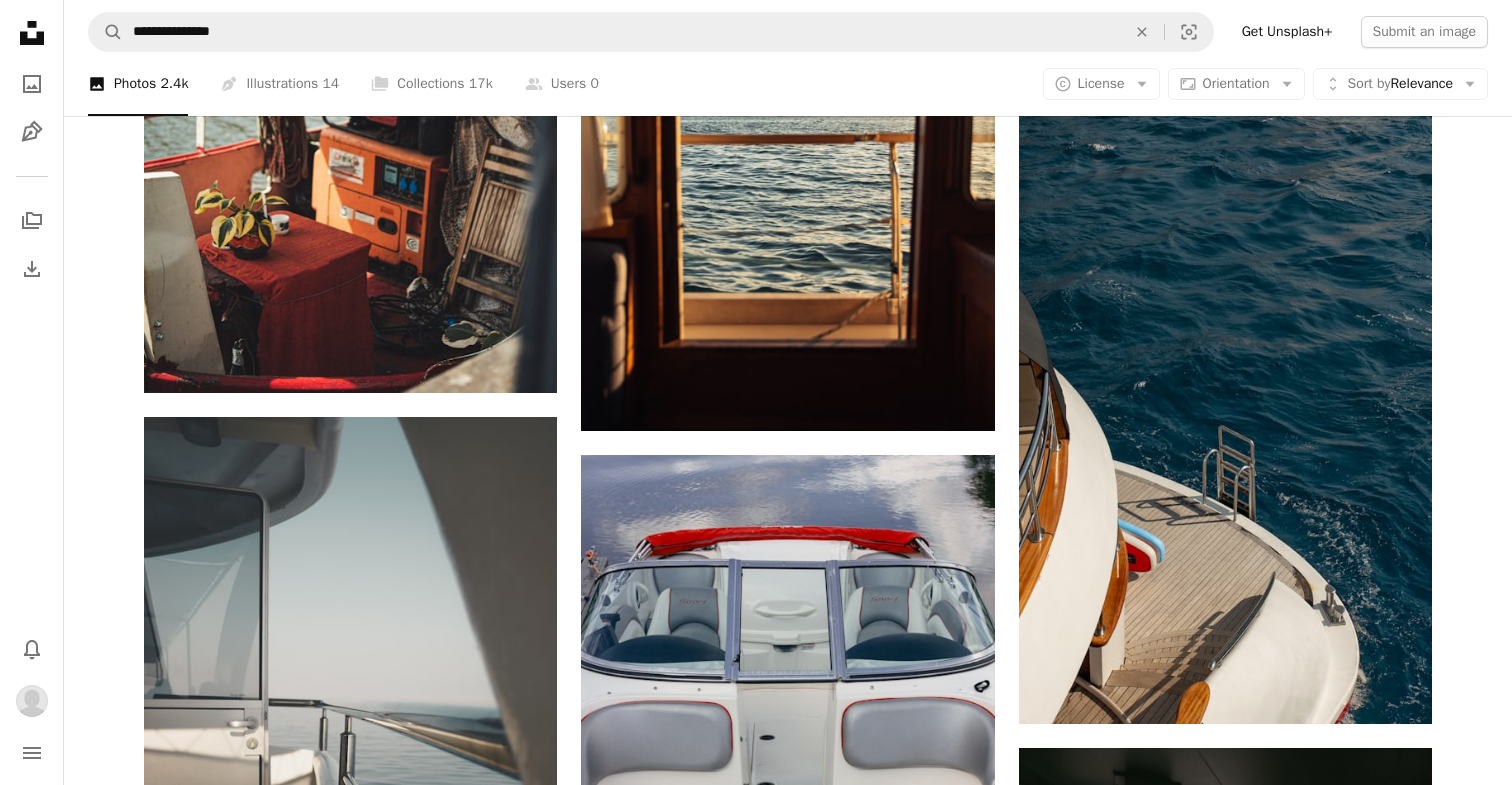 scroll, scrollTop: 36794, scrollLeft: 0, axis: vertical 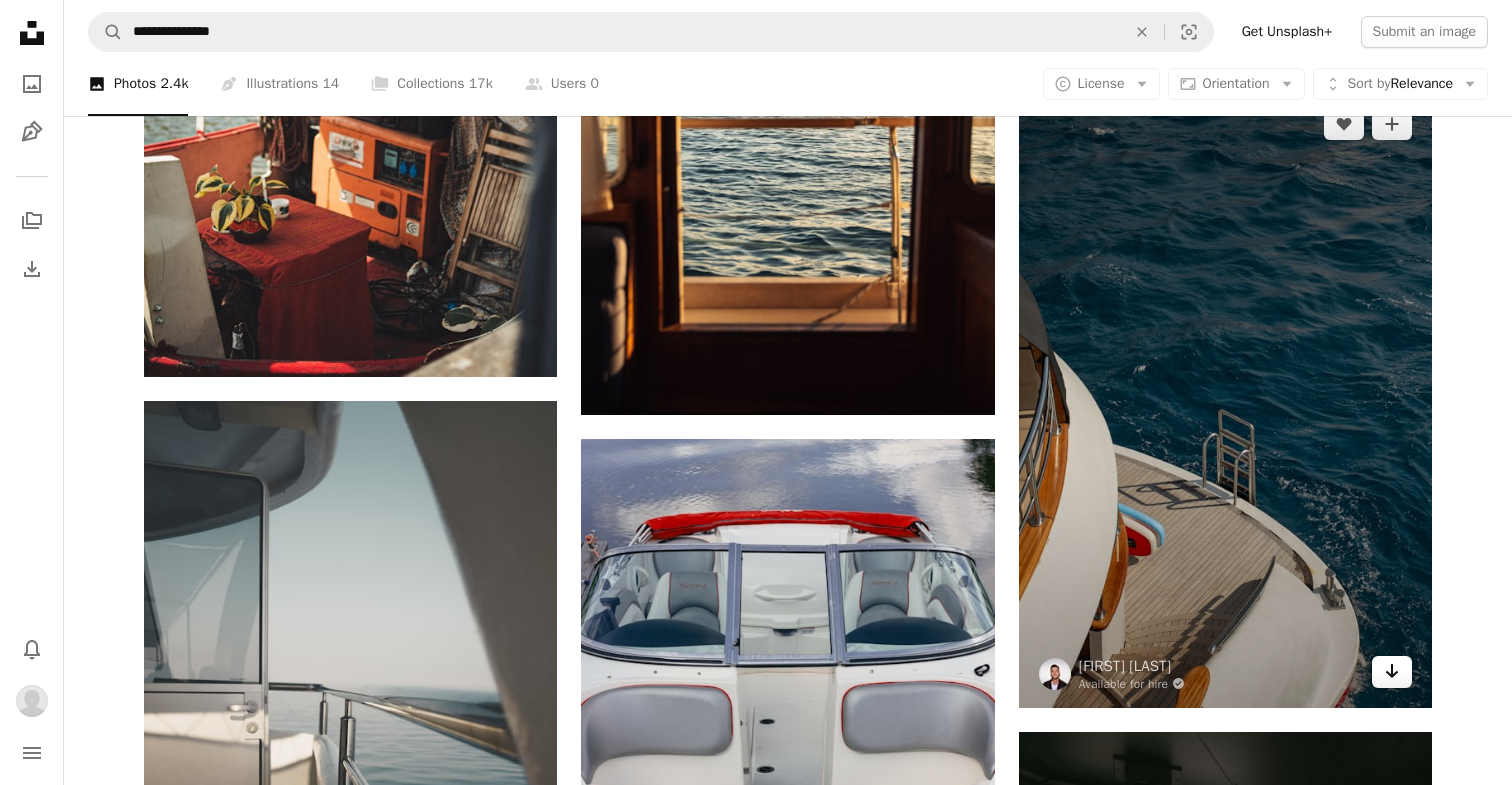 click on "Arrow pointing down" 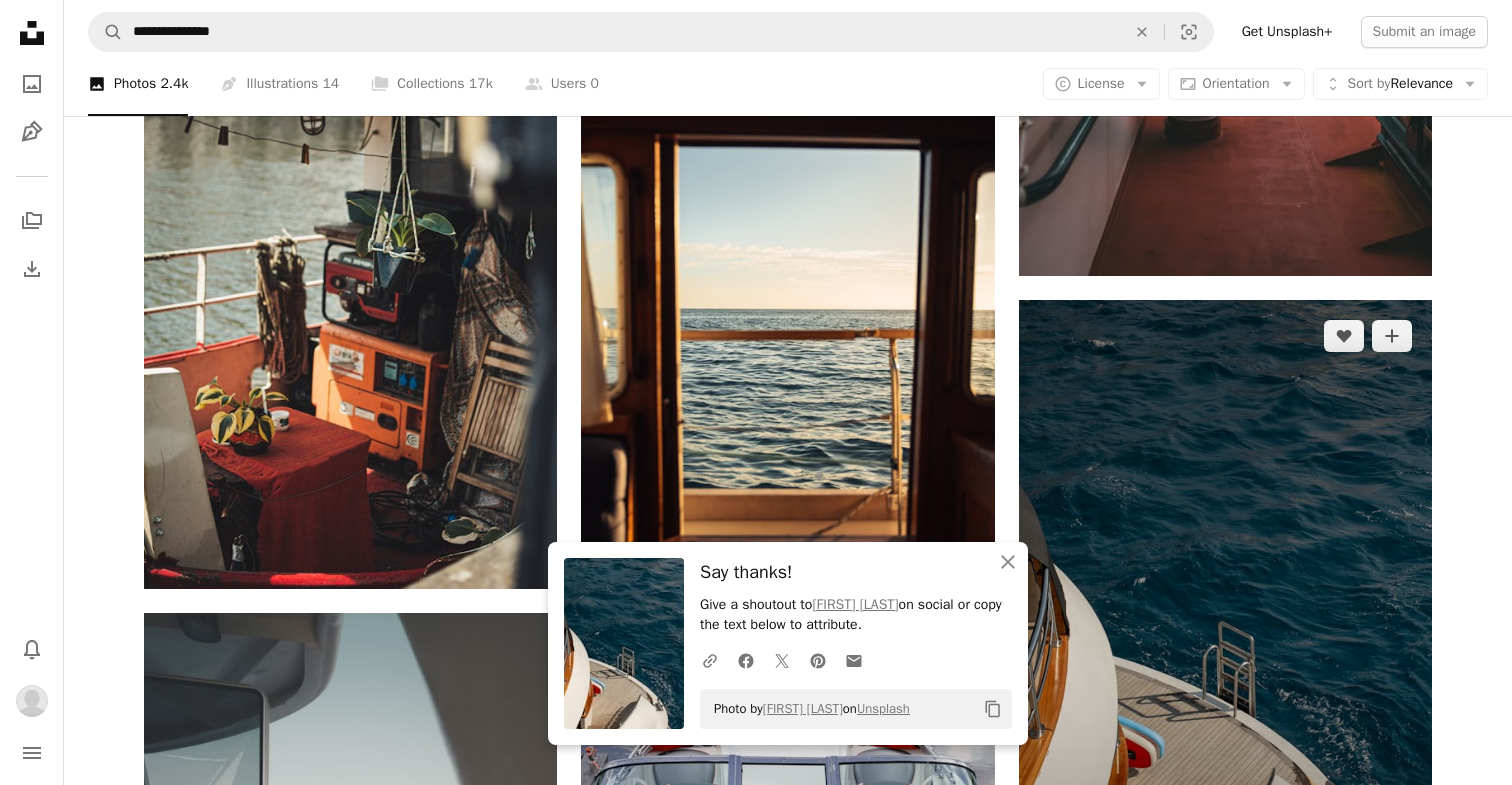 scroll, scrollTop: 36578, scrollLeft: 0, axis: vertical 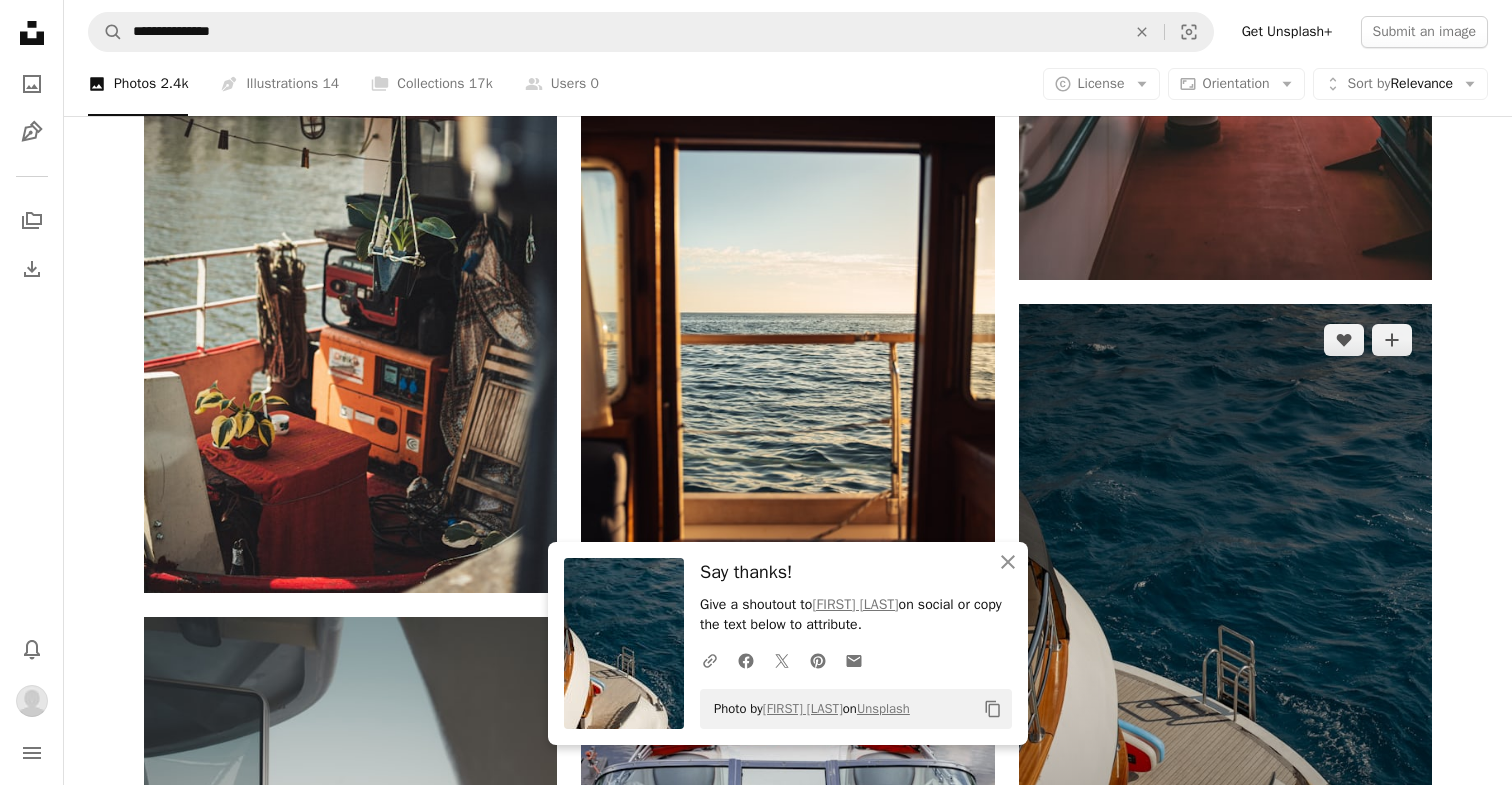 click at bounding box center (1225, 614) 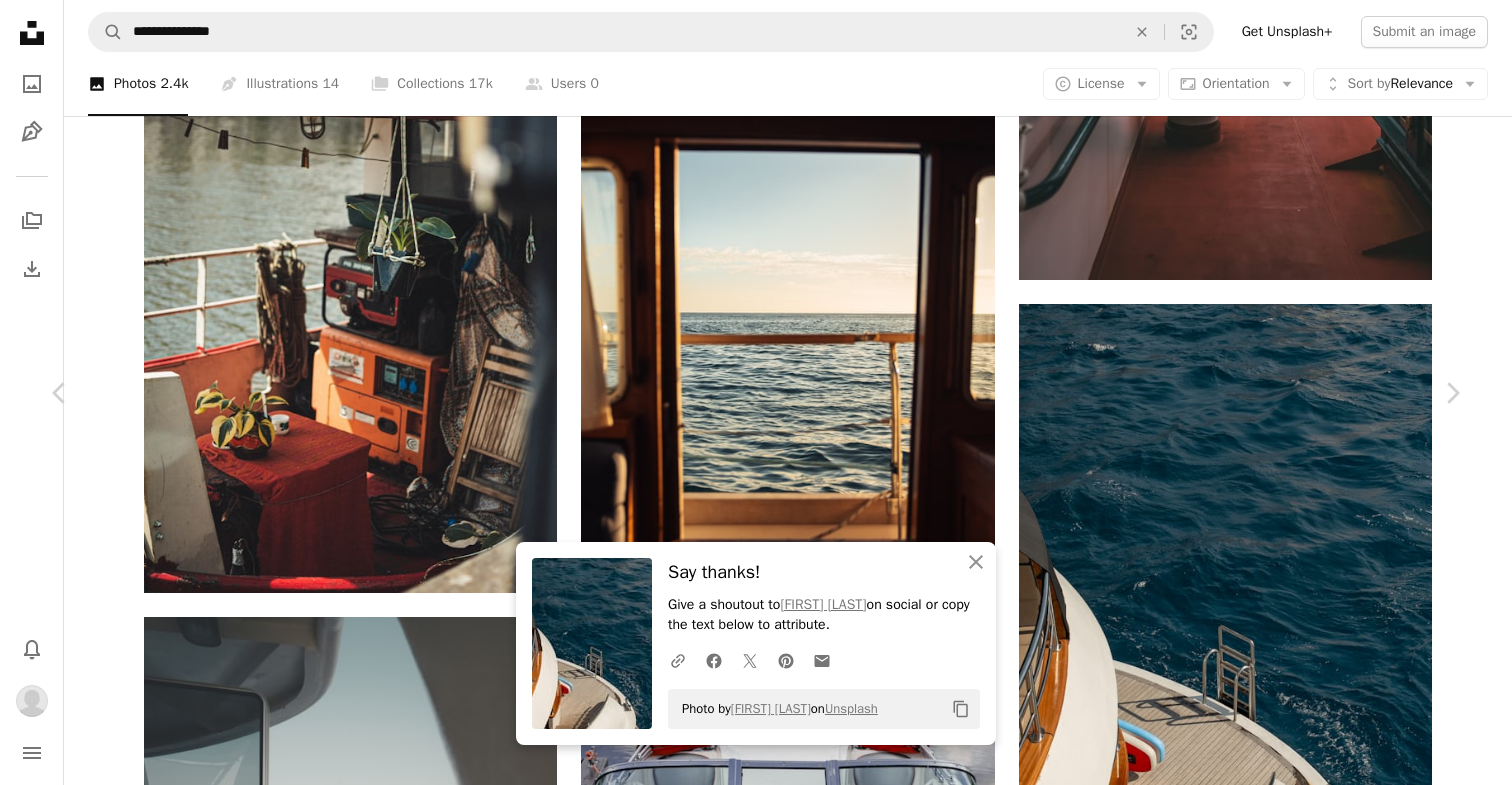 scroll, scrollTop: 1289, scrollLeft: 0, axis: vertical 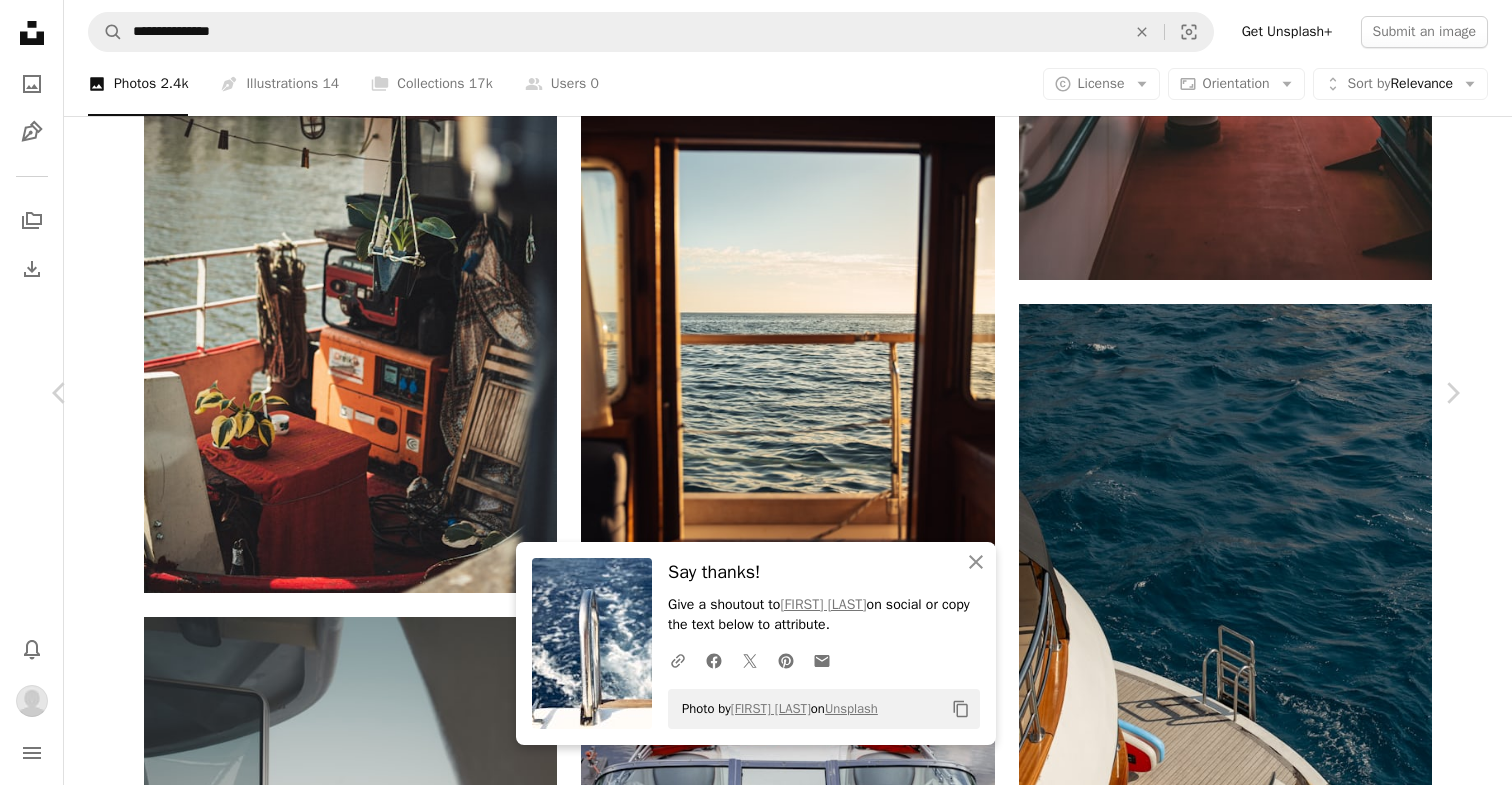 click 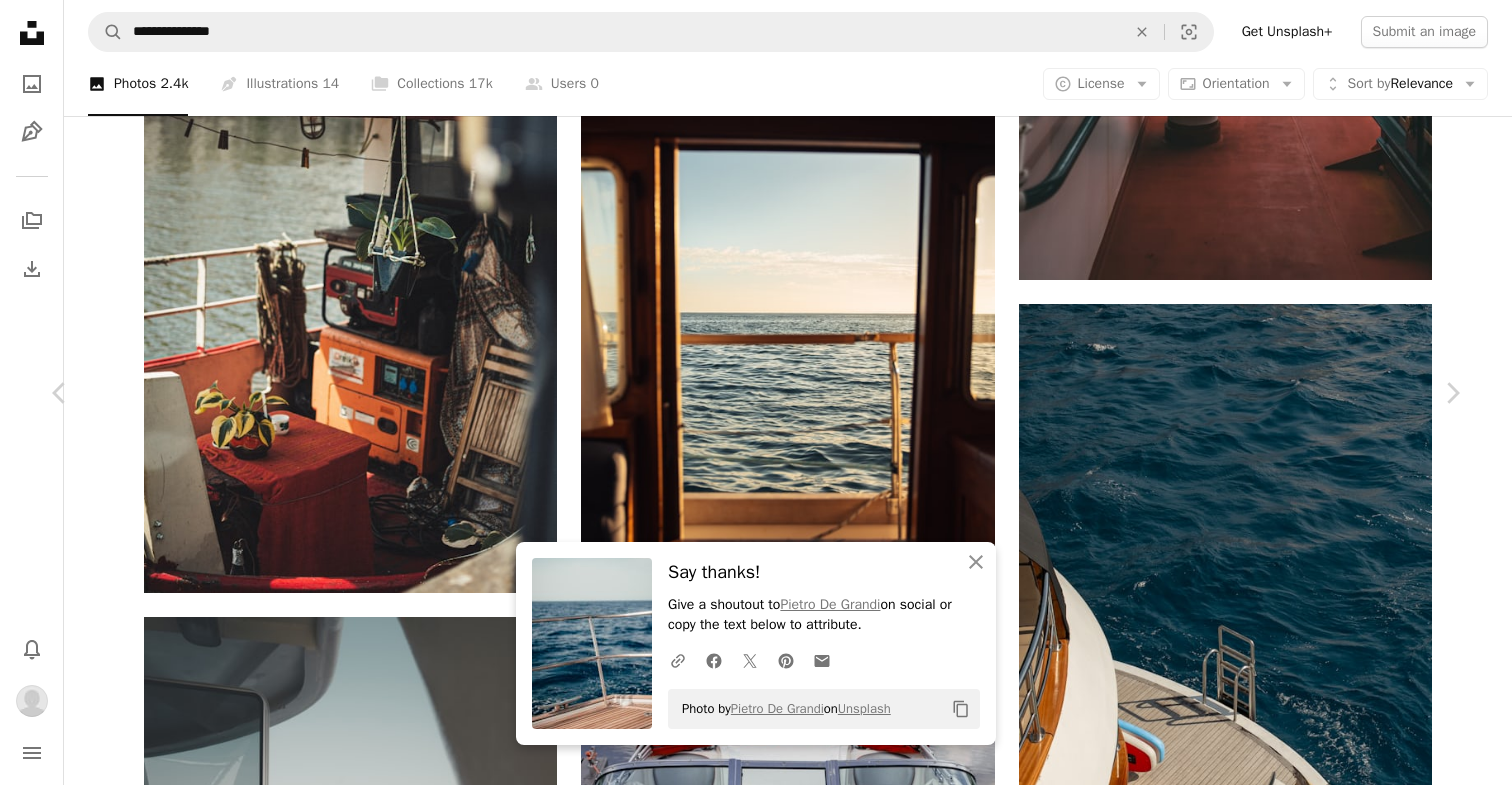 scroll, scrollTop: 4004, scrollLeft: 0, axis: vertical 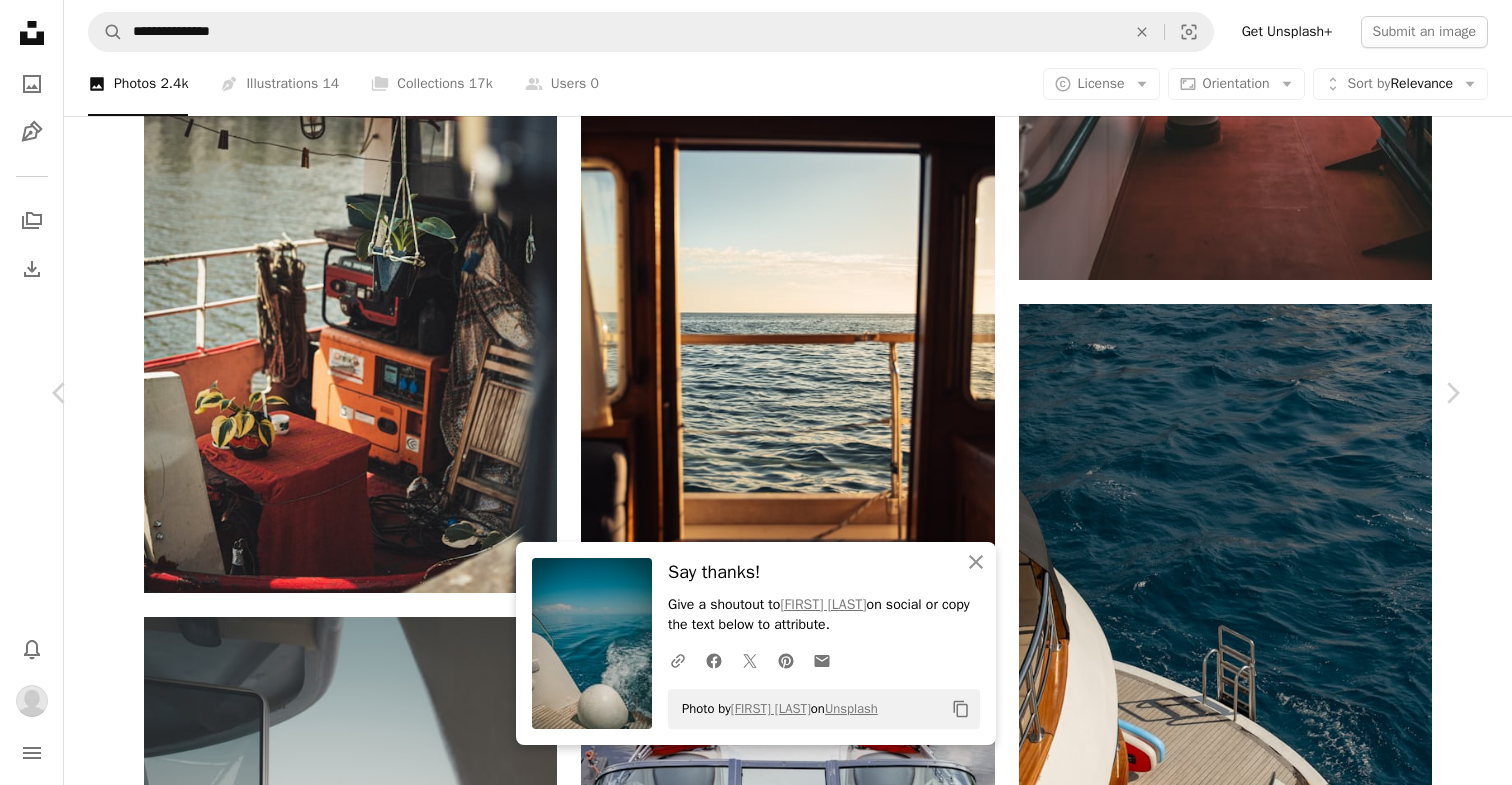 click on "Arrow pointing down" at bounding box center (491, 6116) 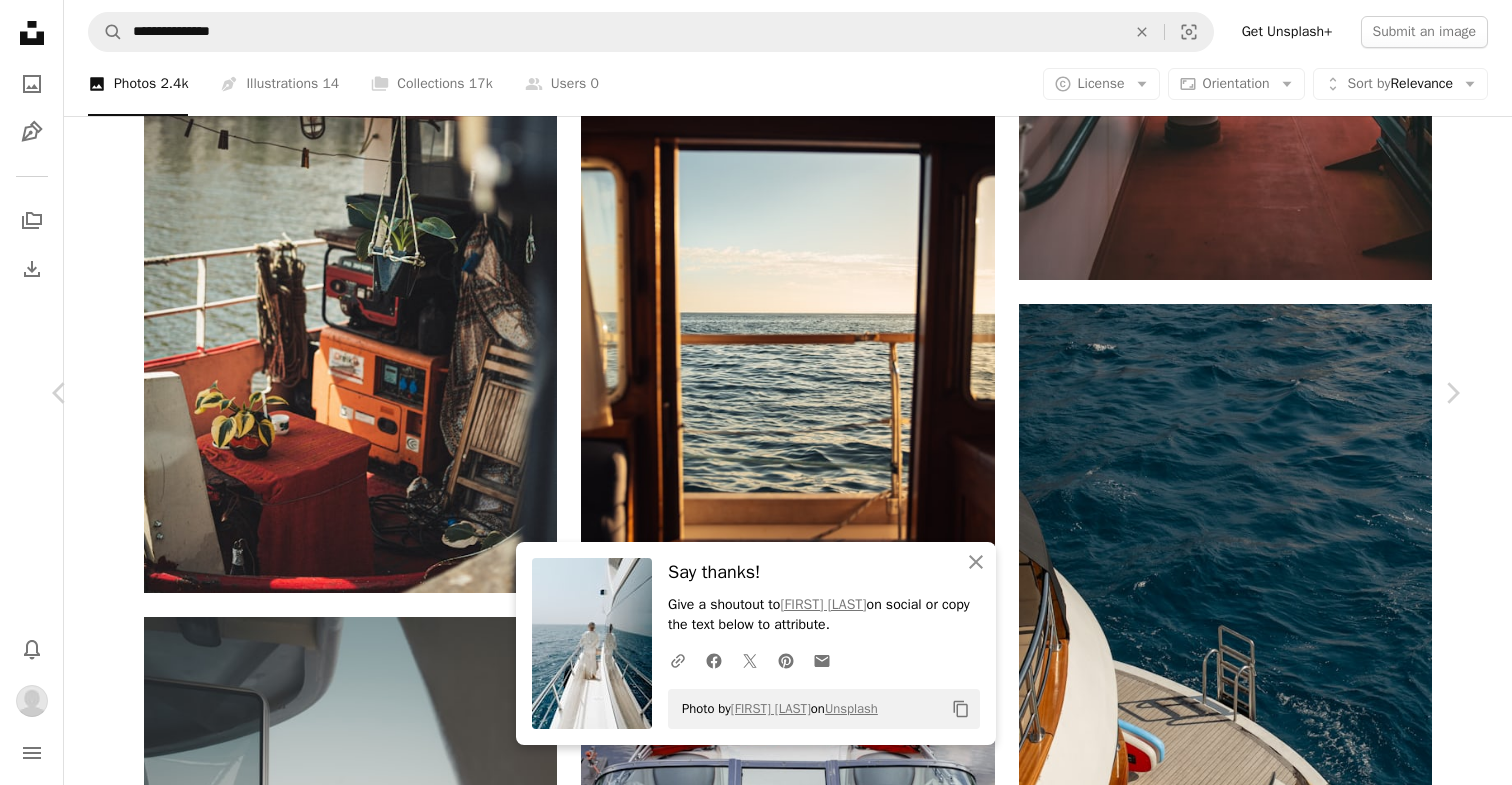 scroll, scrollTop: 5247, scrollLeft: 0, axis: vertical 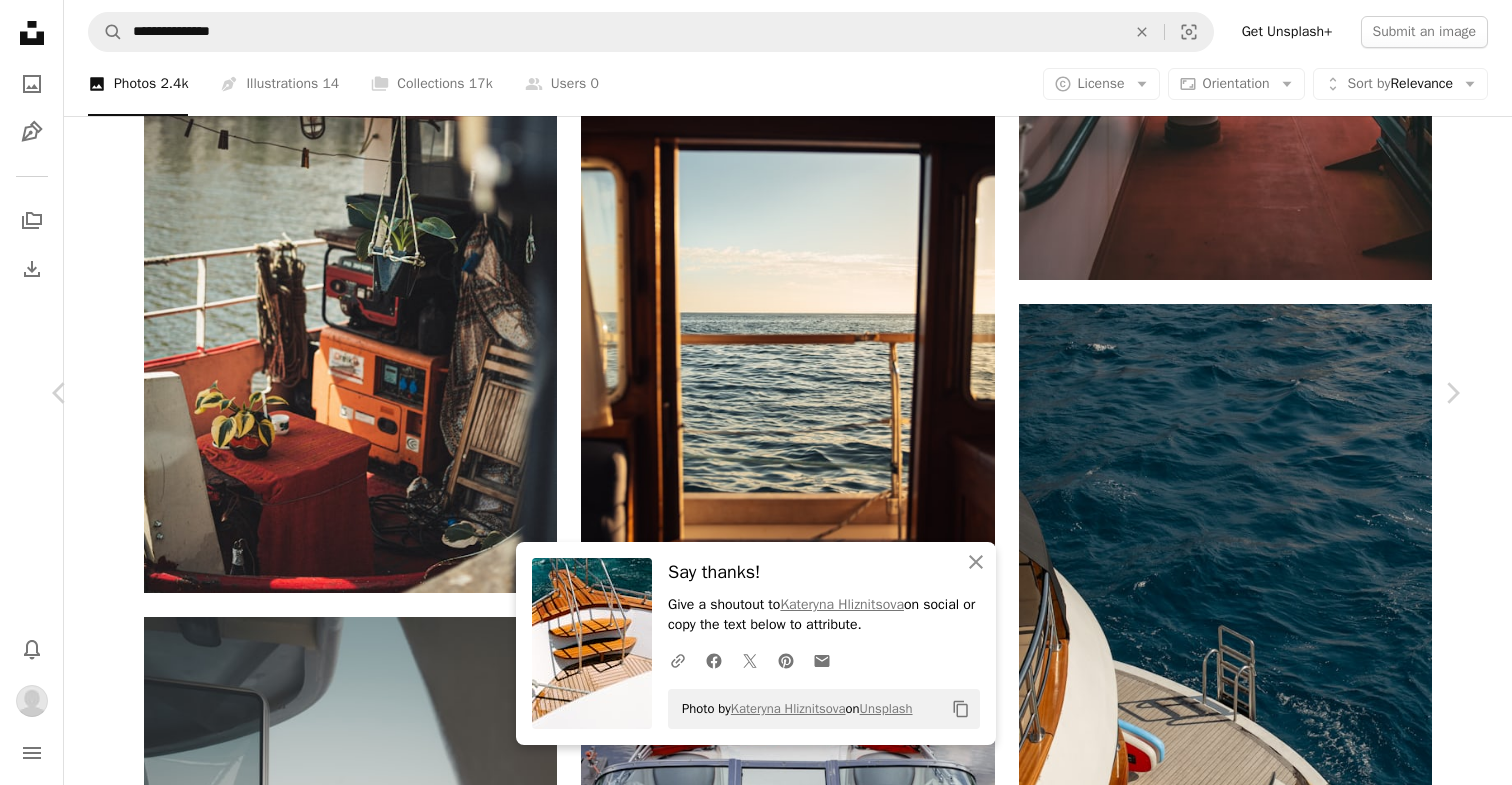 click on "Arrow pointing down" 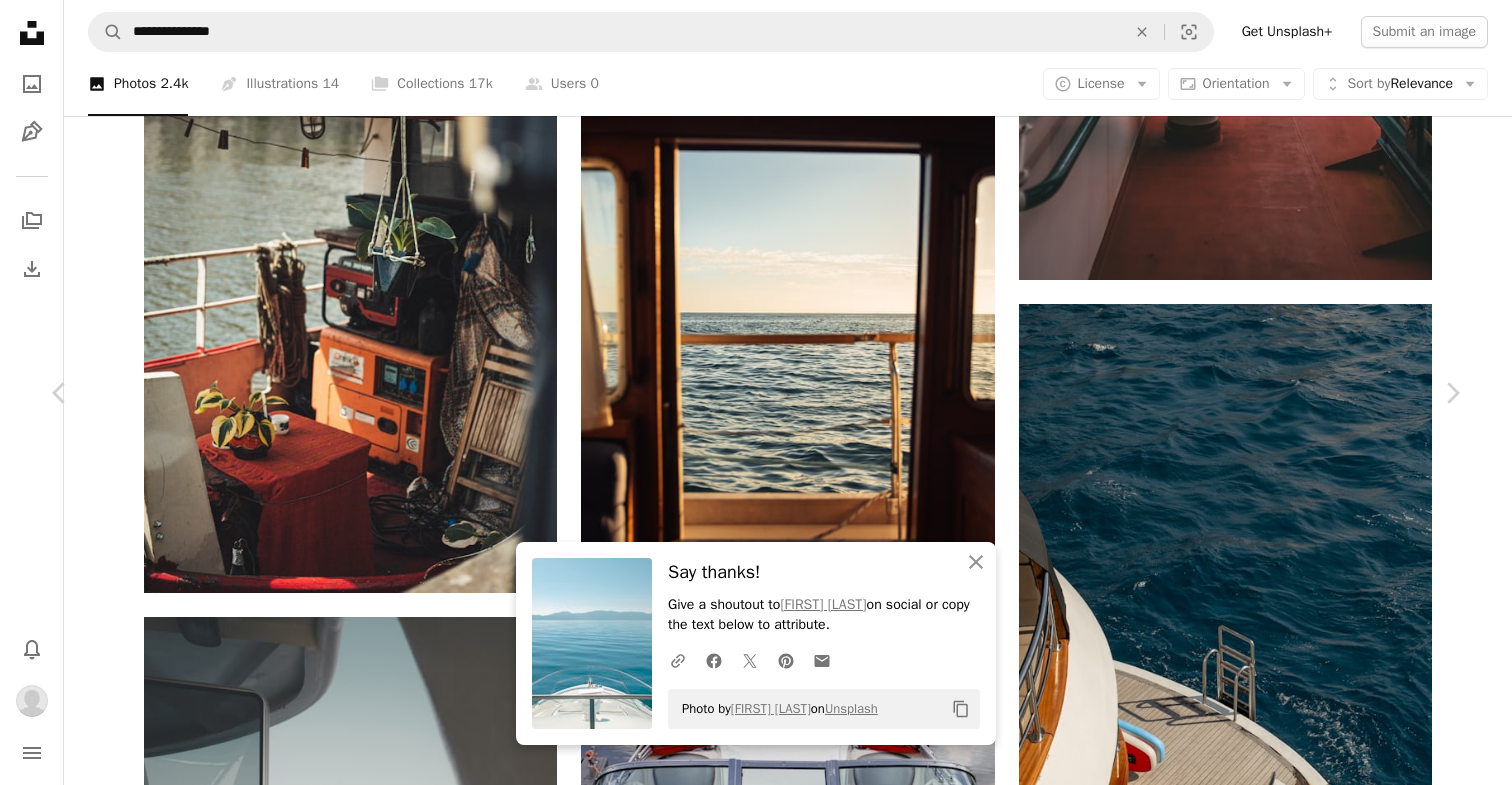 scroll, scrollTop: 8277, scrollLeft: 0, axis: vertical 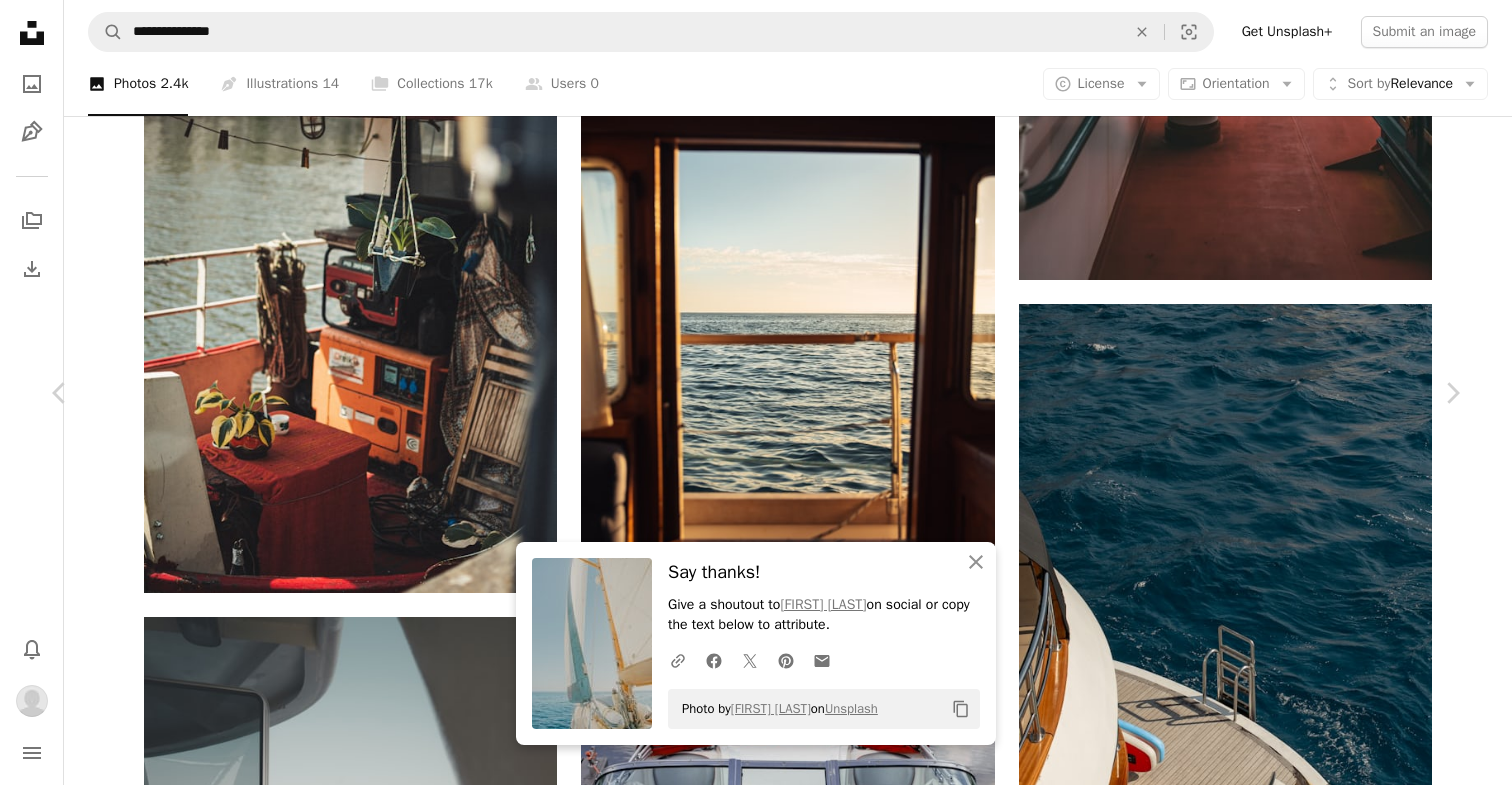 click on "Arrow pointing down" 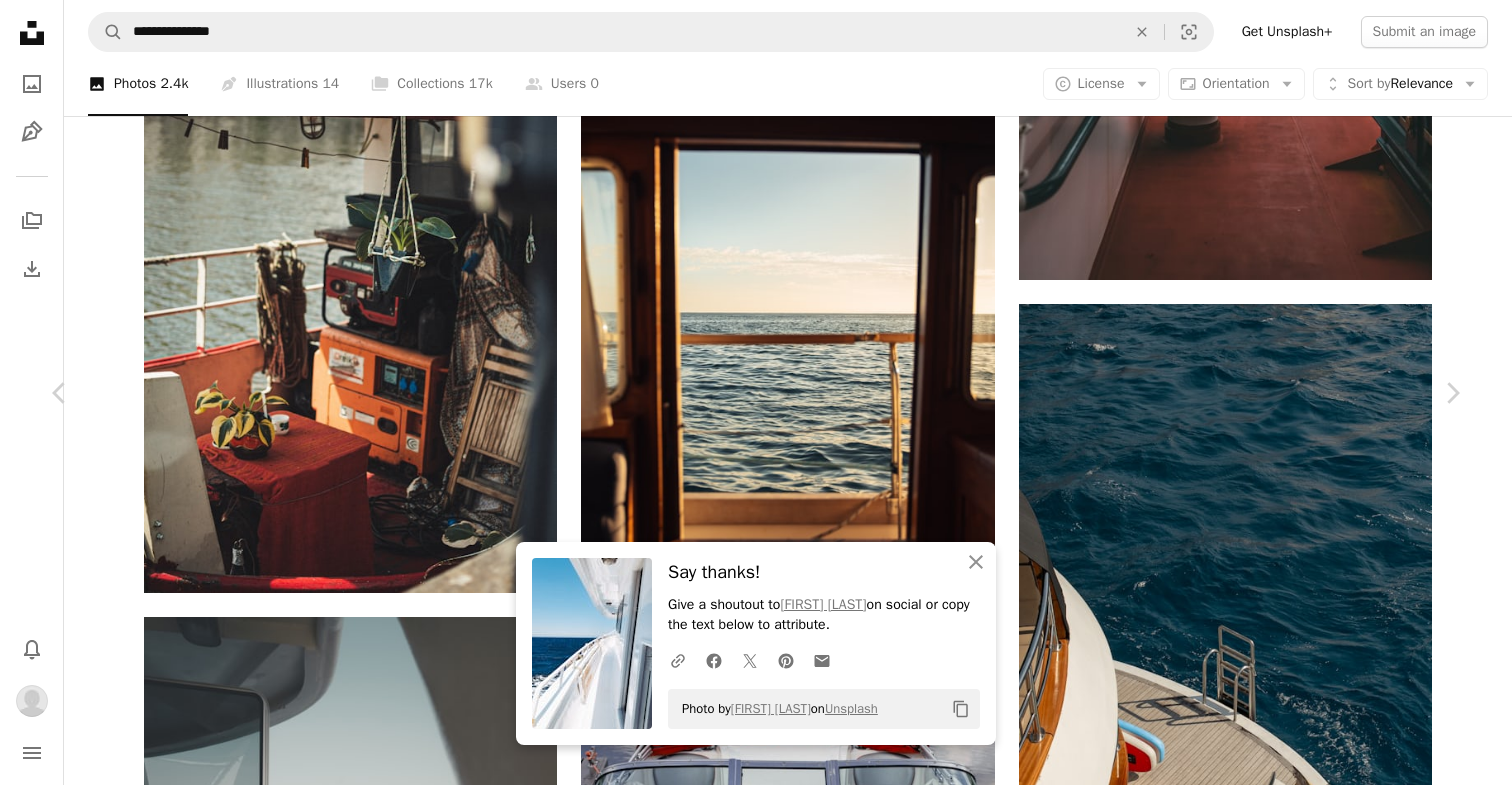 scroll, scrollTop: 9077, scrollLeft: 0, axis: vertical 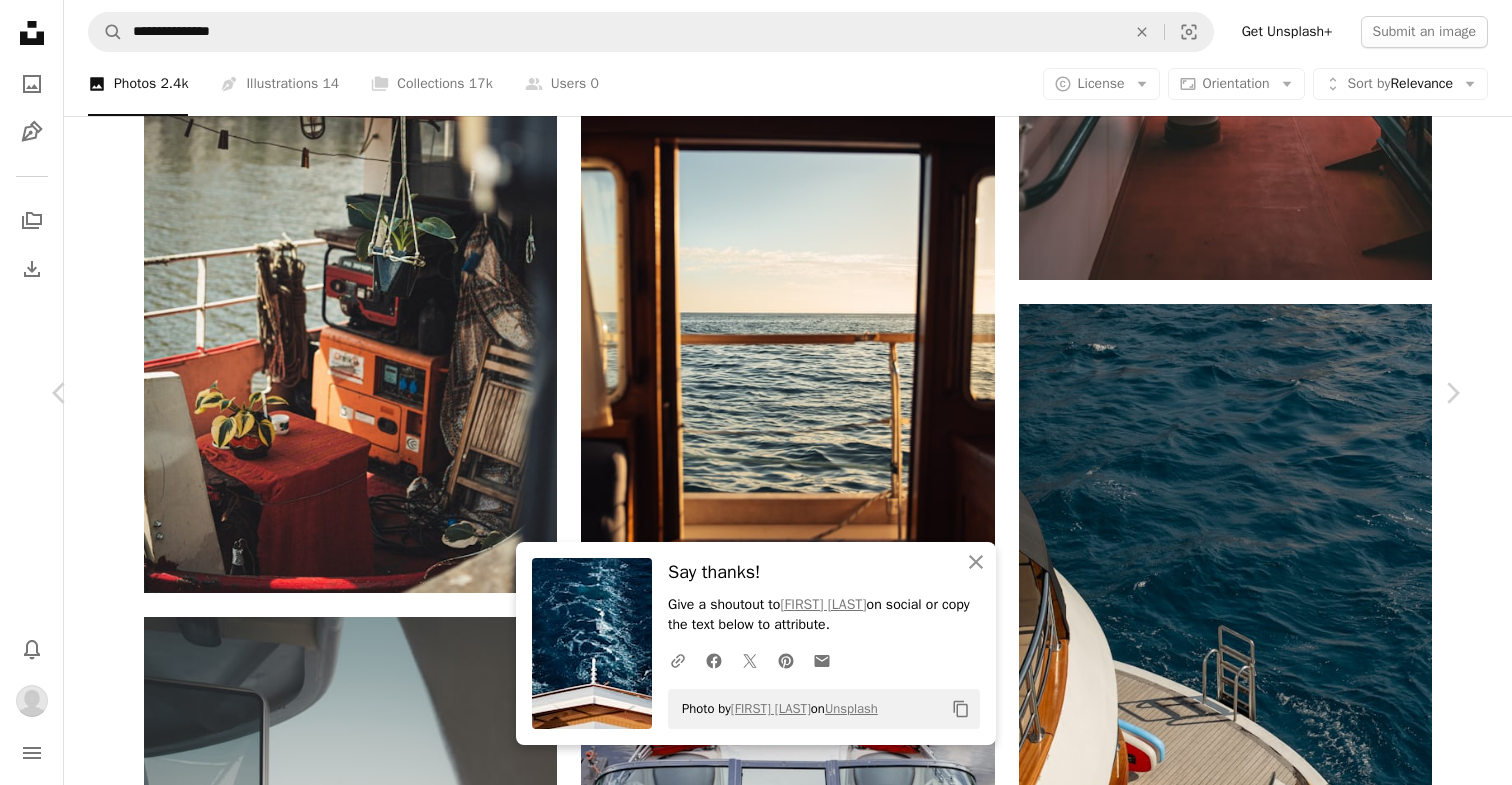 click on "An X shape Chevron left Chevron right An X shape Close Say thanks! Give a shoutout to  [PERSON]  on social or copy the text below to attribute. A URL sharing icon (chains) Facebook icon X (formerly Twitter) icon Pinterest icon An envelope Photo by  [PERSON]  on  Unsplash
Copy content [FIRST] [LAST] Available for hire A checkmark inside of a circle A heart A plus sign Download Chevron down Zoom in Views 184,069 Downloads 2,423 Featured in Photos ,  Travel A forward-right arrow Share Info icon Info More Actions Docked yacht in [COUNTRY]. A map marker [CITY], [COUNTRY] Calendar outlined Published on  [DATE] Camera Canon, EOS 6D Safety Free to use under the  Unsplash License wallpaper iphone wallpaper background image travel blue summer waves adventure [COUNTRY] vacation swimming outdoors phone screensaver traveling summer vibes travel image [KEYWORD] travel [COUNTRY] sea boat Browse premium related images on iStock  |  Save 20% with code UNSPLASH20 View more on iStock  ↗ A heart For" at bounding box center (756, 6009) 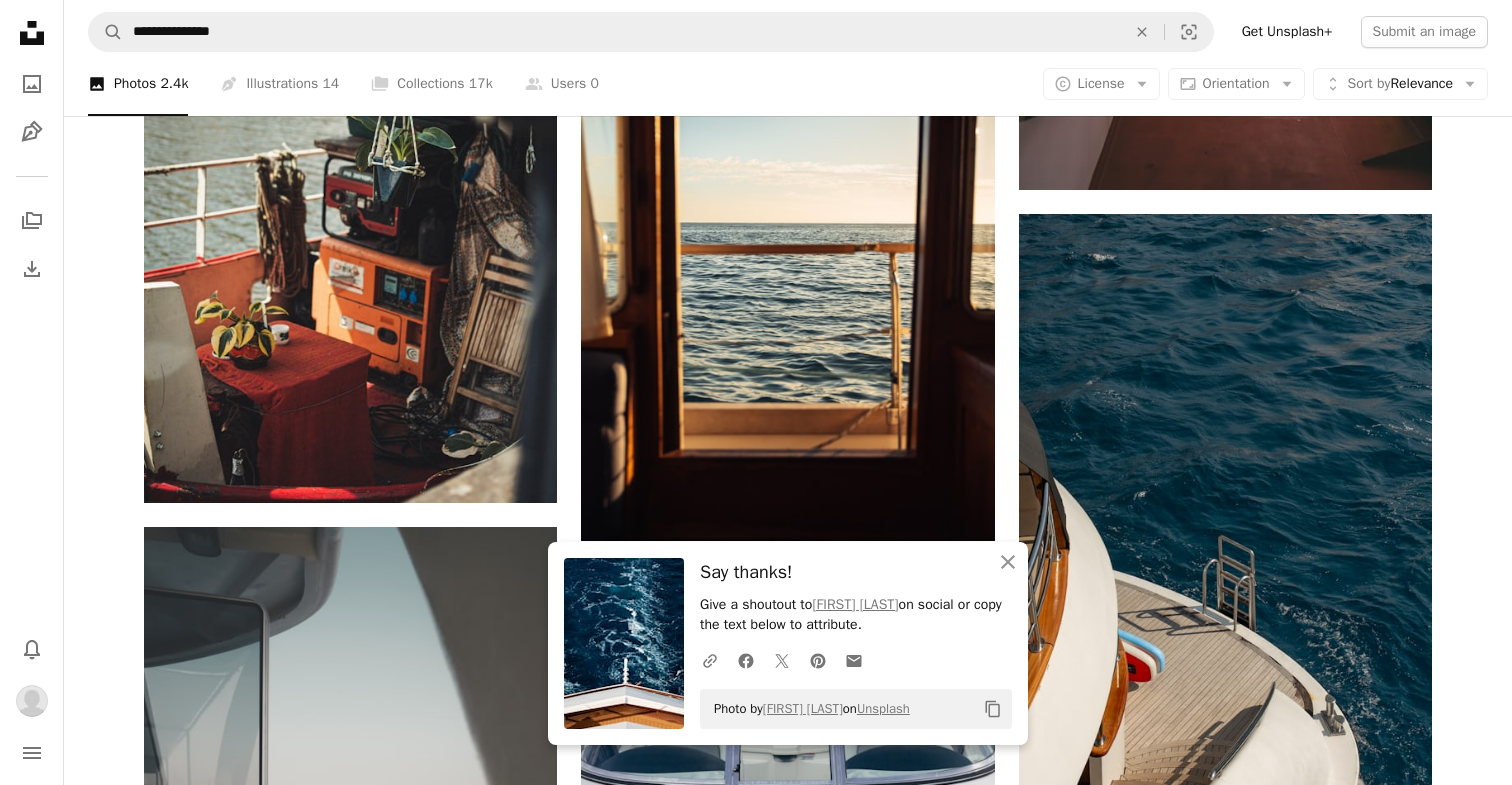 scroll, scrollTop: 36677, scrollLeft: 0, axis: vertical 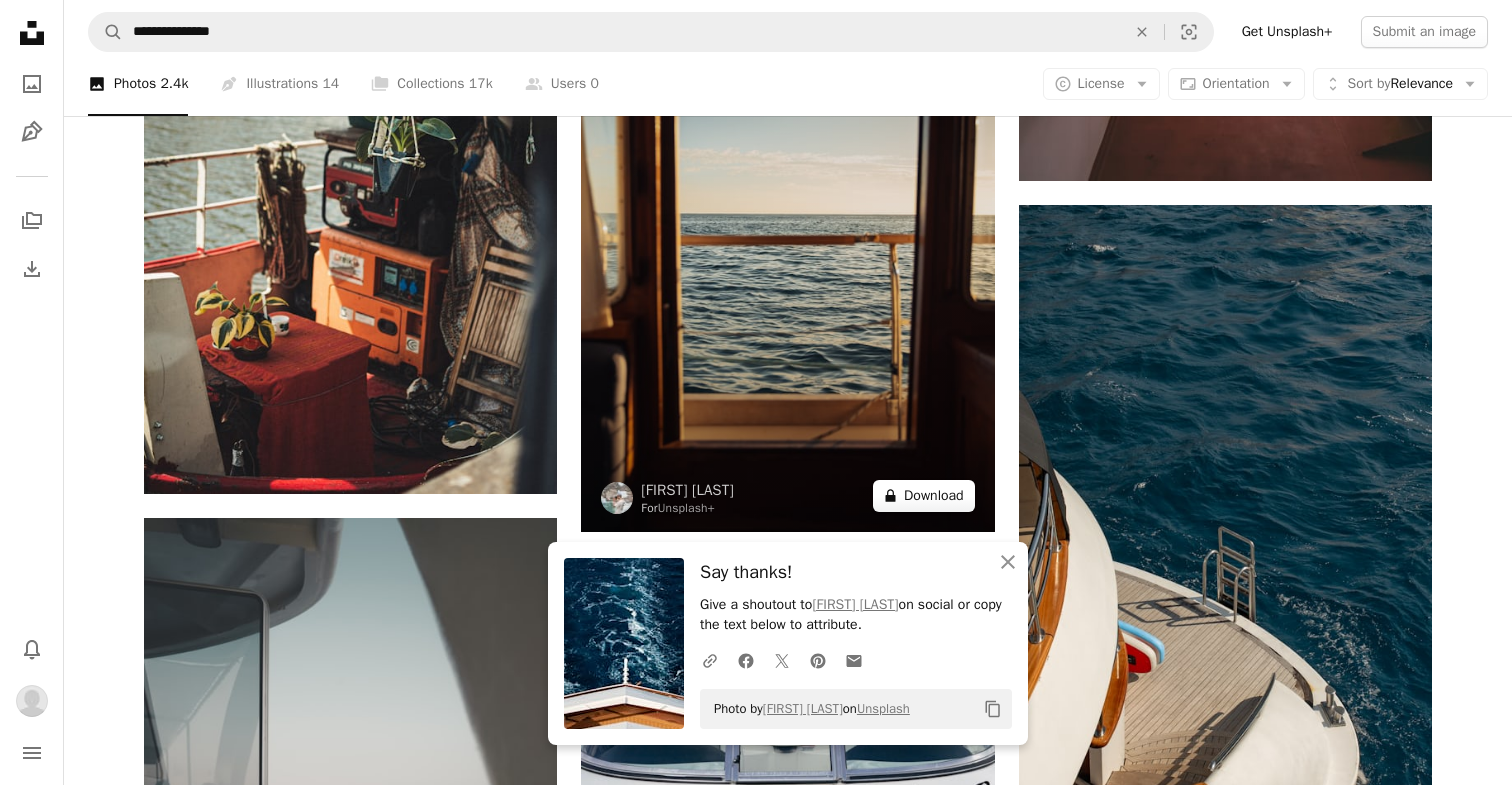 click on "A lock Download" at bounding box center [924, 496] 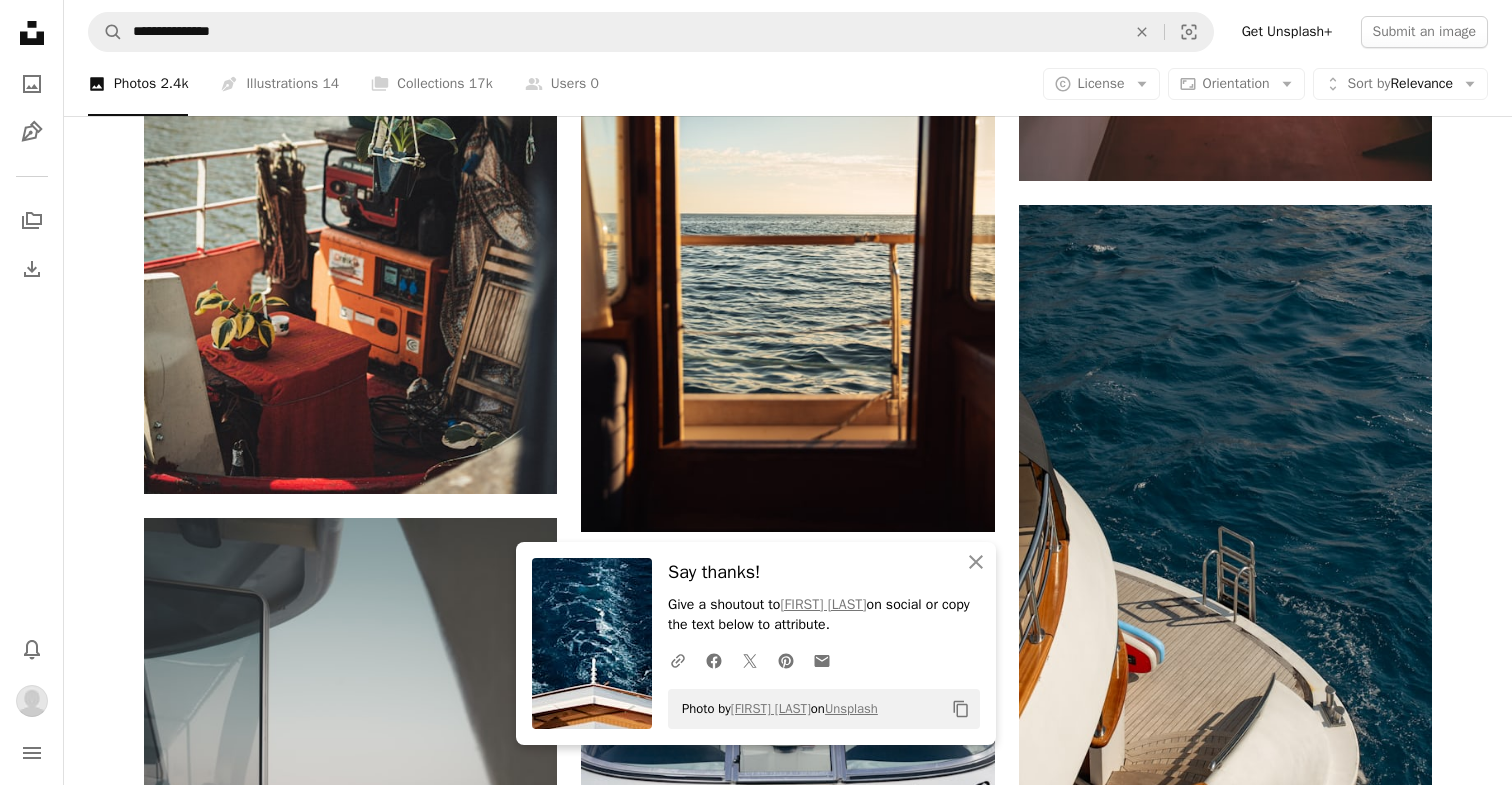 click on "An X shape An X shape Close Say thanks! Give a shoutout to  [PERSON]  on social or copy the text below to attribute. A URL sharing icon (chains) Facebook icon X (formerly Twitter) icon Pinterest icon An envelope Photo by  [PERSON]  on  Unsplash
Copy content Premium, ready to use images. Get unlimited access. A plus sign Members-only content added monthly A plus sign Unlimited royalty-free downloads A plus sign Illustrations  New A plus sign Enhanced legal protections yearly 66%  off monthly $12   $4 USD per month * Get  Unsplash+ * When paid annually, billed upfront  $48 Taxes where applicable. Renews automatically. Cancel anytime." at bounding box center [756, 5910] 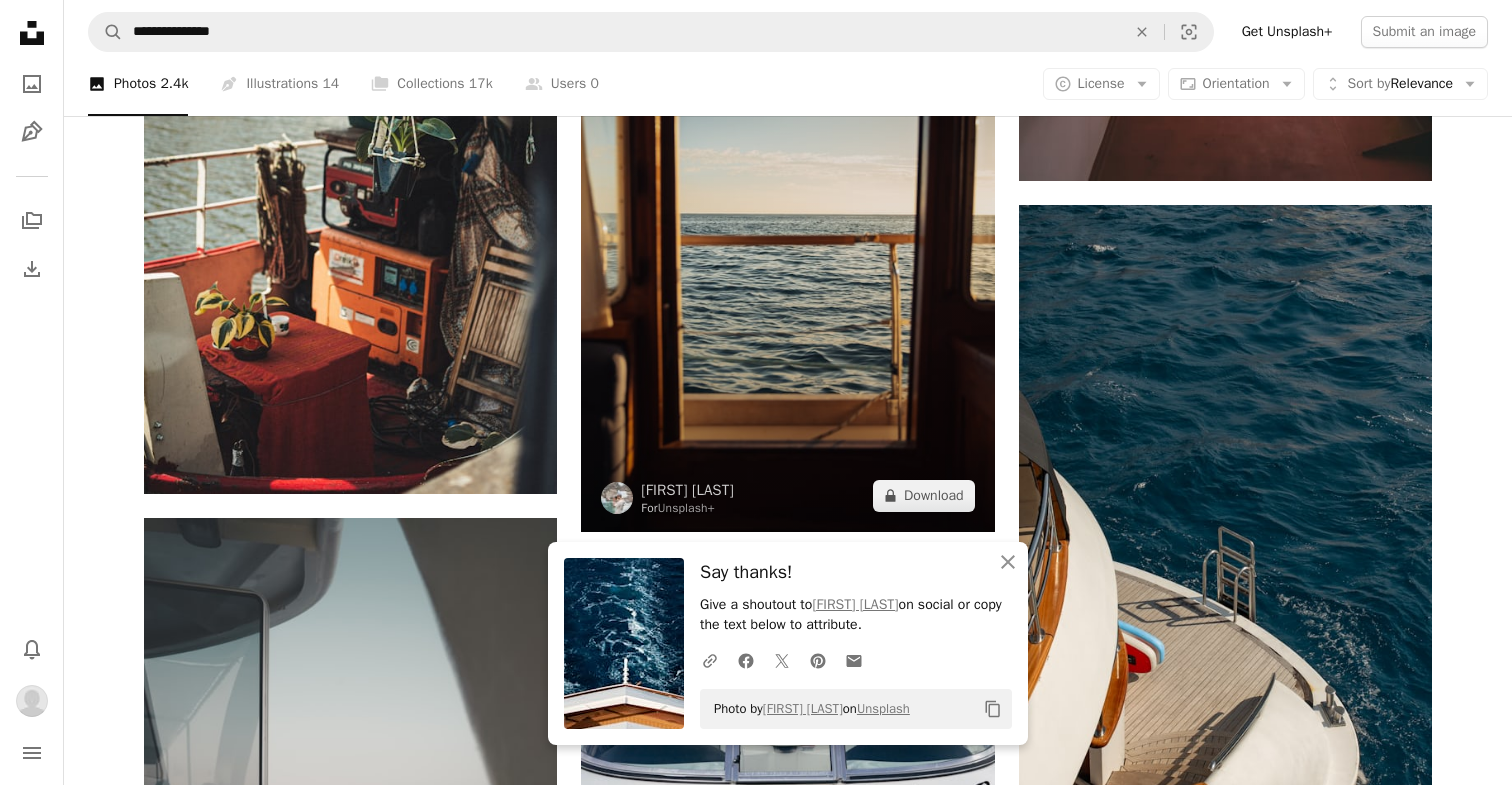 click at bounding box center [787, 222] 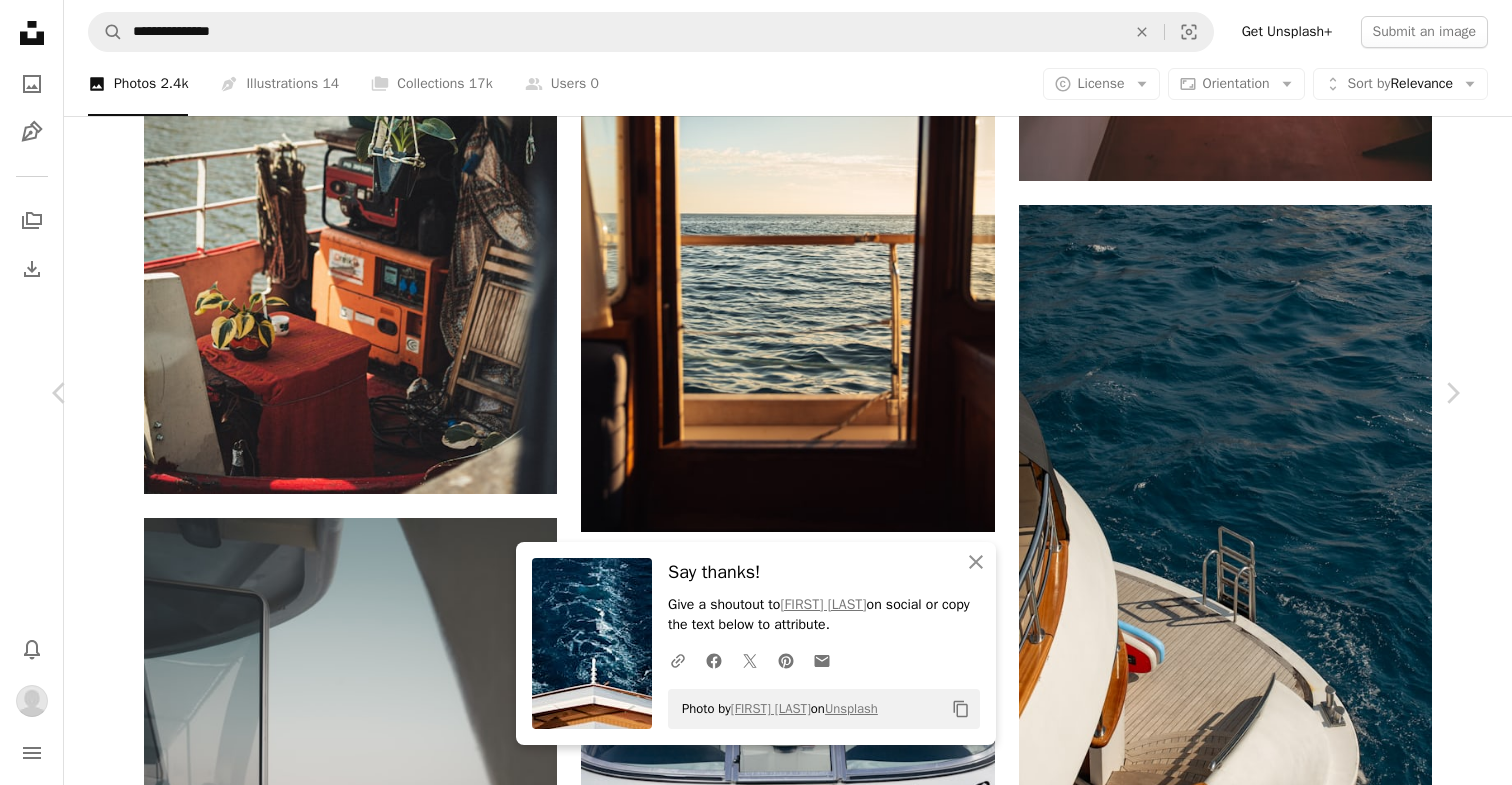 scroll, scrollTop: 2099, scrollLeft: 0, axis: vertical 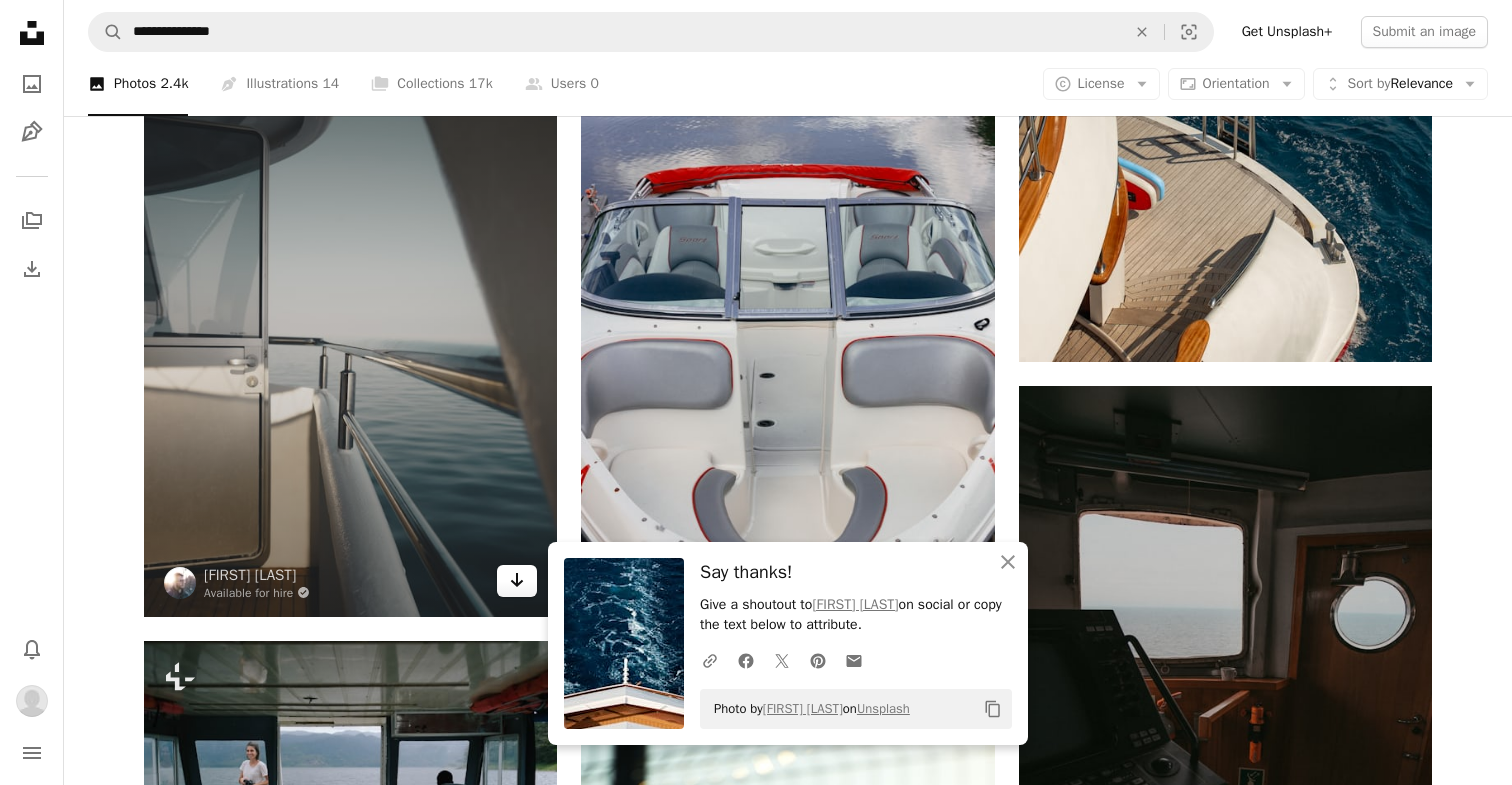 click on "Arrow pointing down" 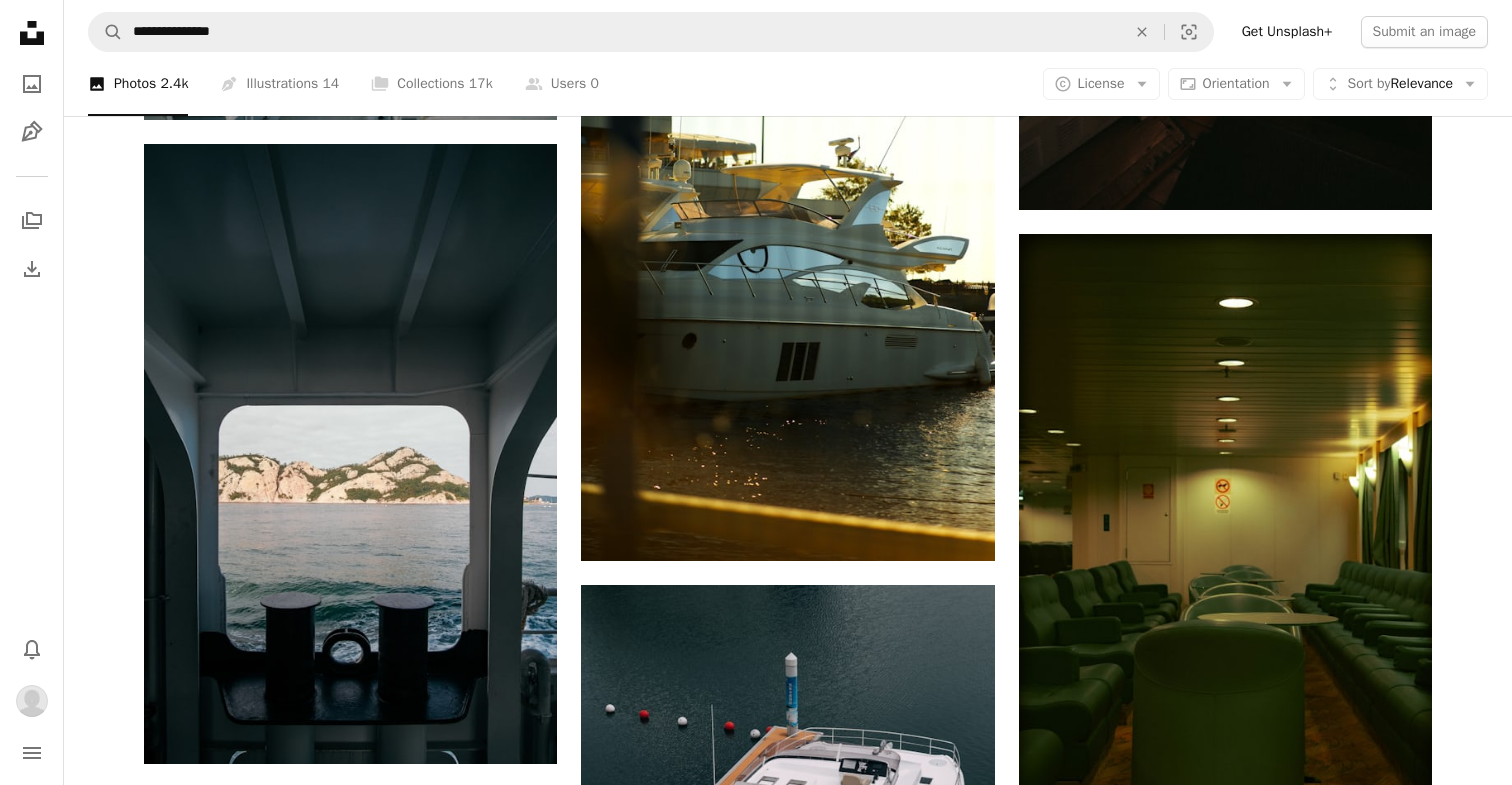 scroll, scrollTop: 38030, scrollLeft: 0, axis: vertical 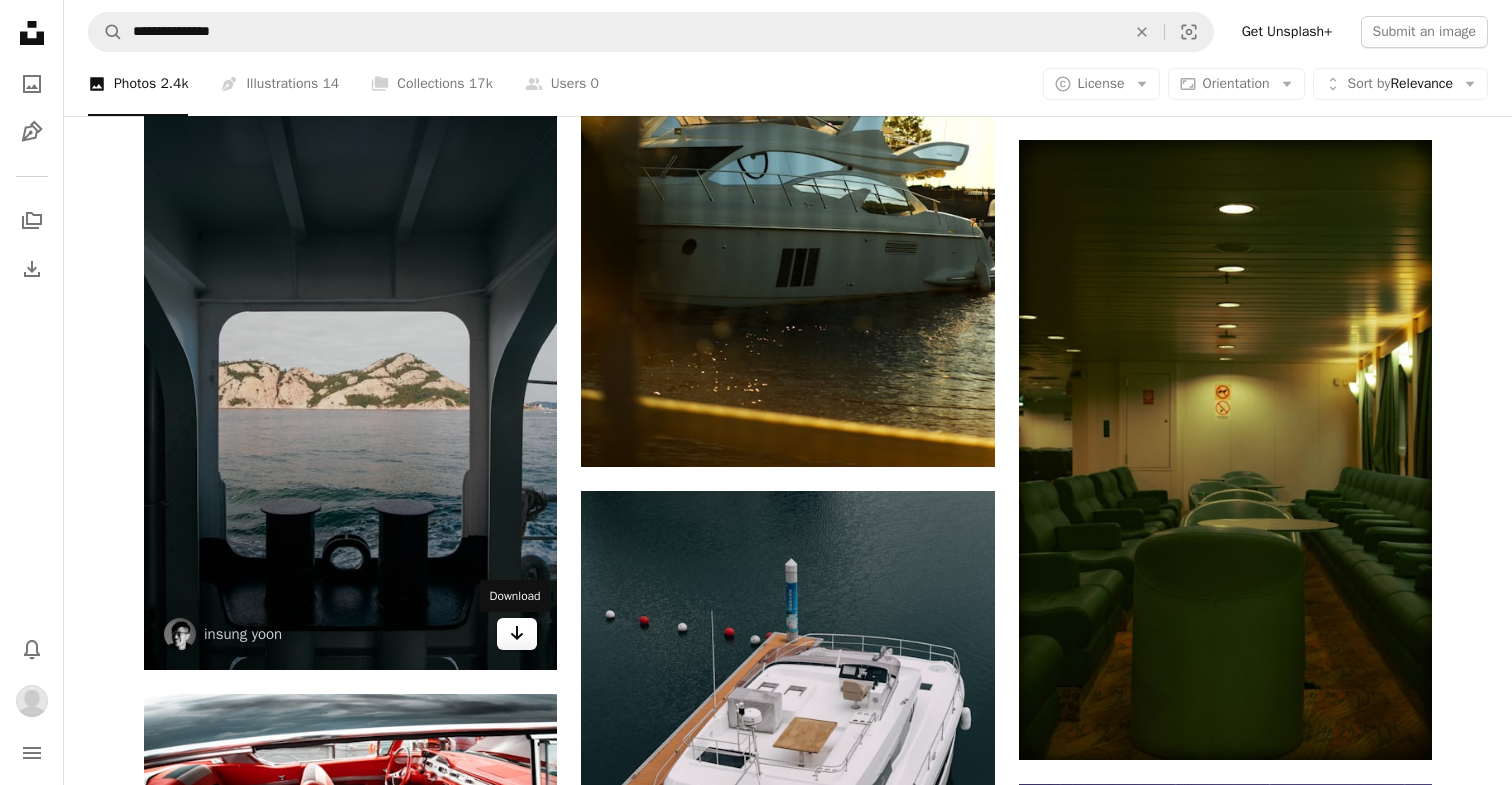 click on "Arrow pointing down" 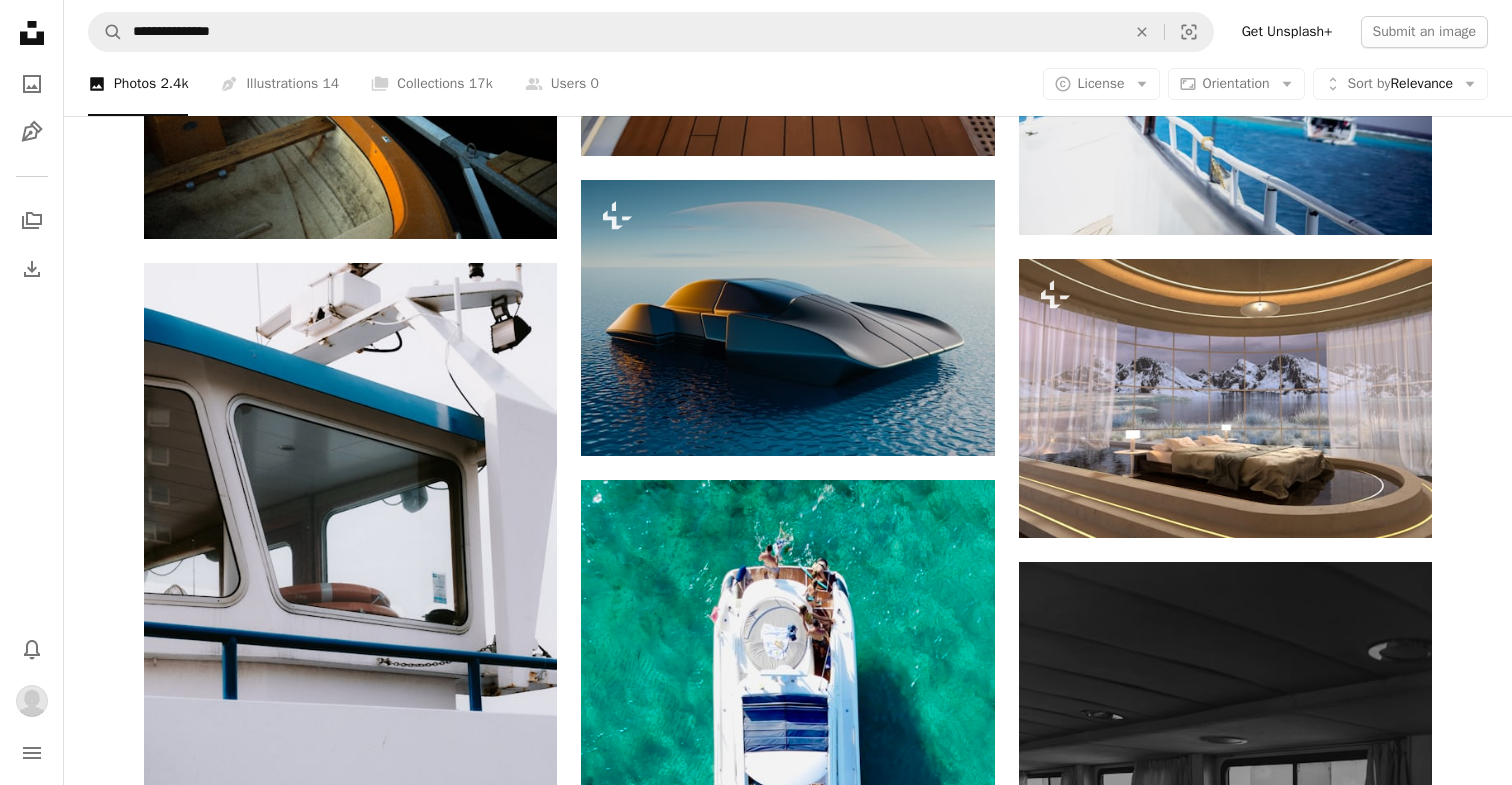 scroll, scrollTop: 44598, scrollLeft: 0, axis: vertical 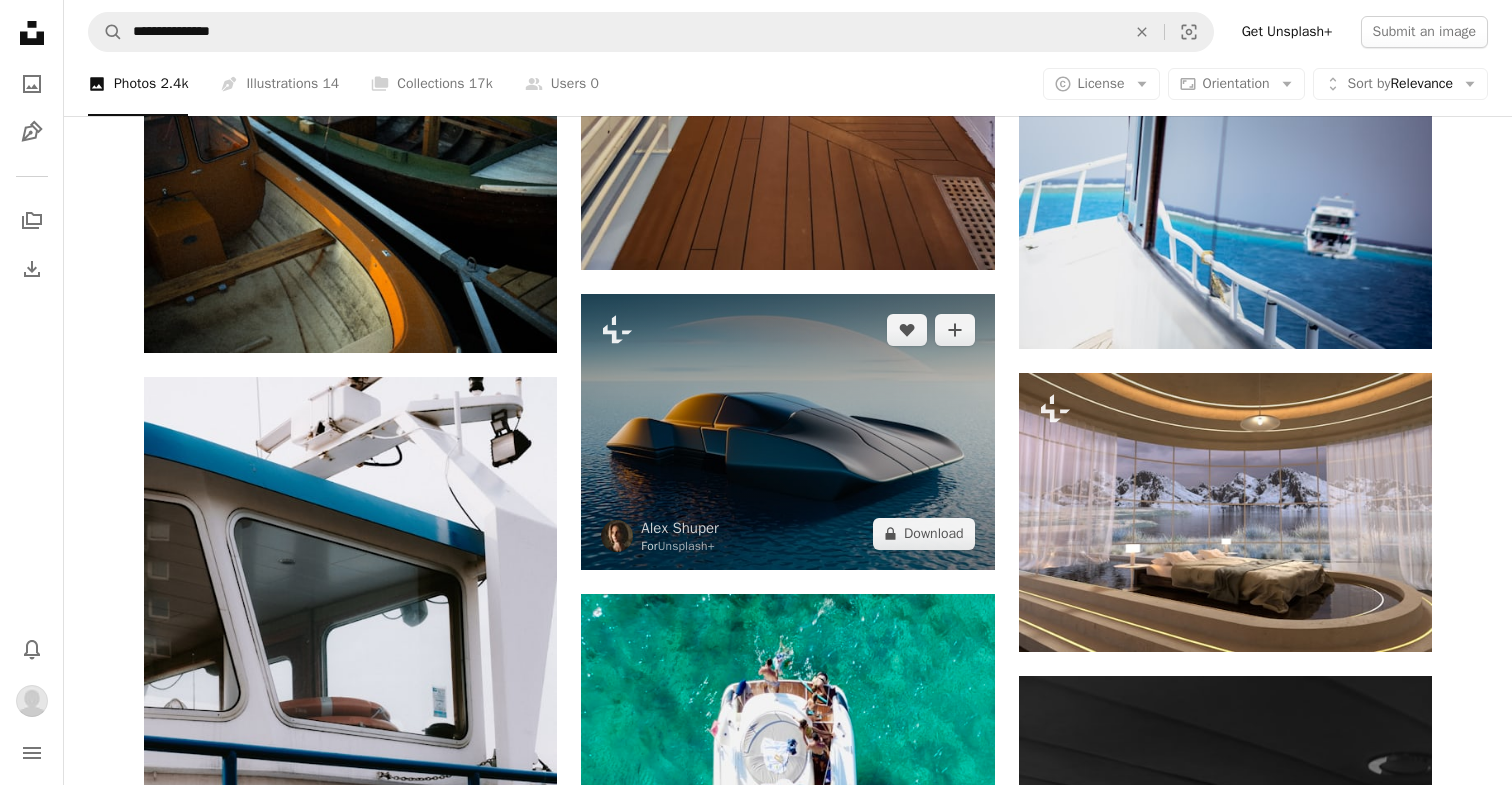 click at bounding box center [787, 431] 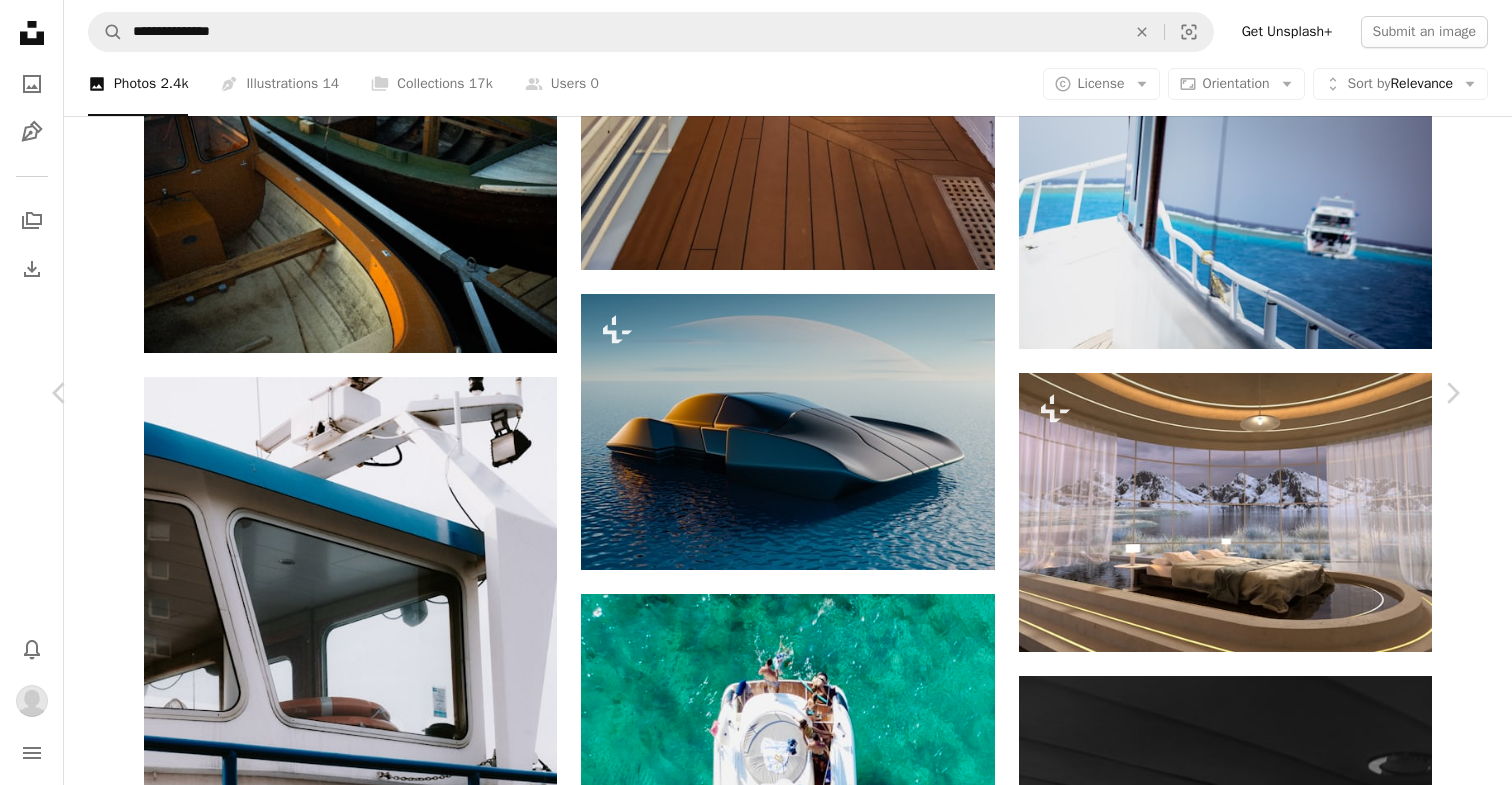 scroll, scrollTop: 0, scrollLeft: 0, axis: both 